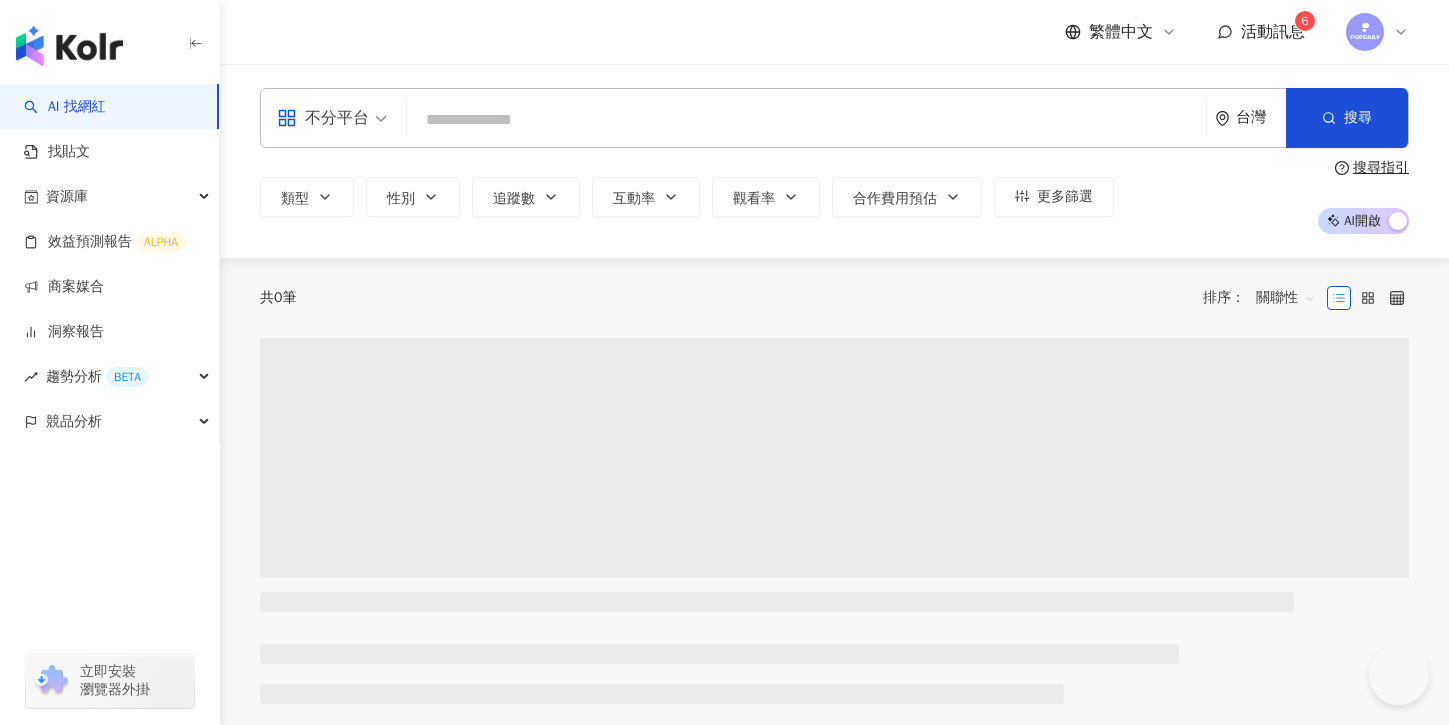 scroll, scrollTop: 0, scrollLeft: 0, axis: both 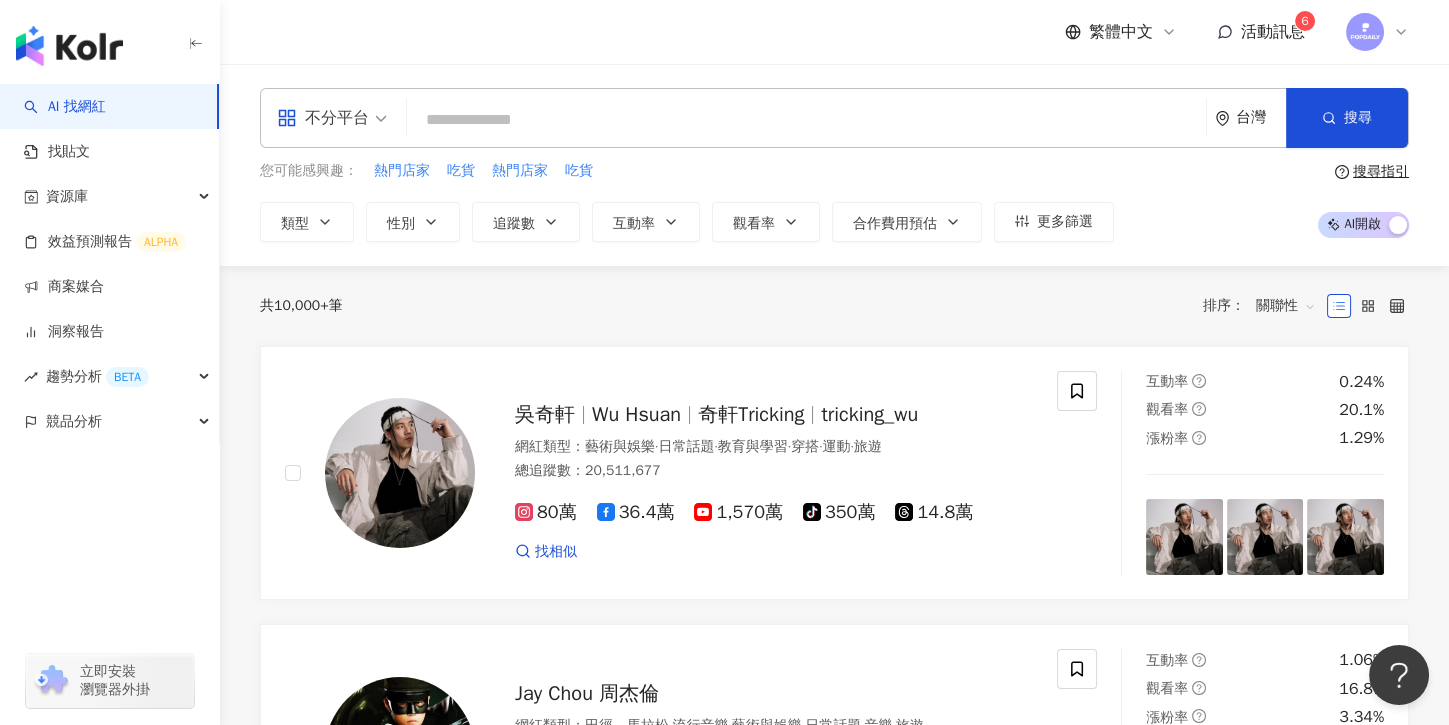 type on "**********" 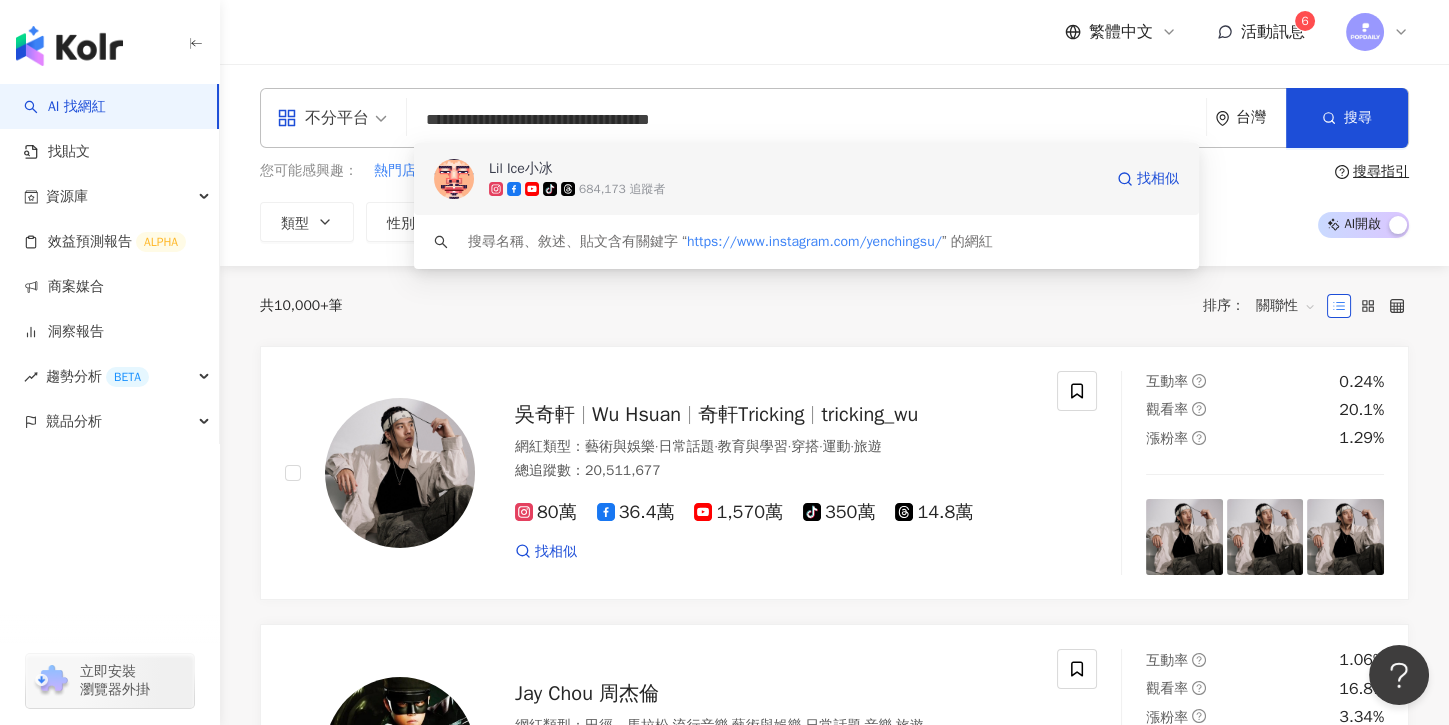 click on "tiktok-icon 684,173   追蹤者" at bounding box center [795, 189] 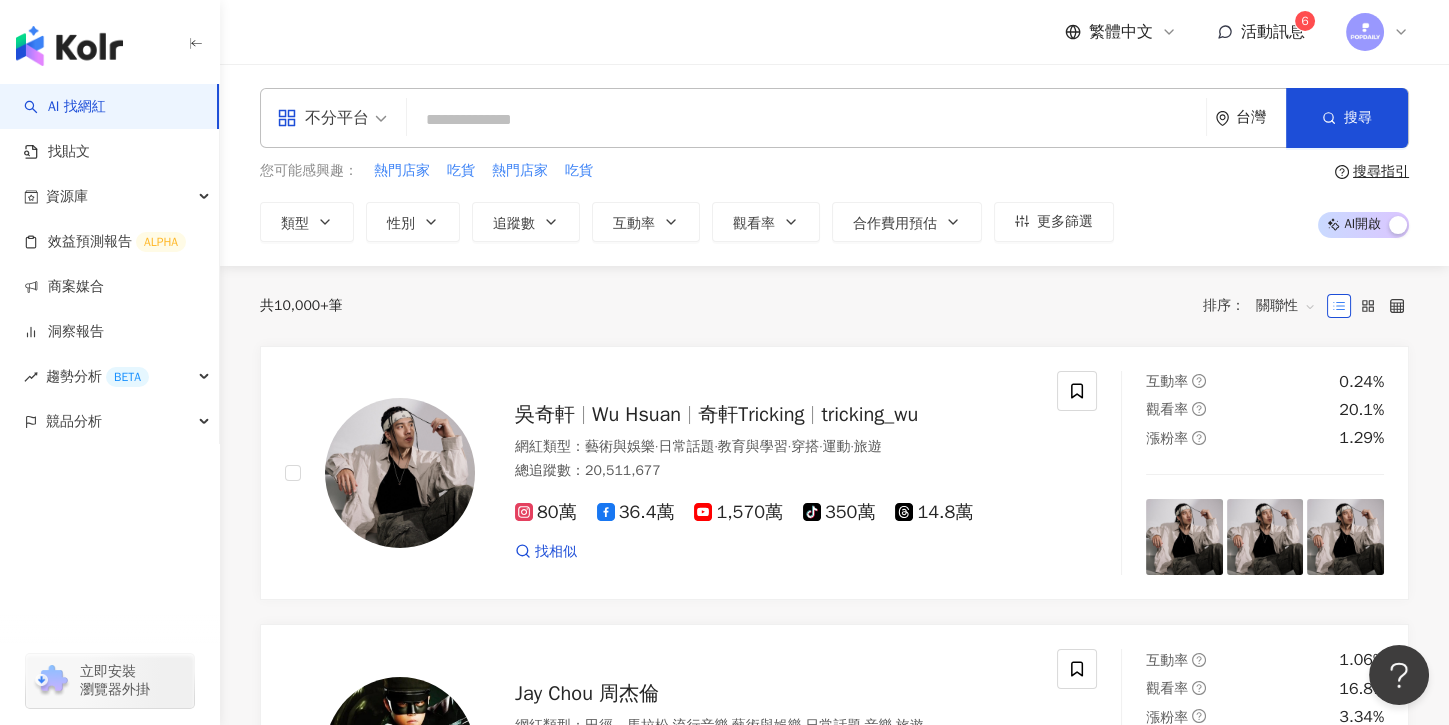 paste on "**********" 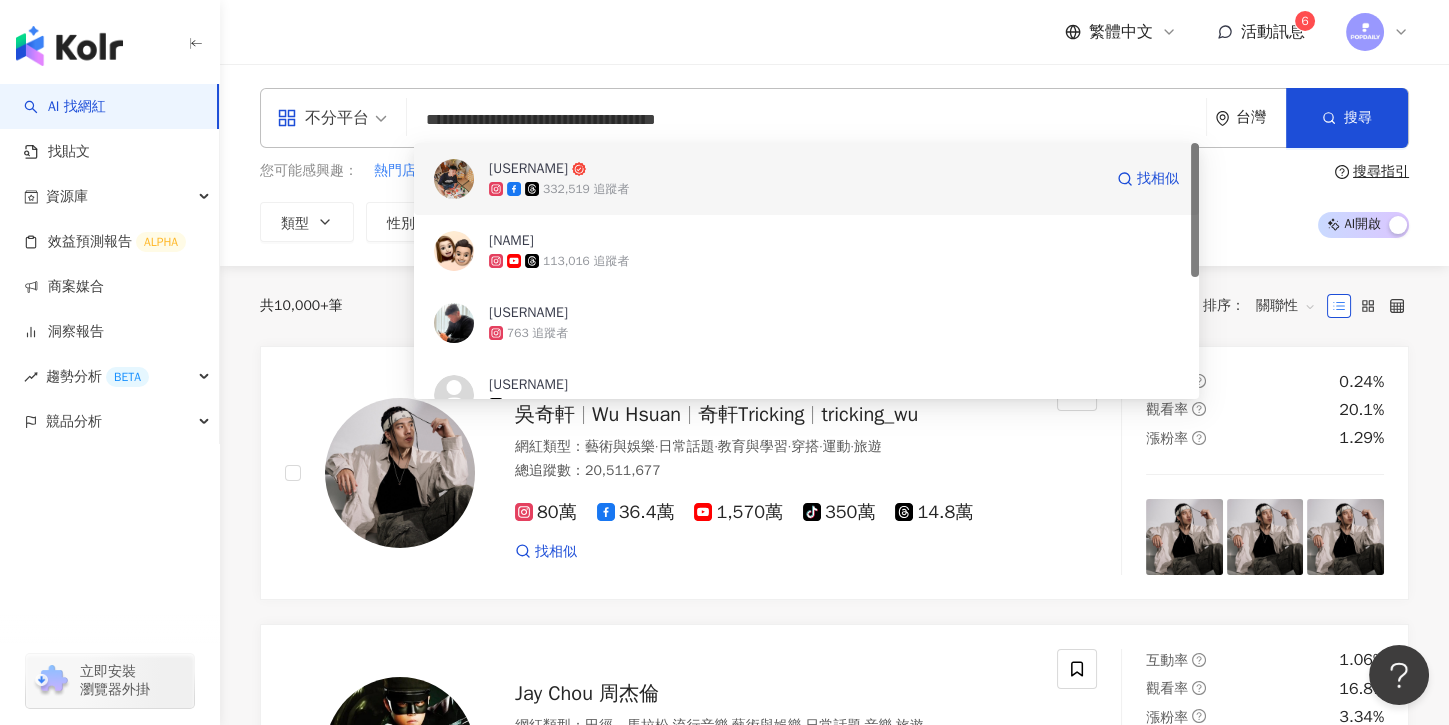 click on "332,519   追蹤者" at bounding box center (795, 189) 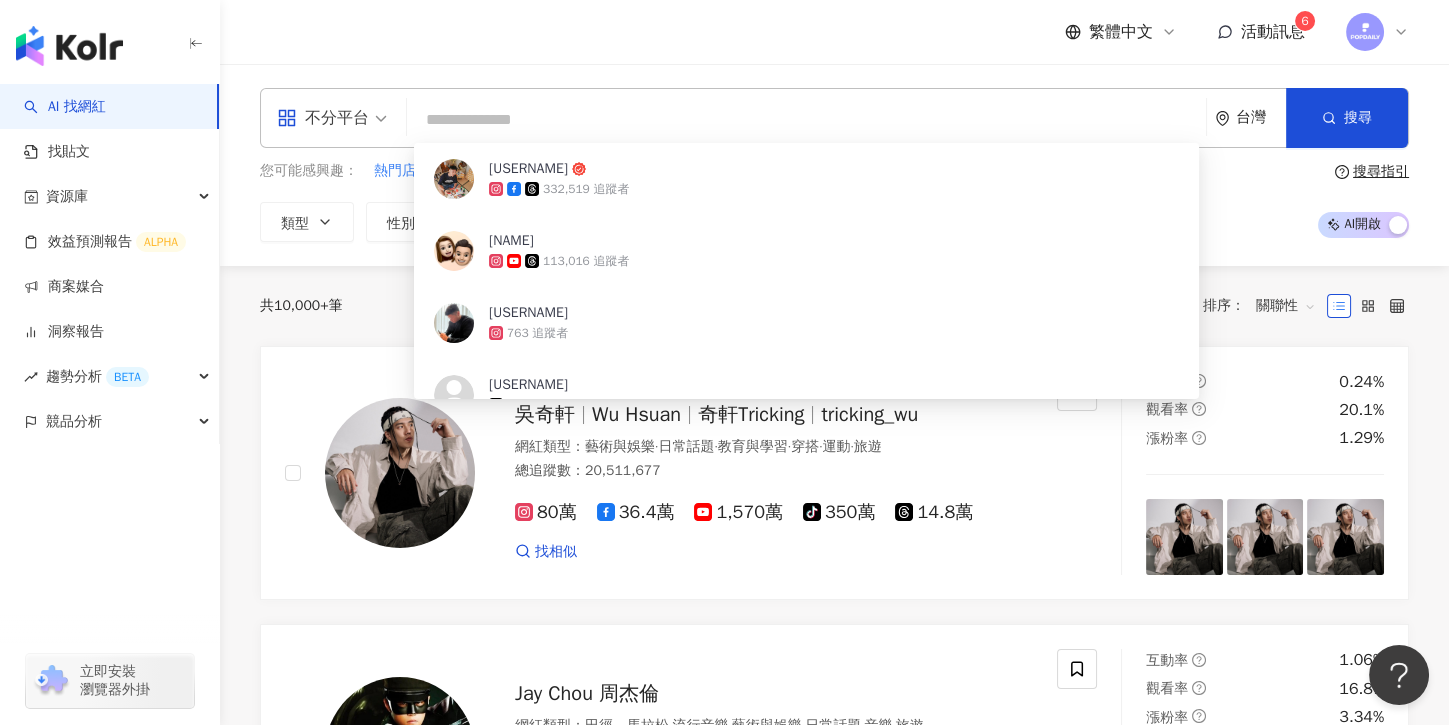 paste on "**********" 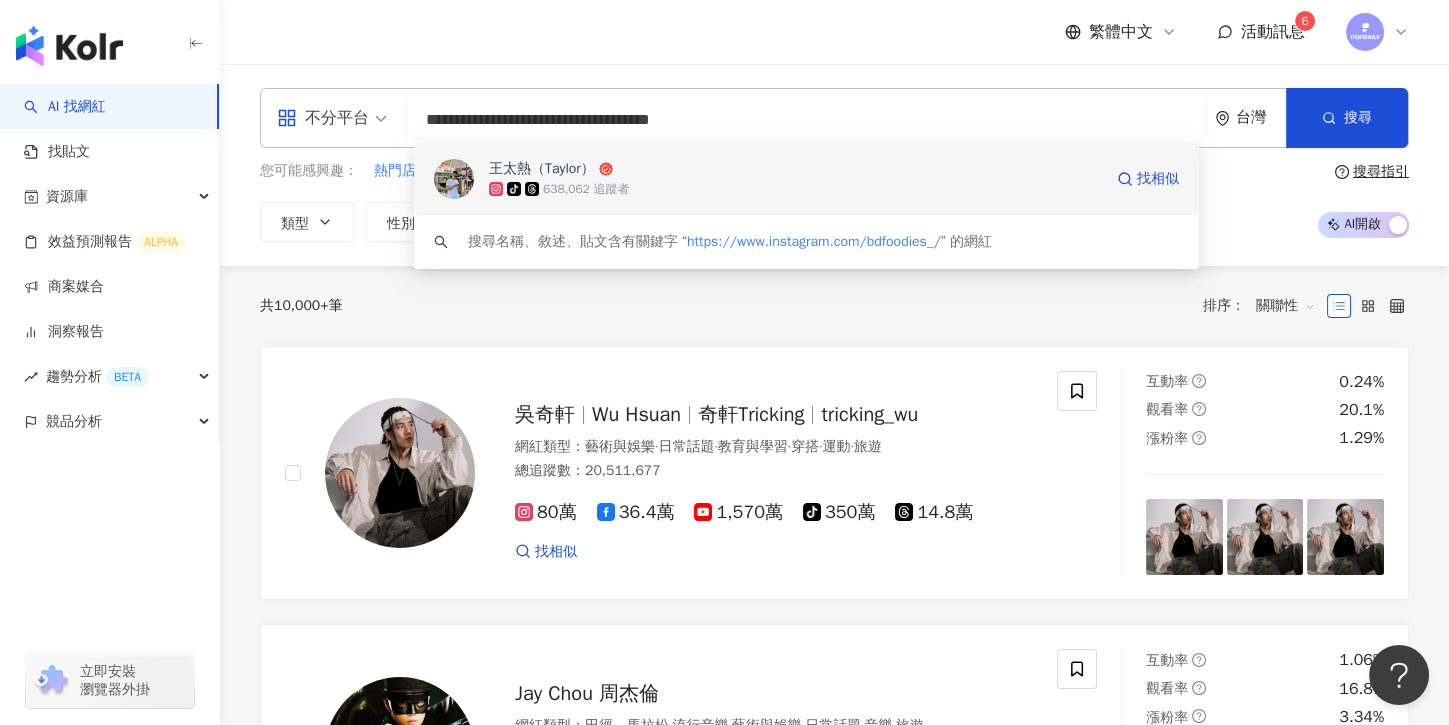click on "王太熱（Taylor）" at bounding box center [795, 169] 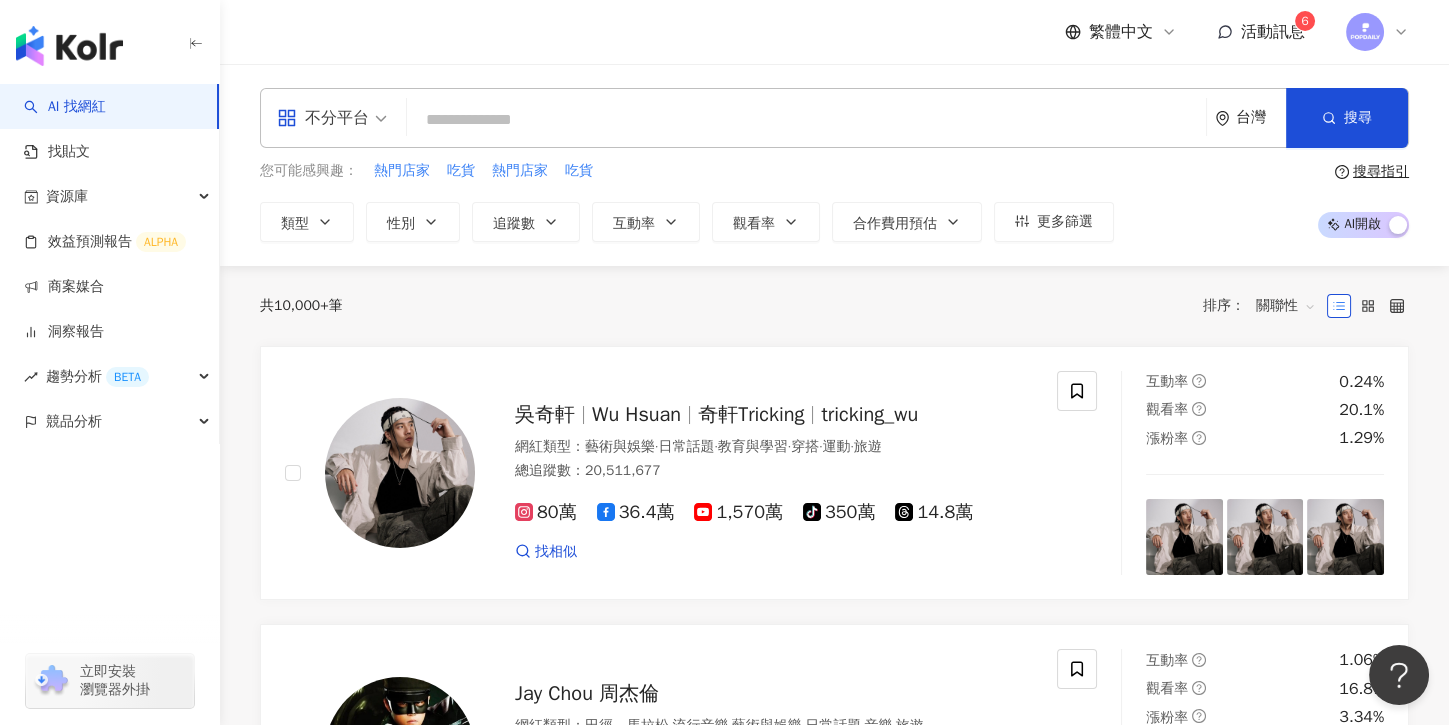paste on "**********" 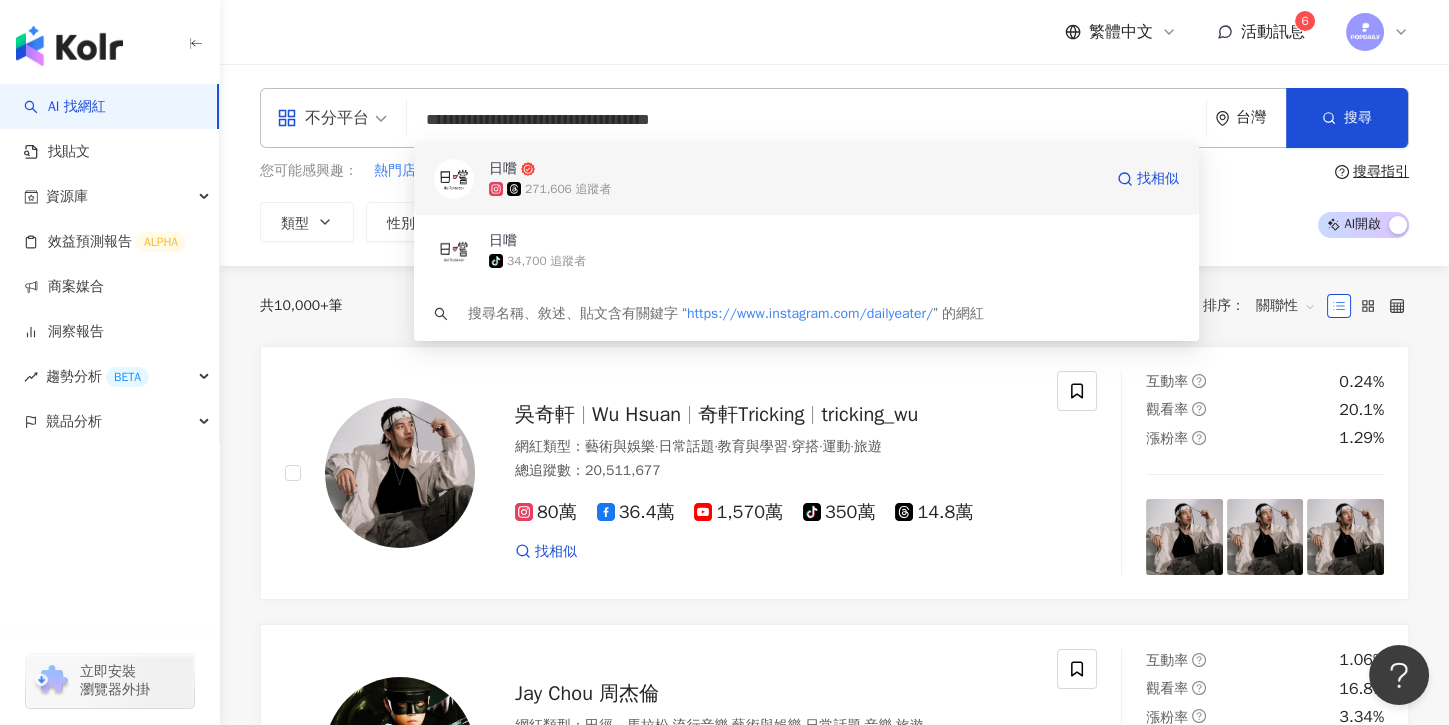 click on "271,606   追蹤者" at bounding box center [795, 189] 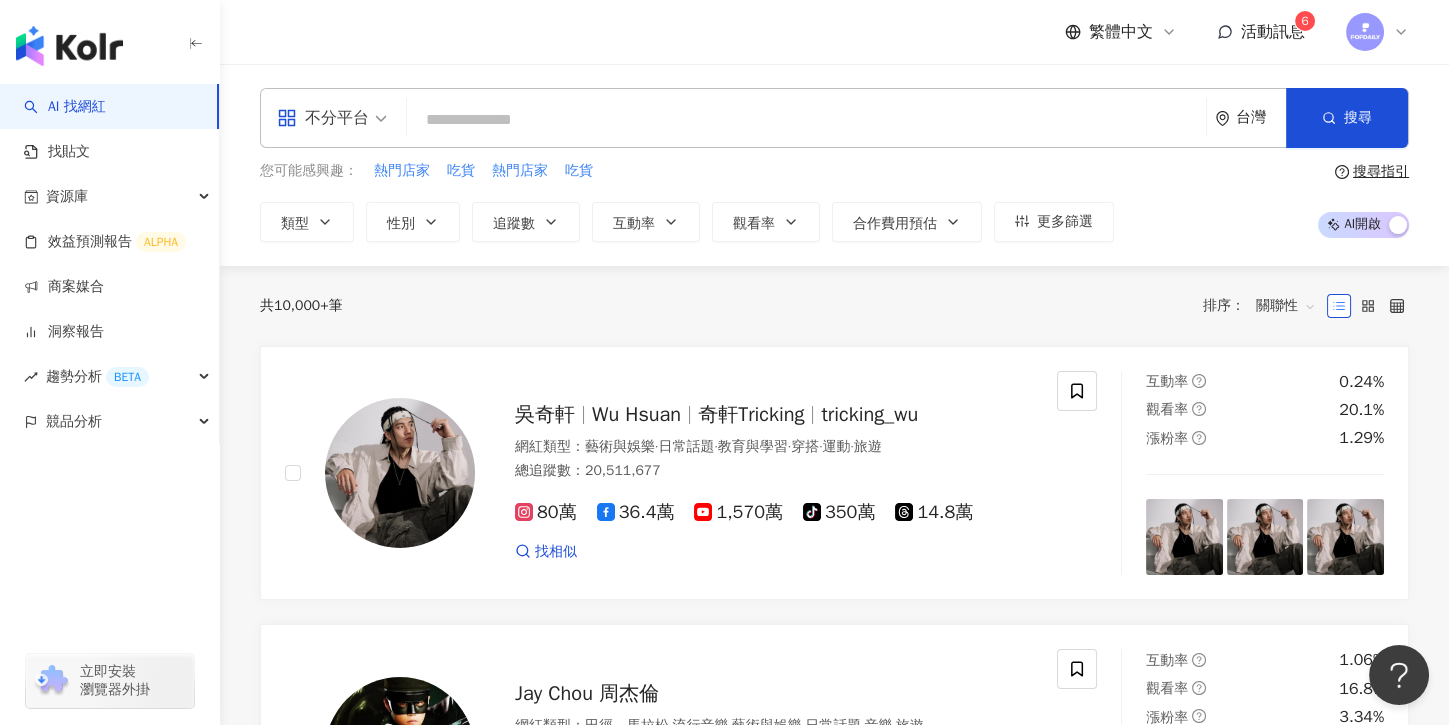 click at bounding box center (806, 120) 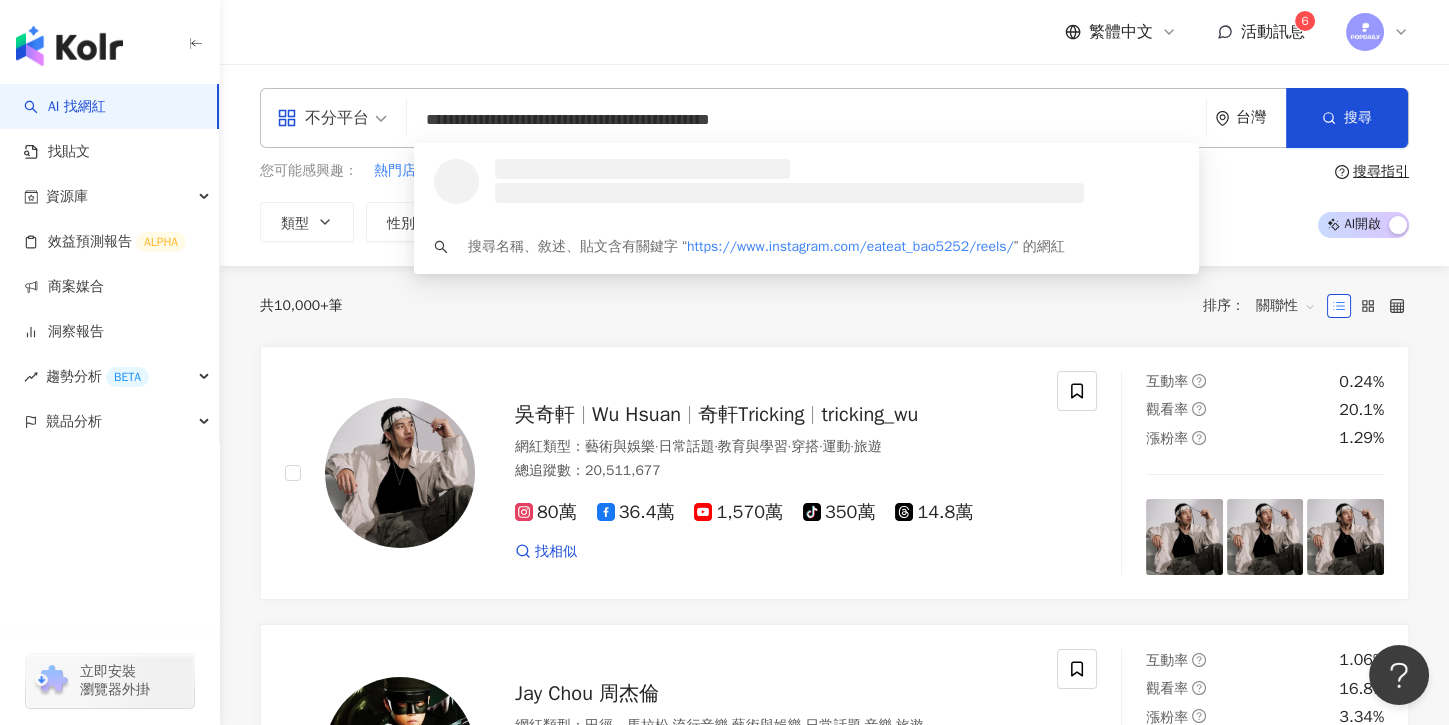 click on "**********" at bounding box center (806, 120) 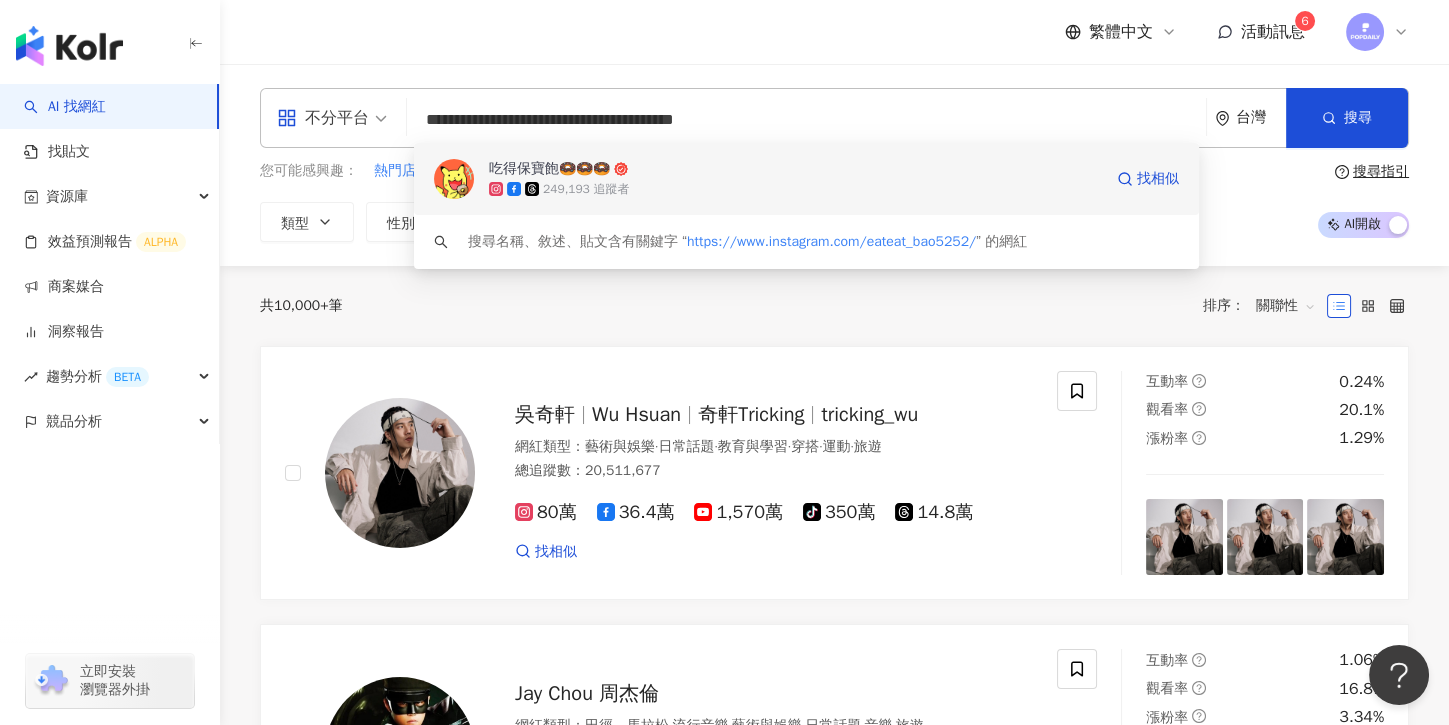 click on "吃得保寶飽🍩🍩🍩" at bounding box center (795, 169) 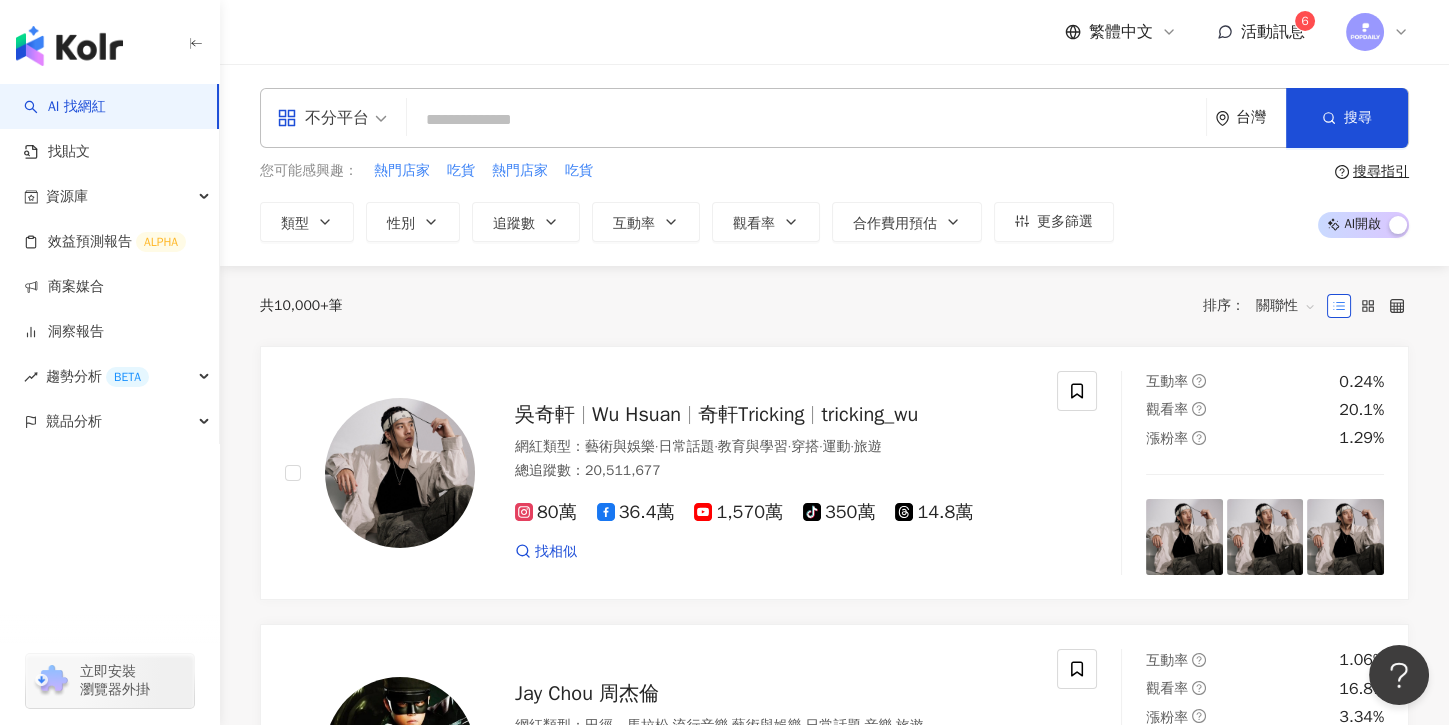 paste on "**********" 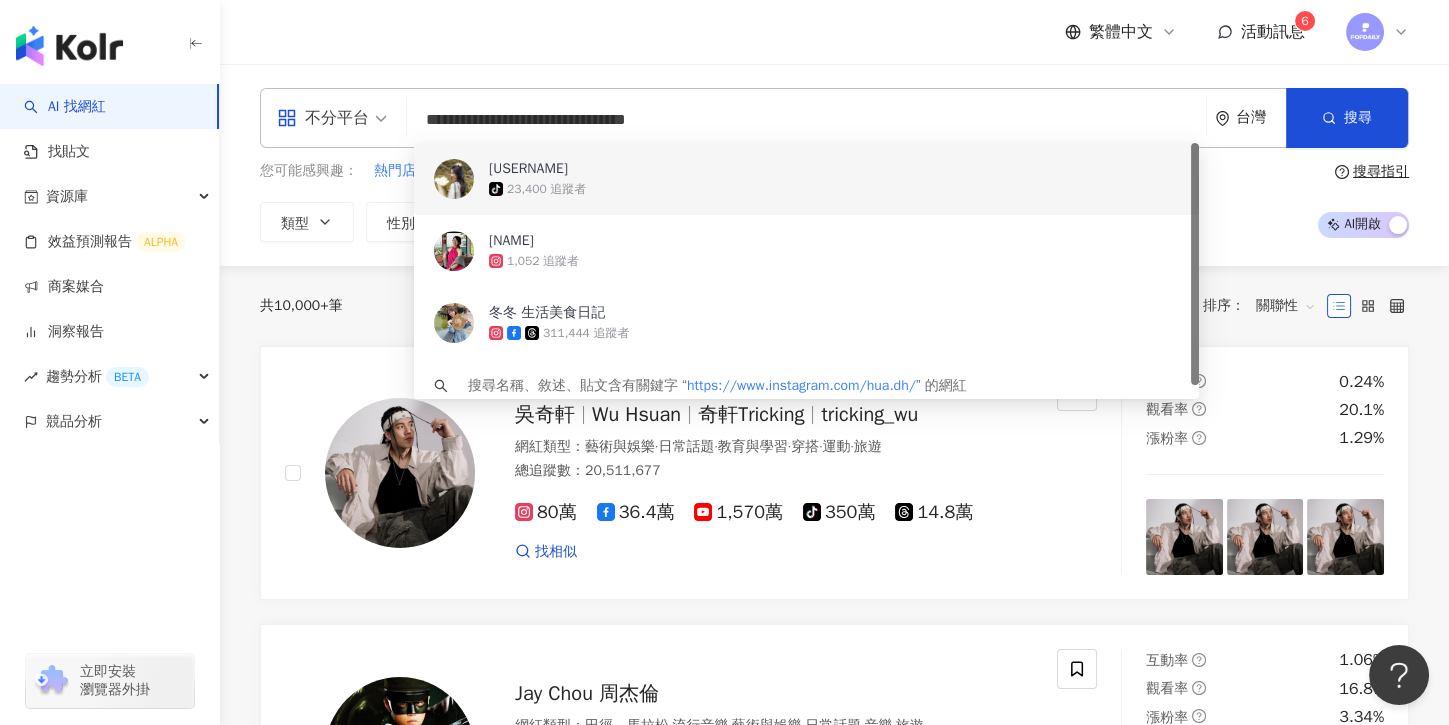 click on "冬冬hua.dh" at bounding box center [795, 169] 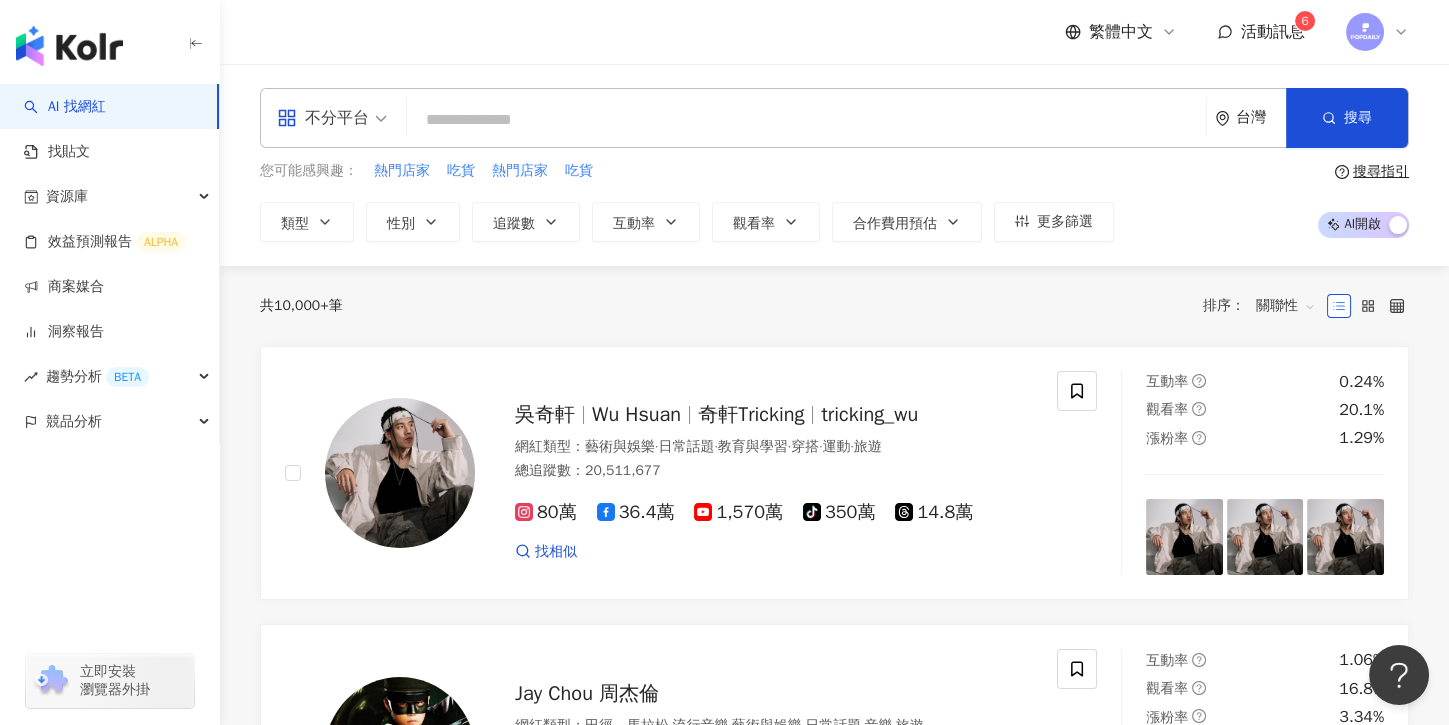 click at bounding box center (806, 120) 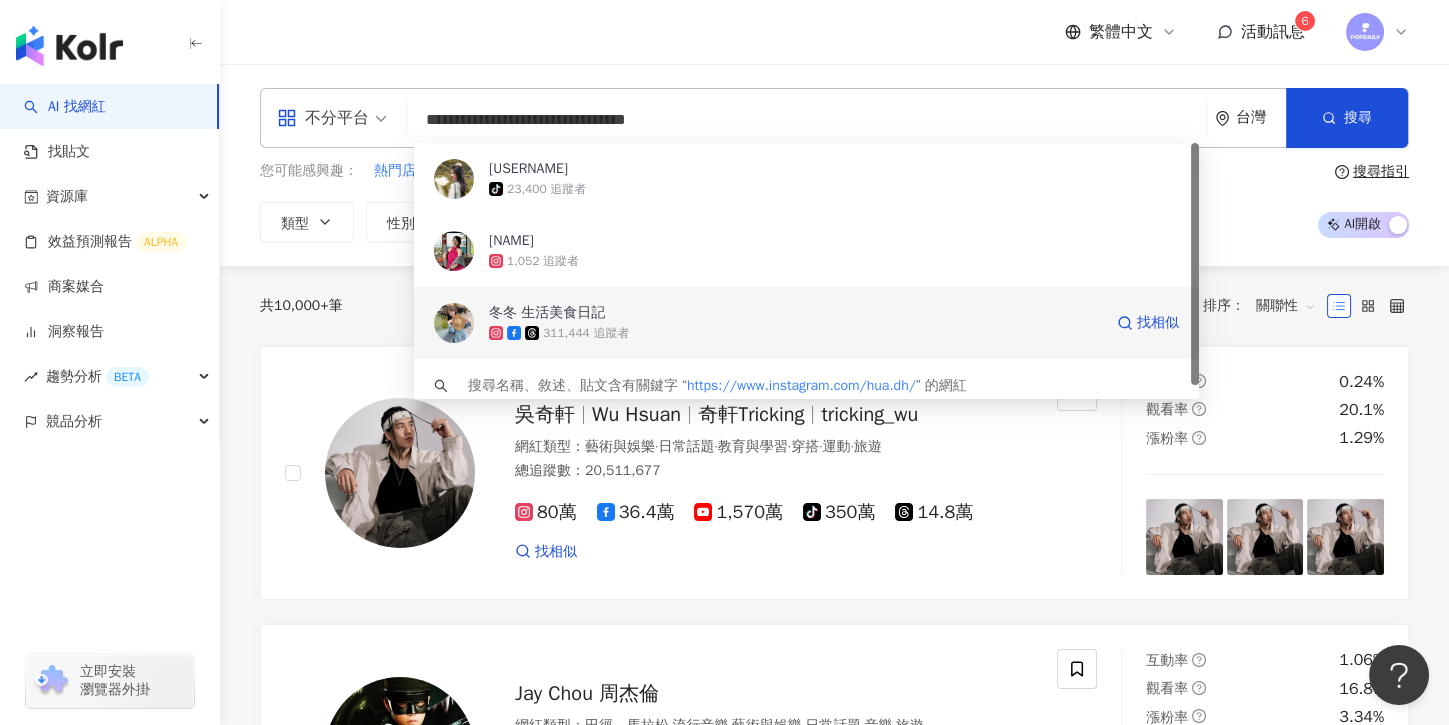 click on "冬冬 生活美食日記 311,444   追蹤者 找相似" at bounding box center (806, 323) 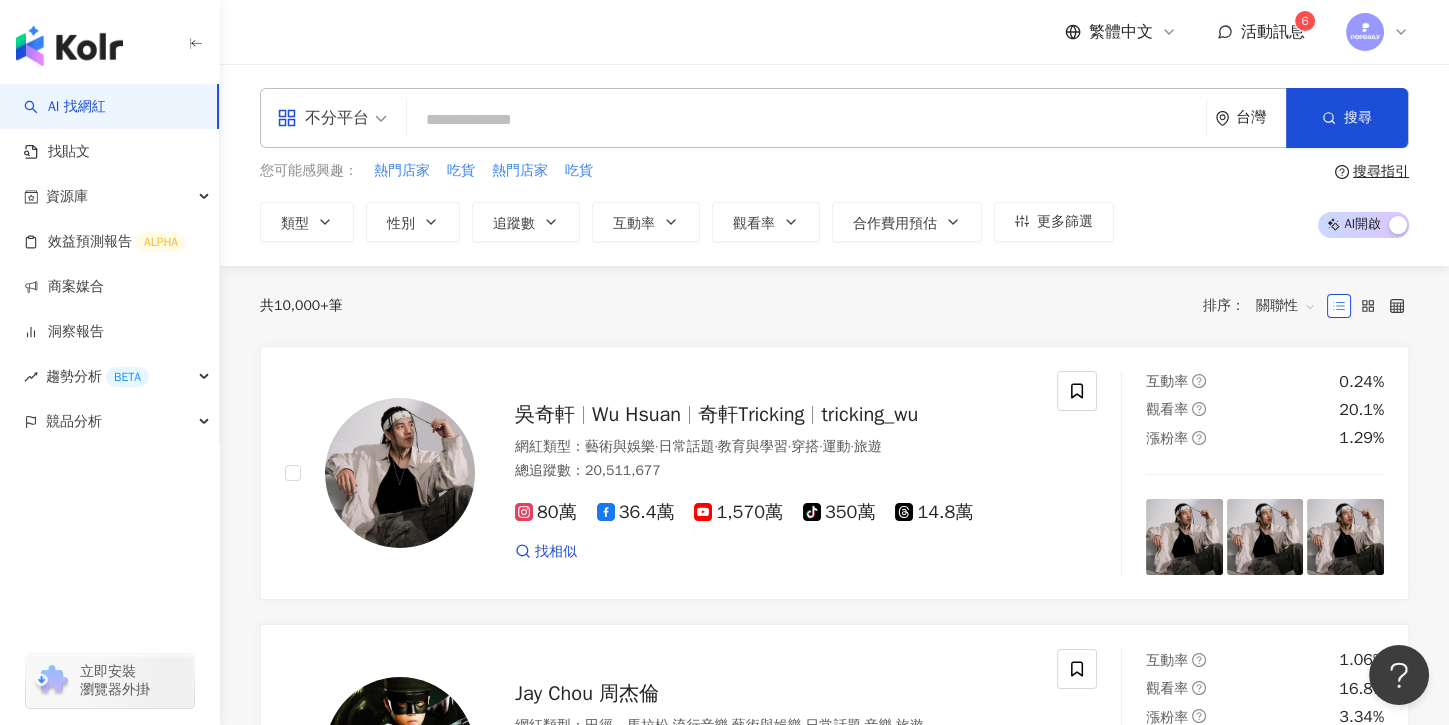 click at bounding box center (806, 120) 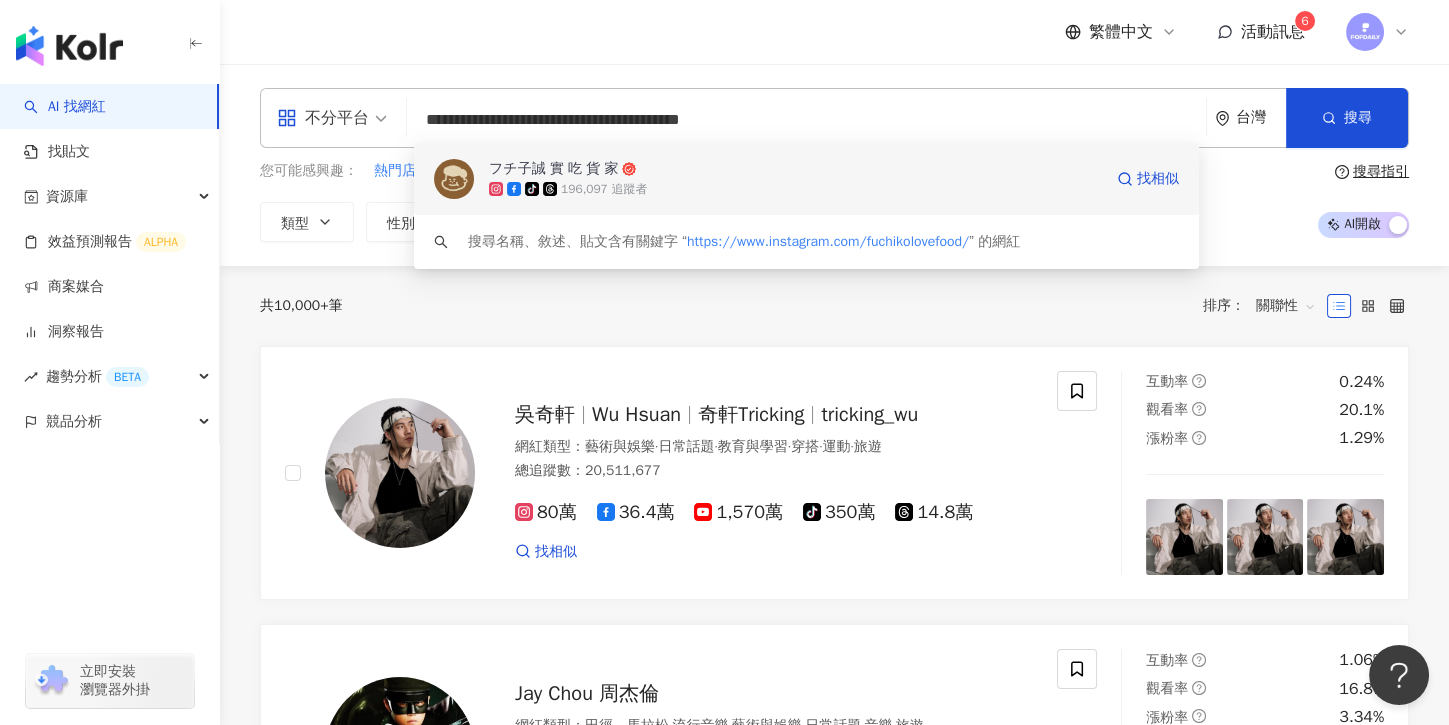 click on "tiktok-icon 196,097   追蹤者" at bounding box center (795, 189) 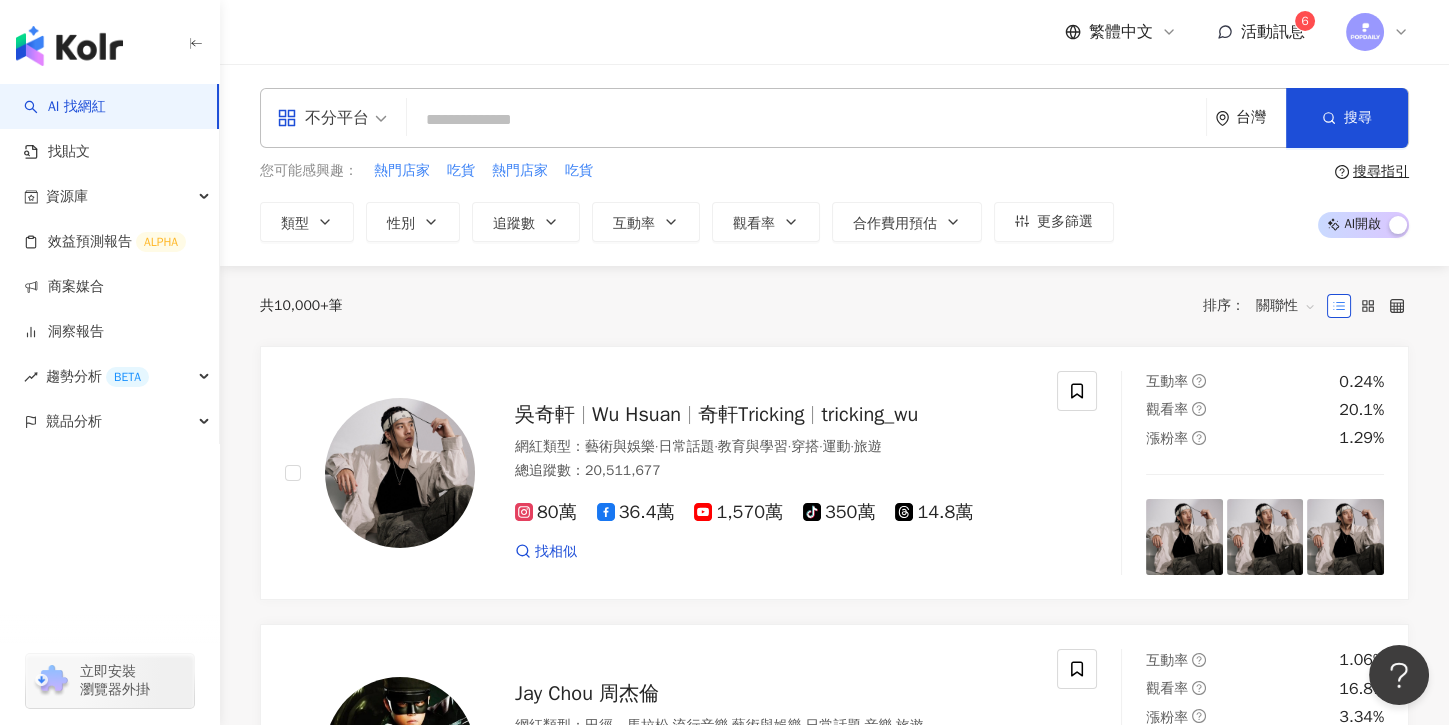 click at bounding box center [806, 120] 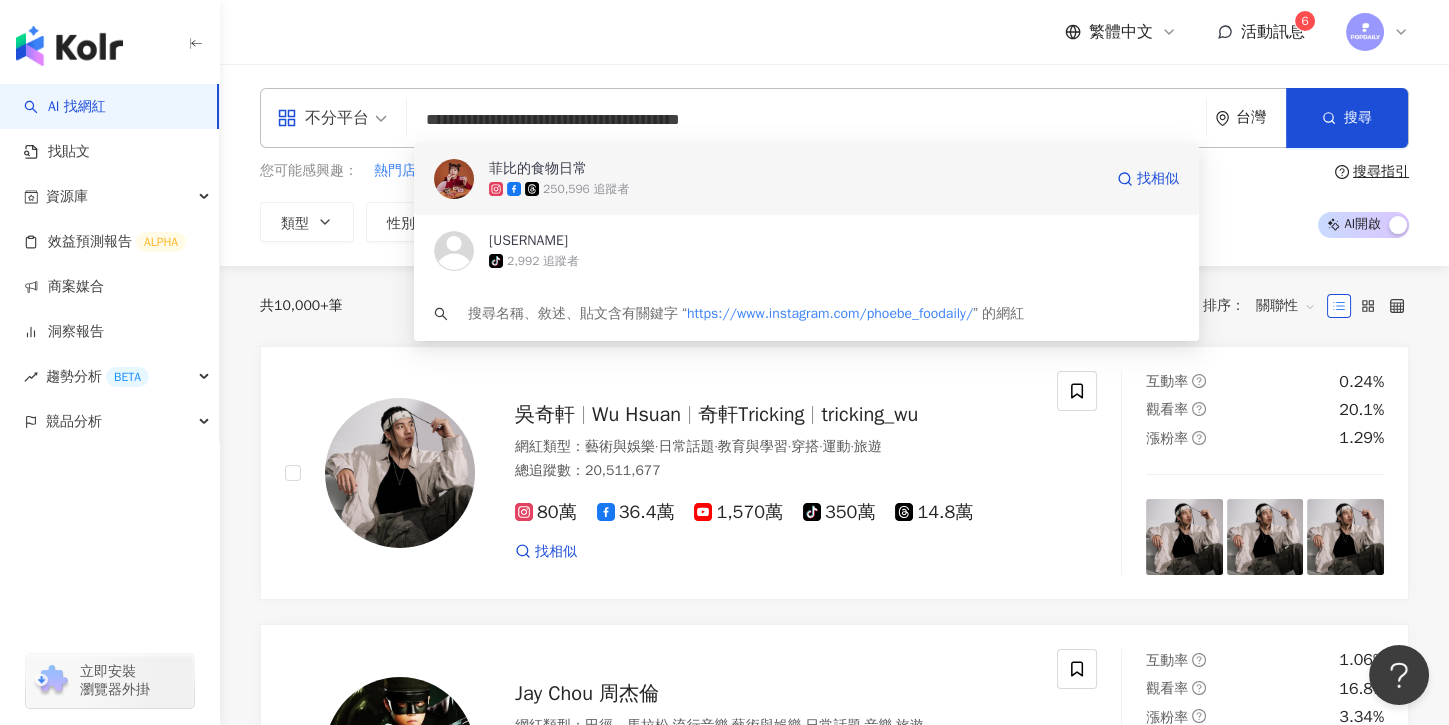 click on "菲比的食物日常" at bounding box center (795, 169) 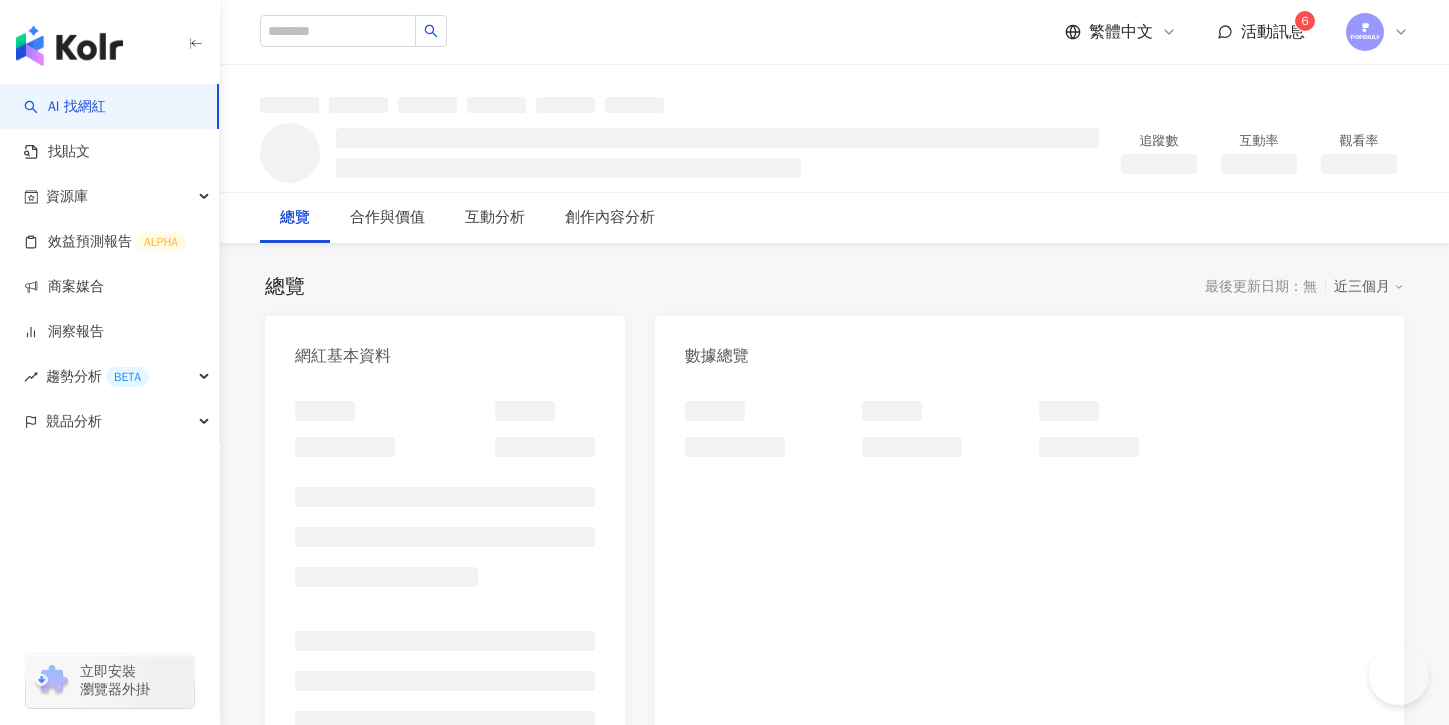 scroll, scrollTop: 0, scrollLeft: 0, axis: both 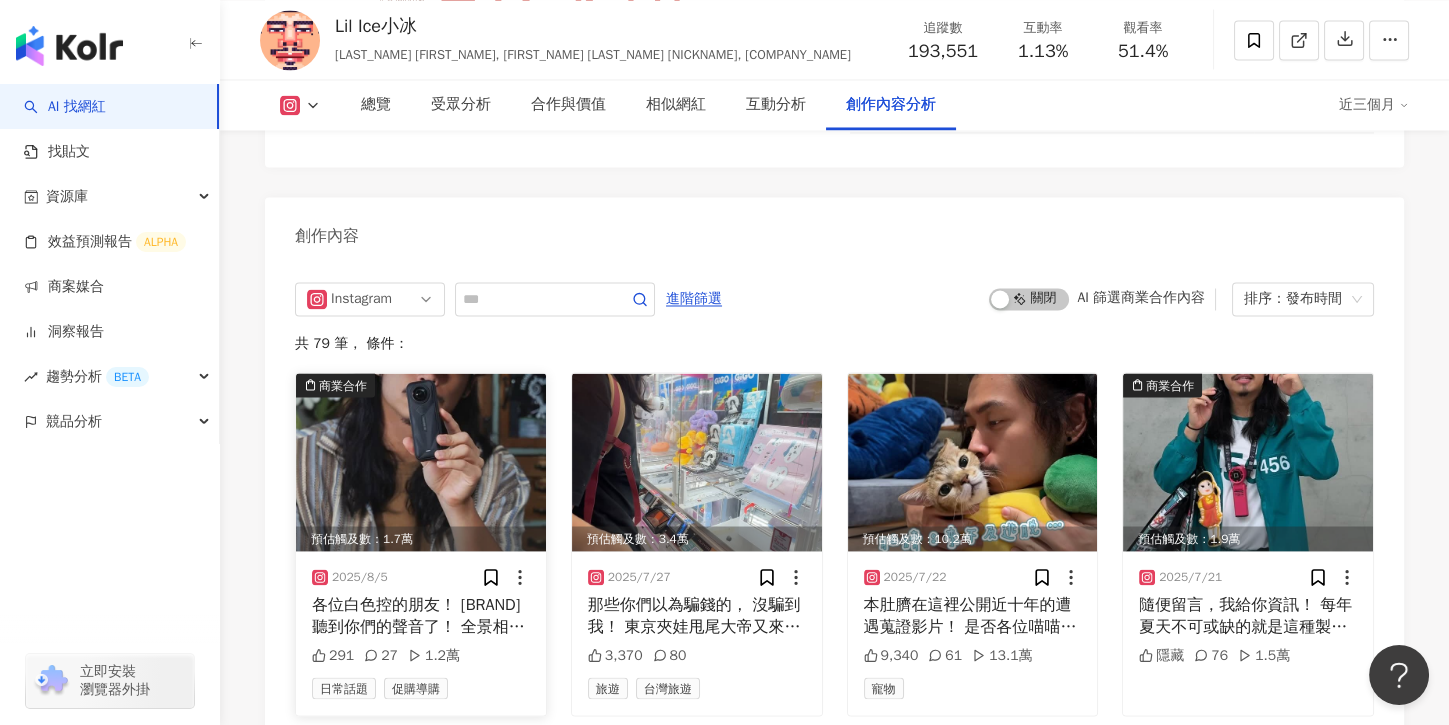 click on "各位白色控的朋友！
Insta360聽到你們的聲音了！
全景相機X5首次出了皓月白的顏色！
連自拍棒跟電池都幫各位整套一波！
太爽了吧！
另外各位有福了！
有非常非常大折扣各位！
活動時間：7/29 - 8/10
活動優惠：
X5: 優惠達82折（只限黑色！）
X4: 優惠69折
X3: 優惠56折
還有我的折扣碼大放送！聽好了！
7/31-8/31
凡事使用我折扣碼的前50個訂單，
購買X5任何套裝就可以加送電池給各位！
你知道一個電池有多貴、多珍貴嗎？
加緊腳步吧！
剩沒幾天了！
折扣碼：INRI59T
#Insta360 #X5 @insta360tw" at bounding box center (421, 615) 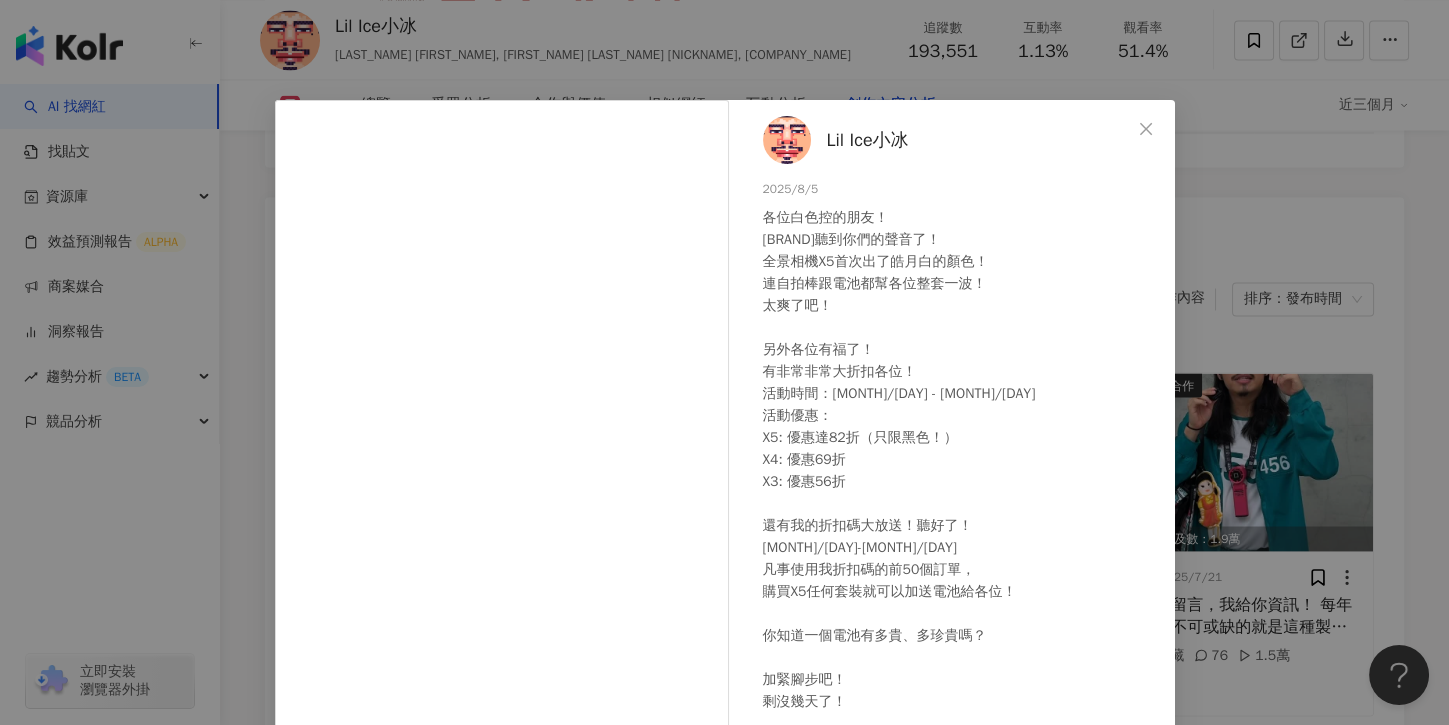scroll, scrollTop: 172, scrollLeft: 0, axis: vertical 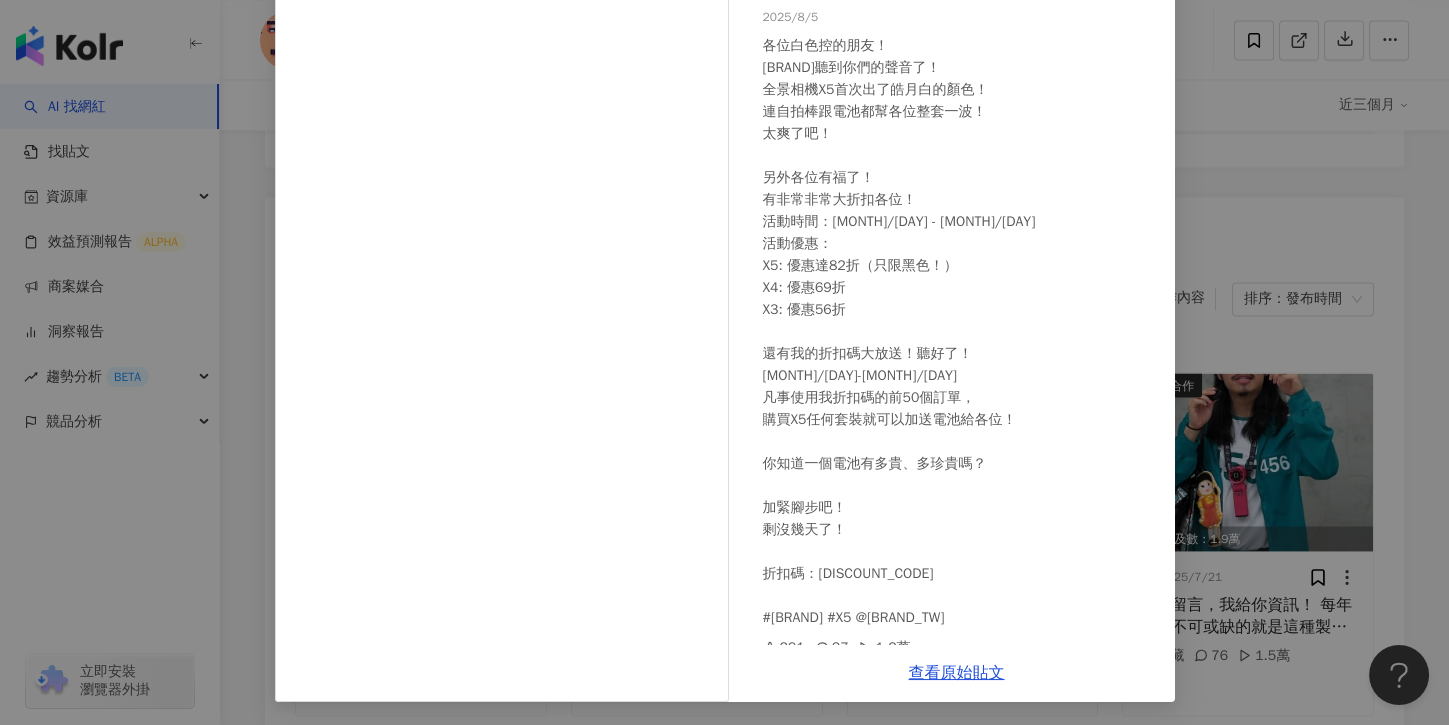 click on "Lil Ice小冰 2025/8/5 各位白色控的朋友！
Insta360聽到你們的聲音了！
全景相機X5首次出了皓月白的顏色！
連自拍棒跟電池都幫各位整套一波！
太爽了吧！
另外各位有福了！
有非常非常大折扣各位！
活動時間：7/29 - 8/10
活動優惠：
X5: 優惠達82折（只限黑色！）
X4: 優惠69折
X3: 優惠56折
還有我的折扣碼大放送！聽好了！
7/31-8/31
凡事使用我折扣碼的前50個訂單，
購買X5任何套裝就可以加送電池給各位！
你知道一個電池有多貴、多珍貴嗎？
加緊腳步吧！
剩沒幾天了！
折扣碼：INRI59T
#Insta360 #X5 @insta360tw 291 27 1.2萬 查看原始貼文" at bounding box center (724, 362) 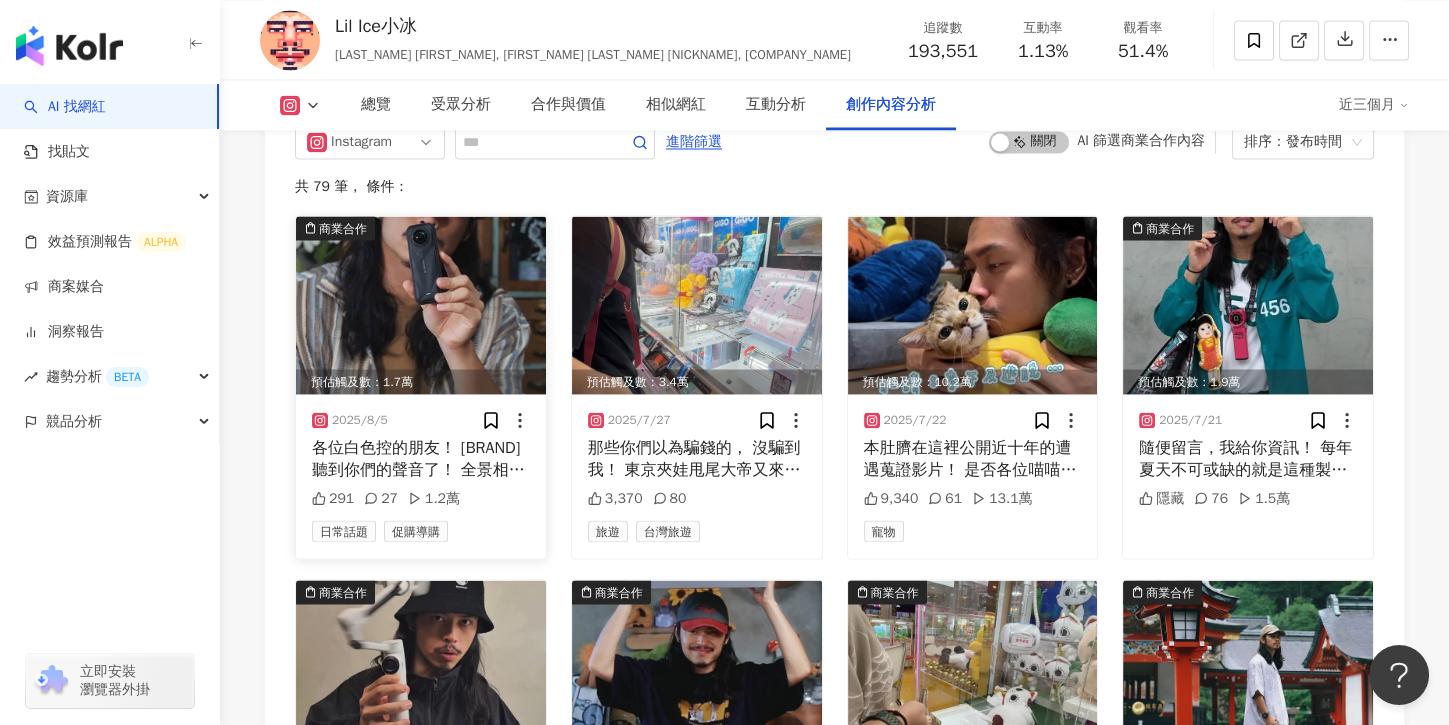 scroll, scrollTop: 6535, scrollLeft: 0, axis: vertical 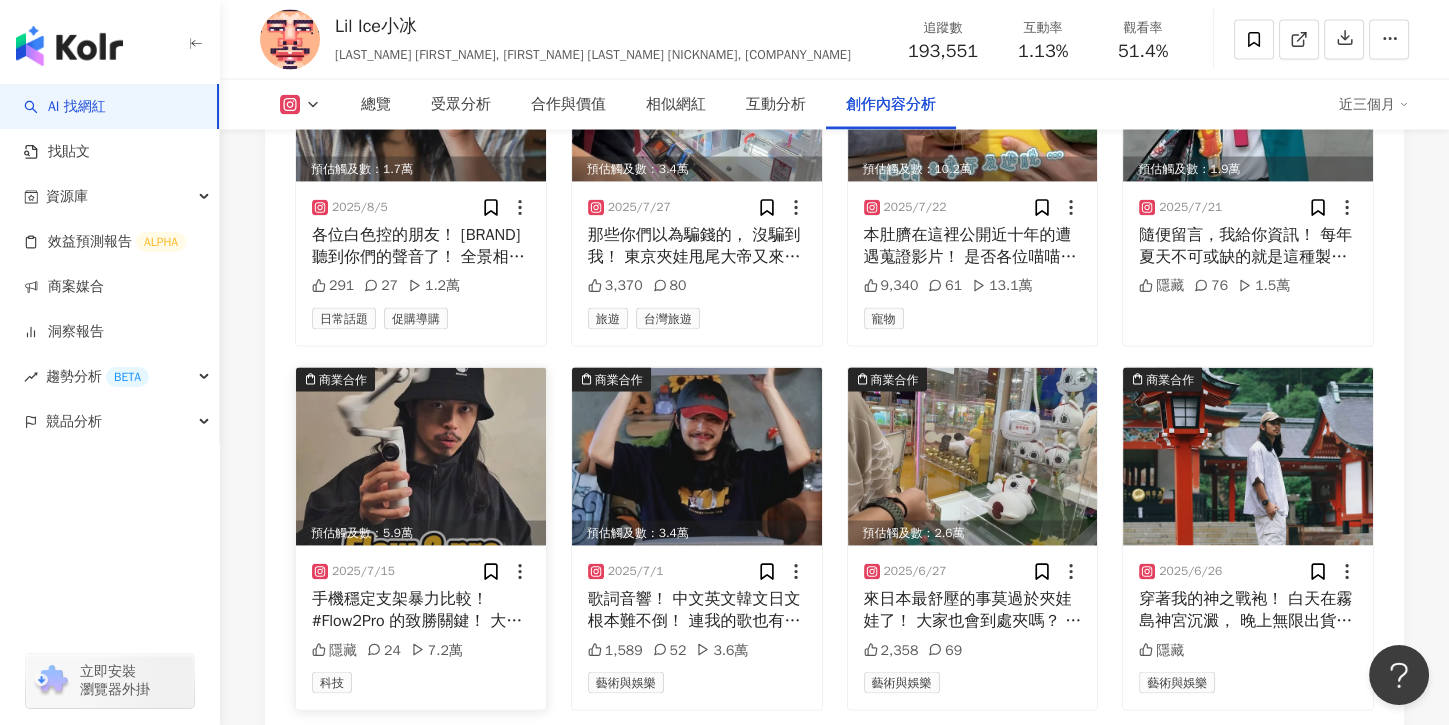 click at bounding box center (421, 457) 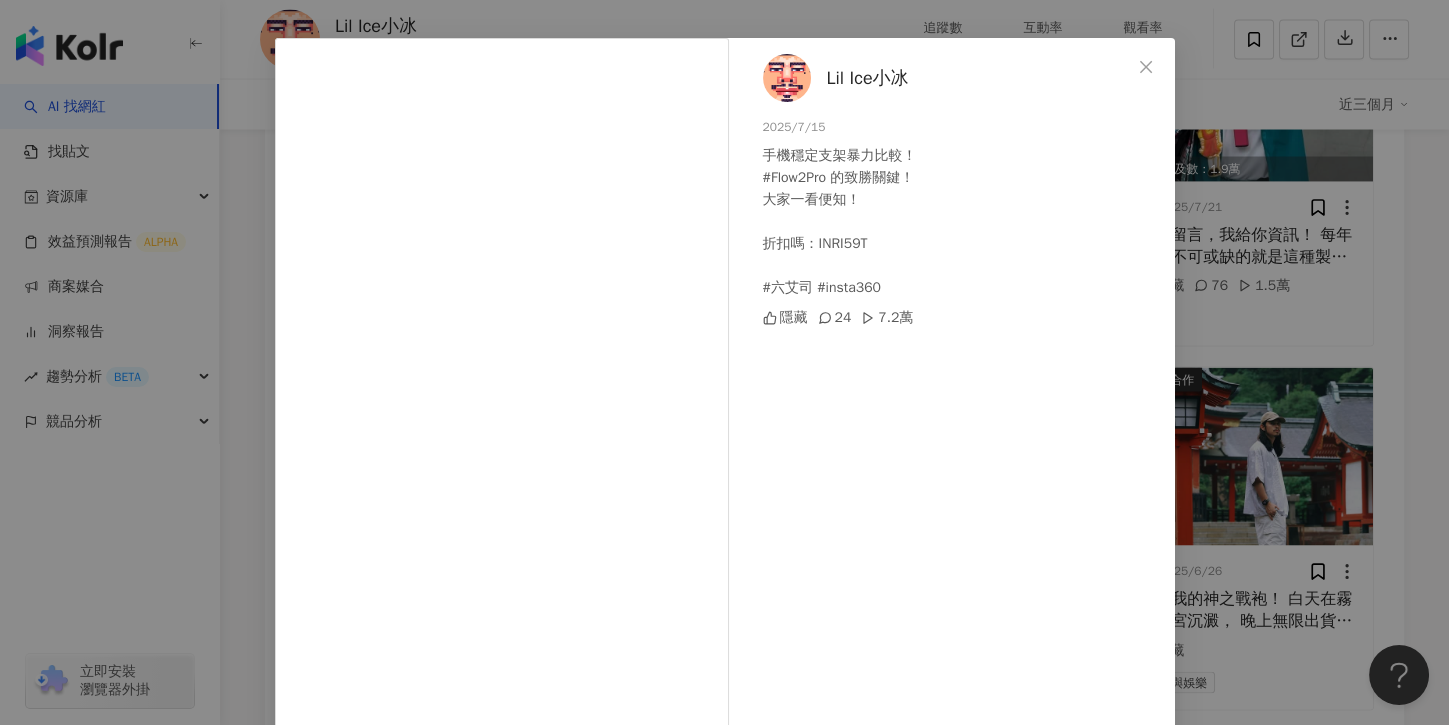 scroll, scrollTop: 148, scrollLeft: 0, axis: vertical 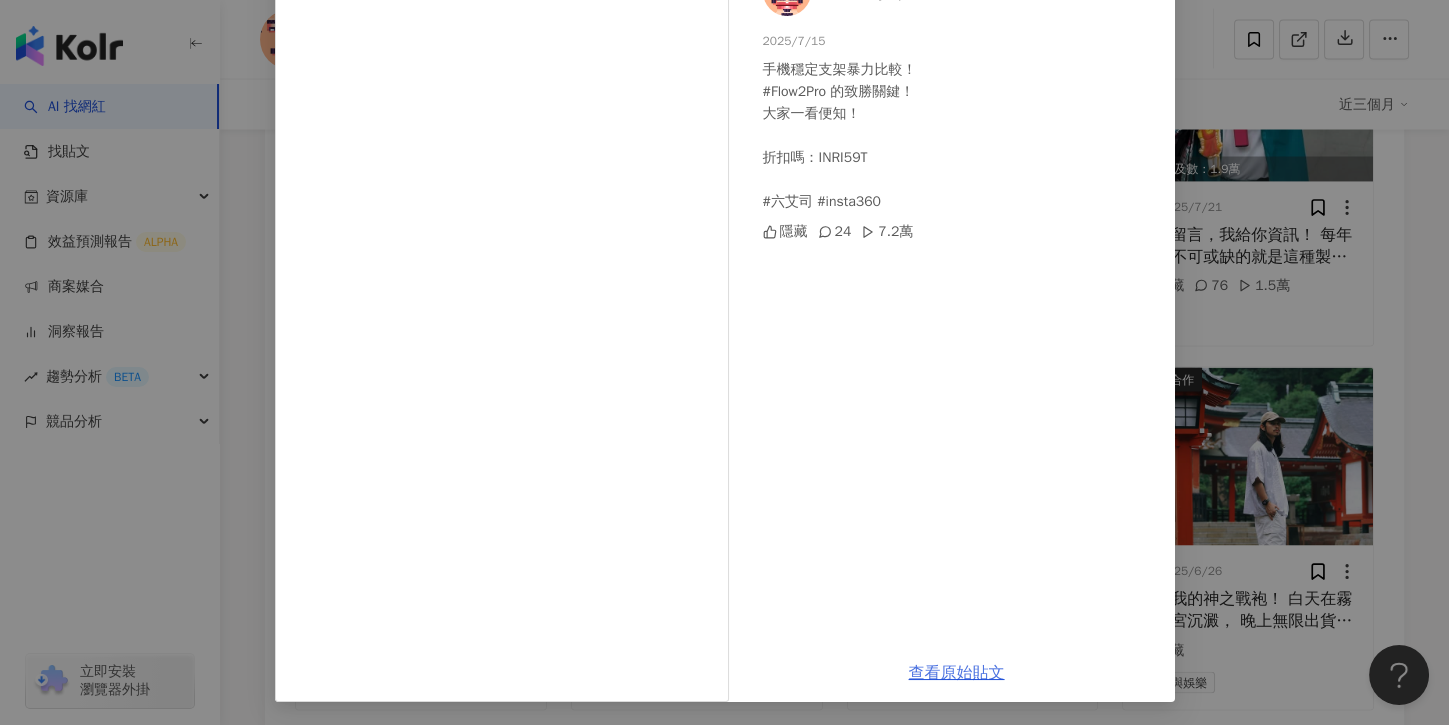 click on "查看原始貼文" at bounding box center (957, 673) 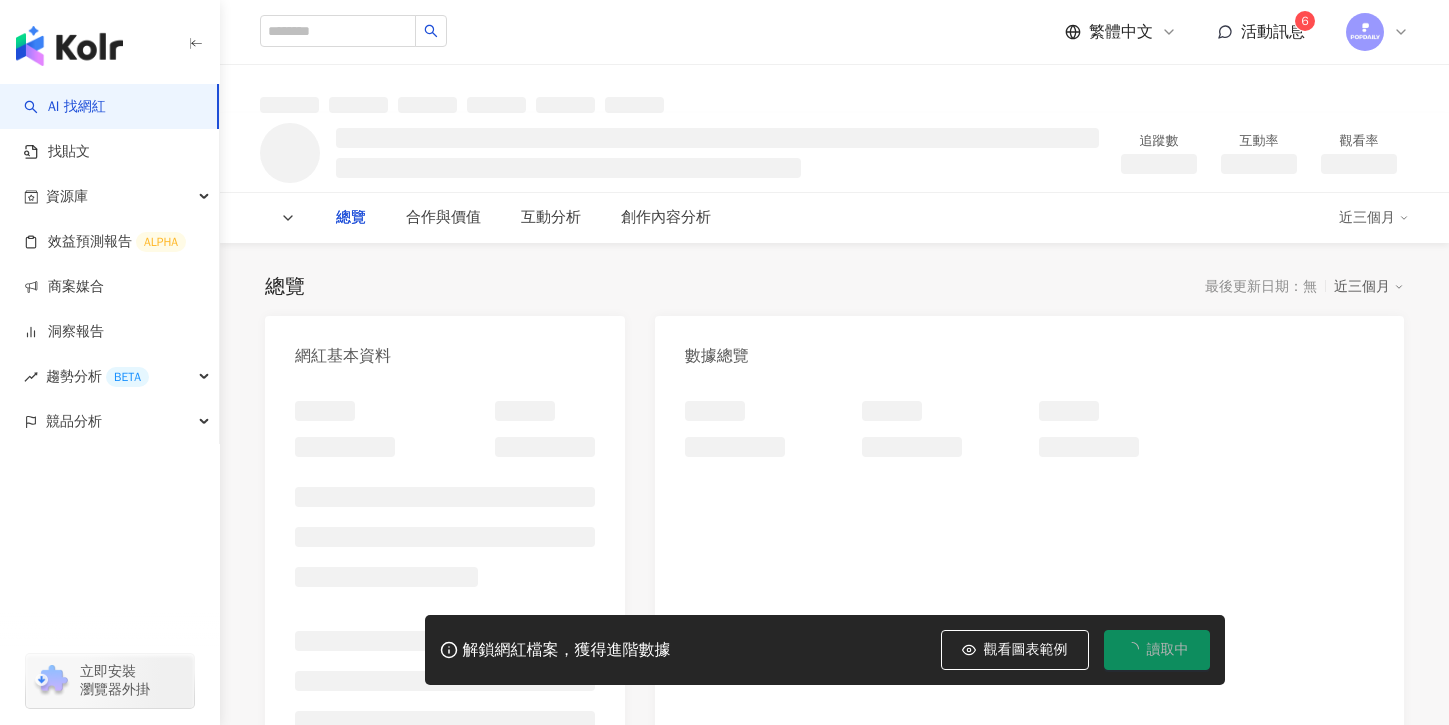scroll, scrollTop: 0, scrollLeft: 0, axis: both 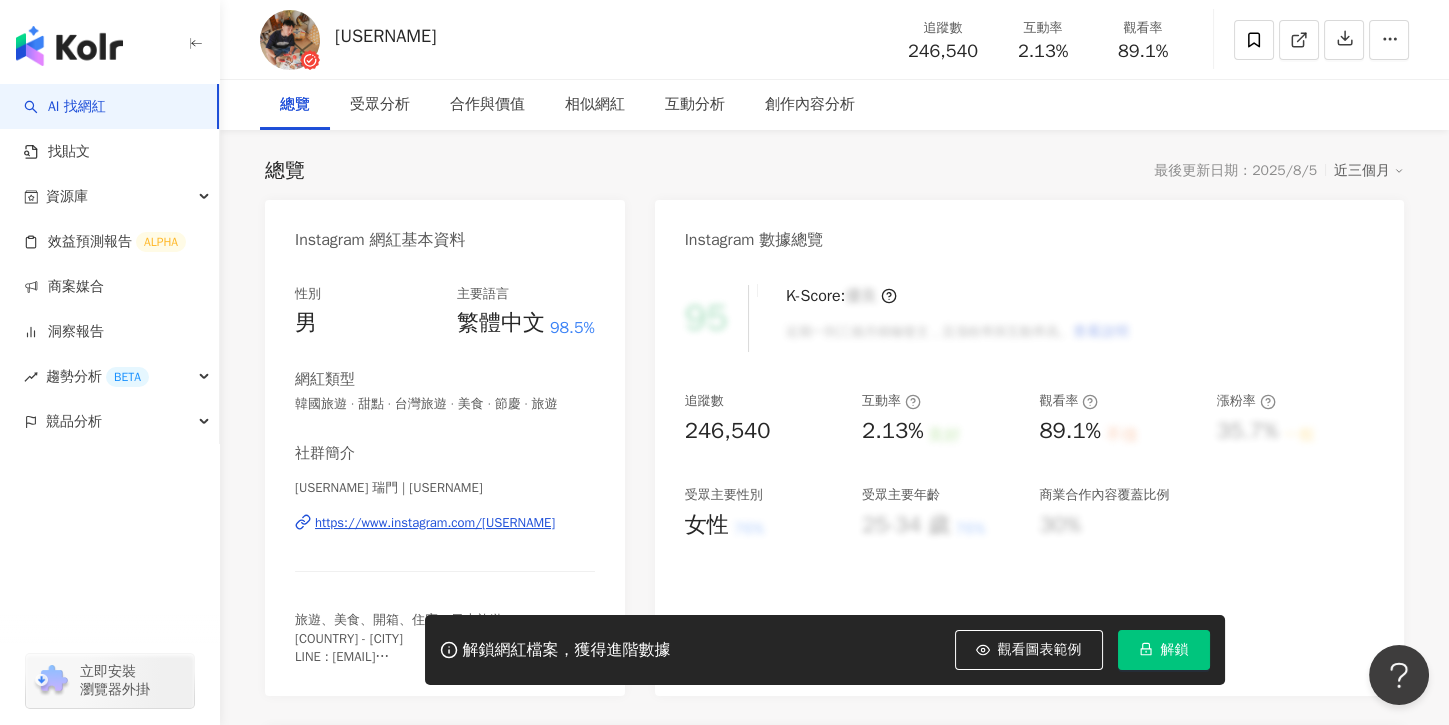 click on "解鎖" at bounding box center [1175, 650] 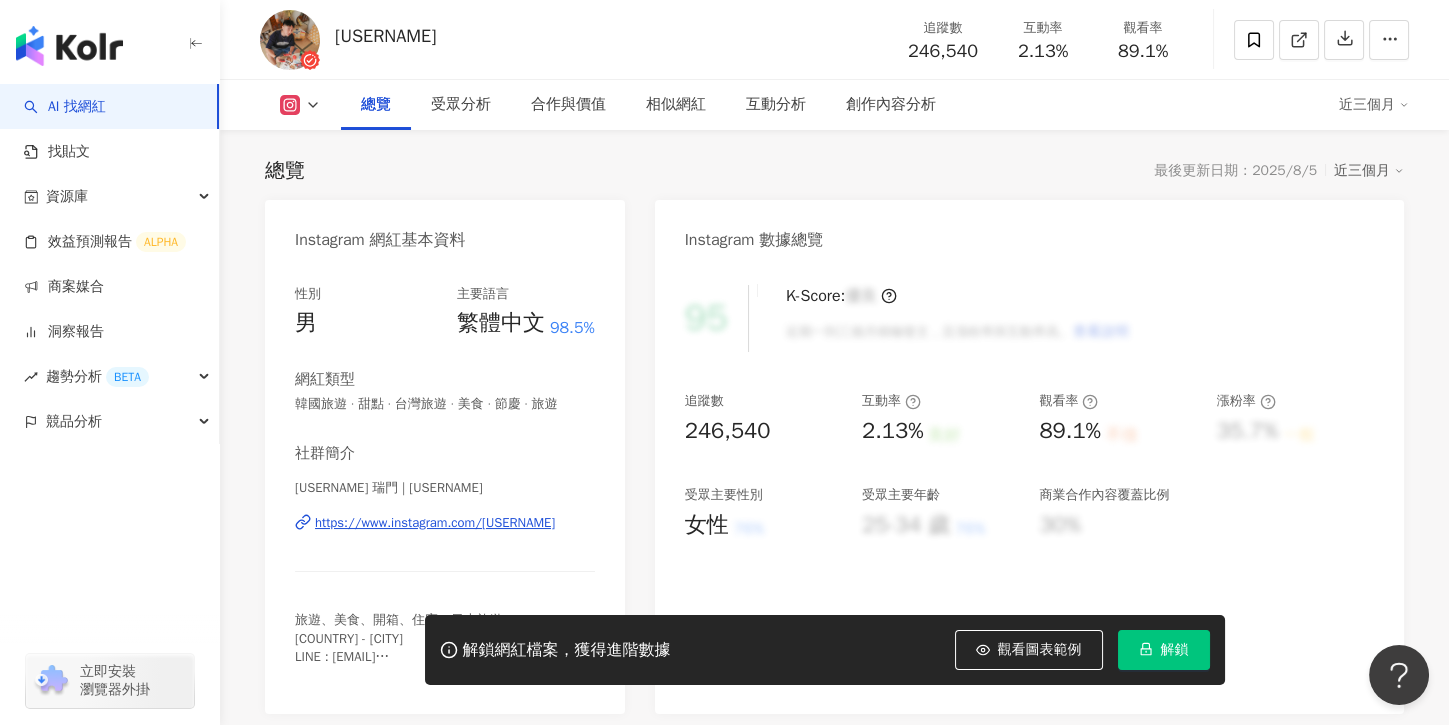 scroll, scrollTop: 178, scrollLeft: 0, axis: vertical 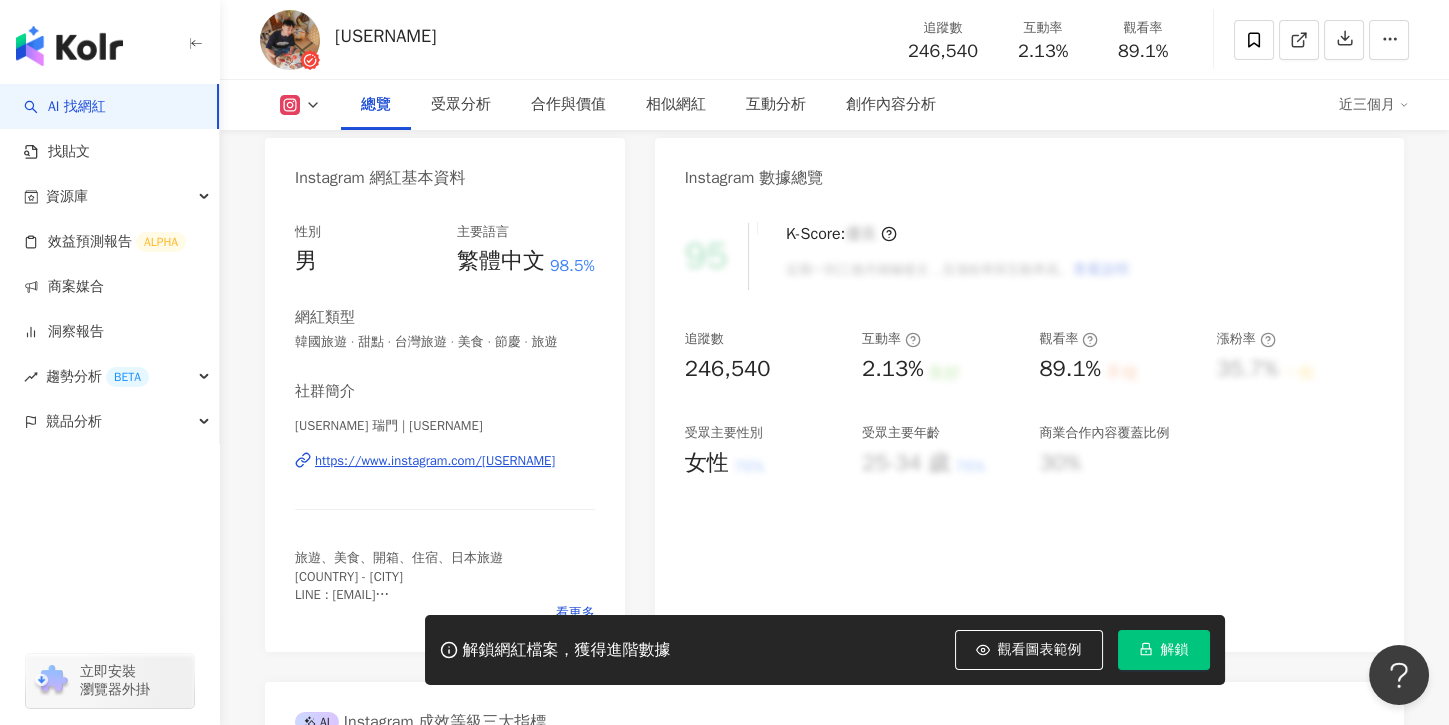 click on "解鎖" at bounding box center (1175, 650) 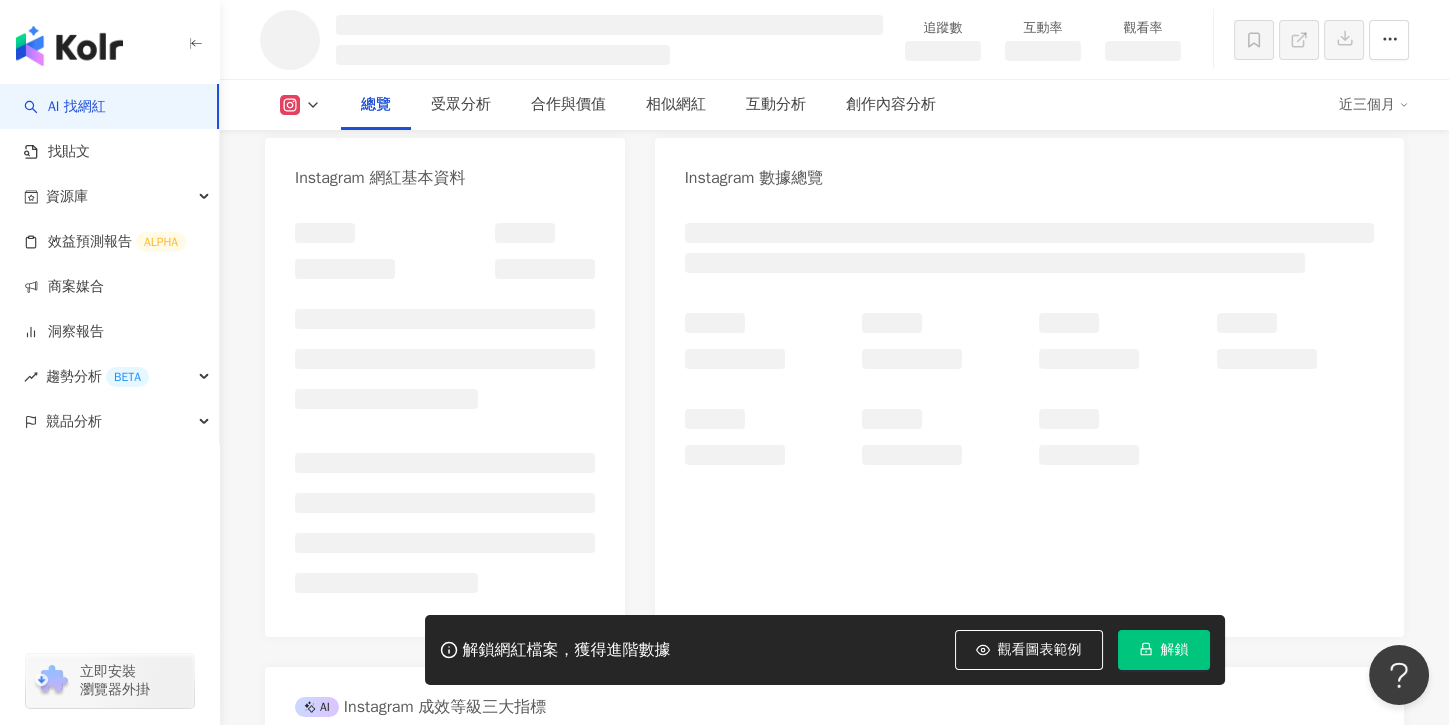 scroll, scrollTop: 1169, scrollLeft: 0, axis: vertical 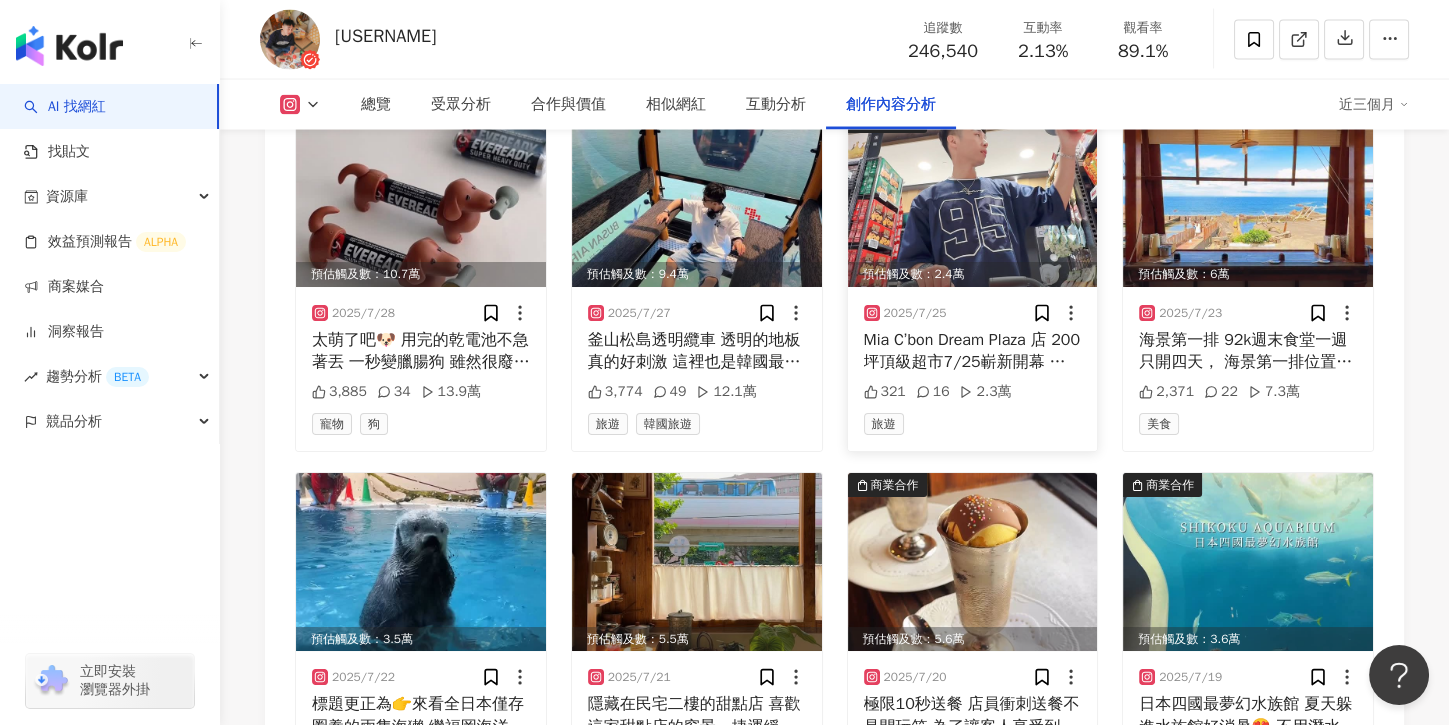 click on "Mia C’bon Dream Plaza 店
200坪頂級超市7/25嶄新開幕
這次真的很用心，不只逛得開心，還設計了可愛到不行的 貓町市集，賣場裡藏了 5 隻超萌貓咪公仔，每個角落都超好拍，貓奴們一定要來打卡朝聖一下
想買菜、想找禮物、想放鬆一下通通有：
異國禮盒專區：各國人氣美食一網打盡
生鮮蔬果區：每天直送的新鮮蔬果，超新鮮
現煎和牛＆和牛漢堡：現場香到不行，好好吃
杯果杯GO果昔吧：清爽蔬果冰沙好喝又健康
自助取酒機：葡萄酒免費試喝，邊逛邊微醺超Chill
開幕優惠：https://miacbon.tw/AiNkL
📍 7/25～7/27 每日限量 100 份福袋，
📍 7/25～7/27 滿 $1,500 送 Mia C’bon 質感護照包，
📍 單筆滿 $888 還能參加扭蛋轉轉樂，有機會抽中 $5,000 現金券 🎉
這週就約好朋友一起來 Mia C’bon Dream Plaza 店
@miacbon
#頂級超市 #dreamplaza #貓町市集 #新店開幕" at bounding box center (973, 351) 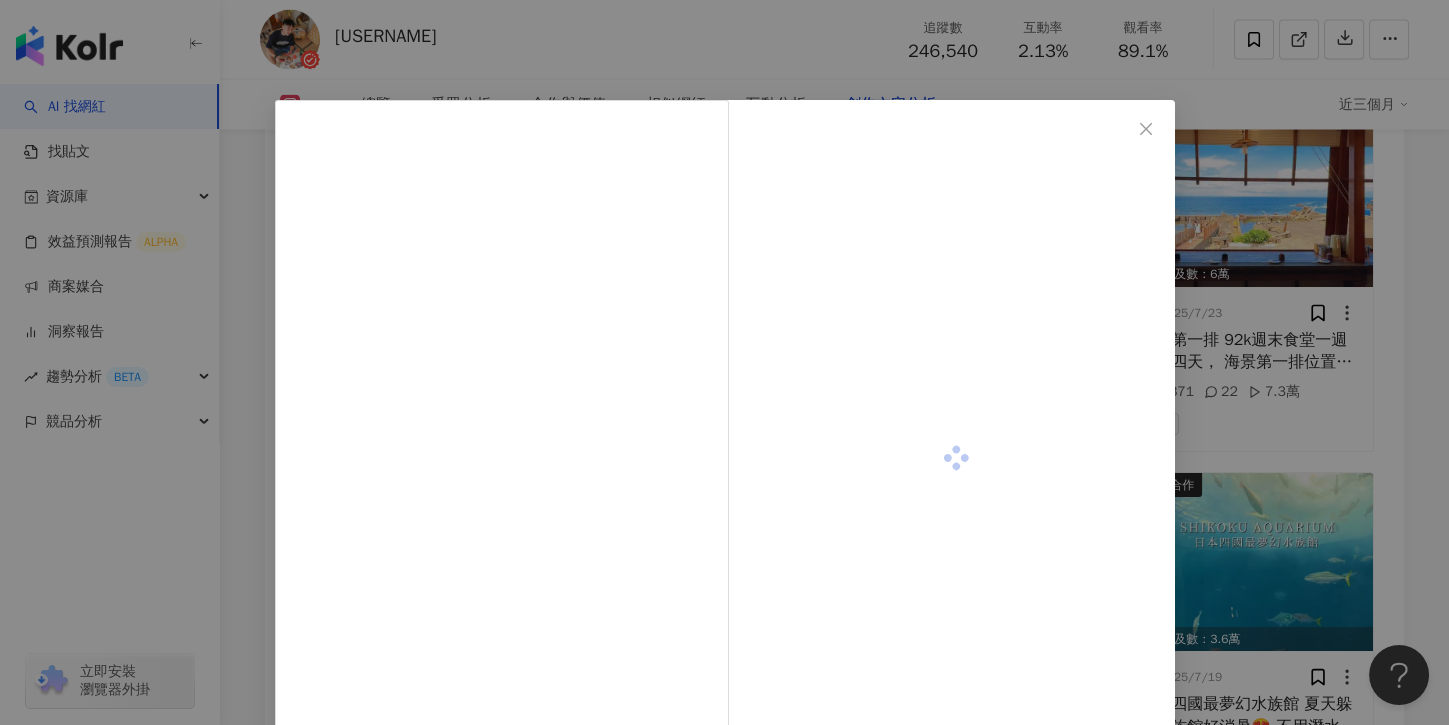 click at bounding box center (957, 458) 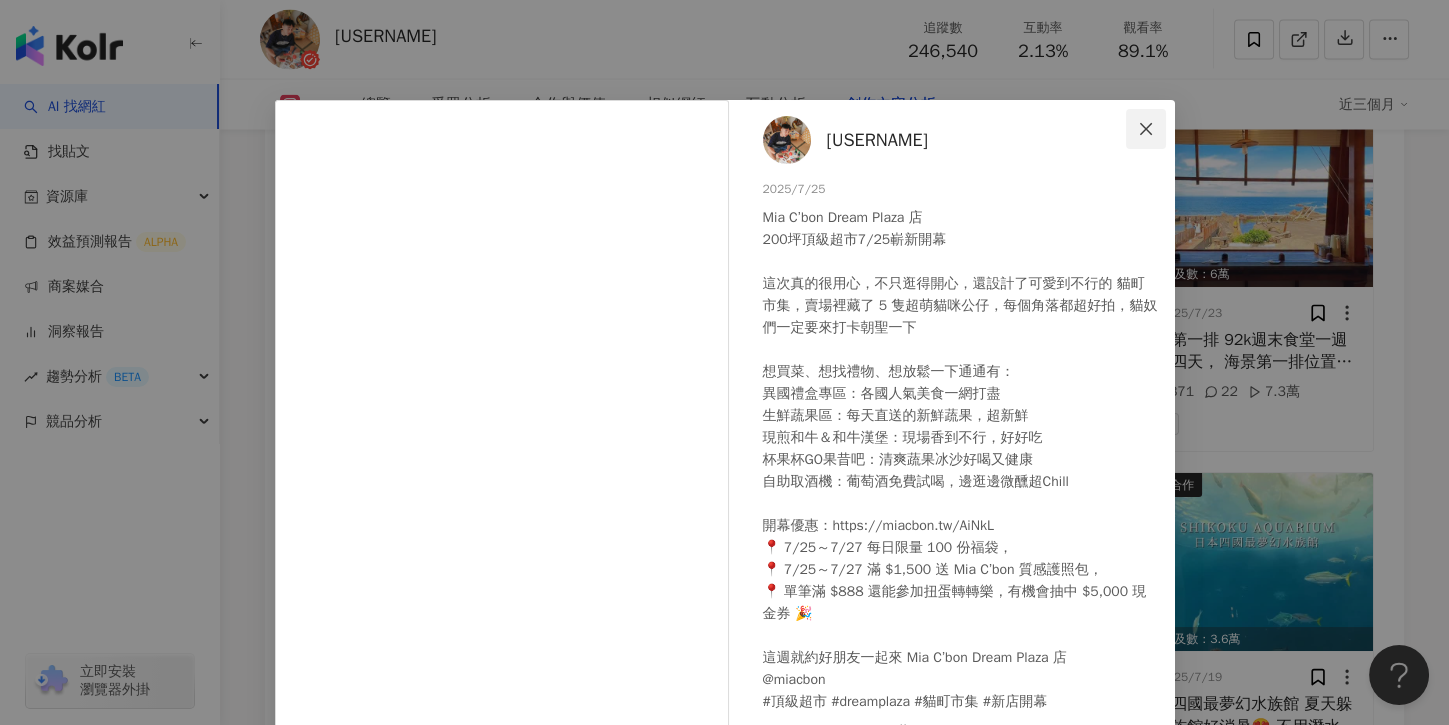 click 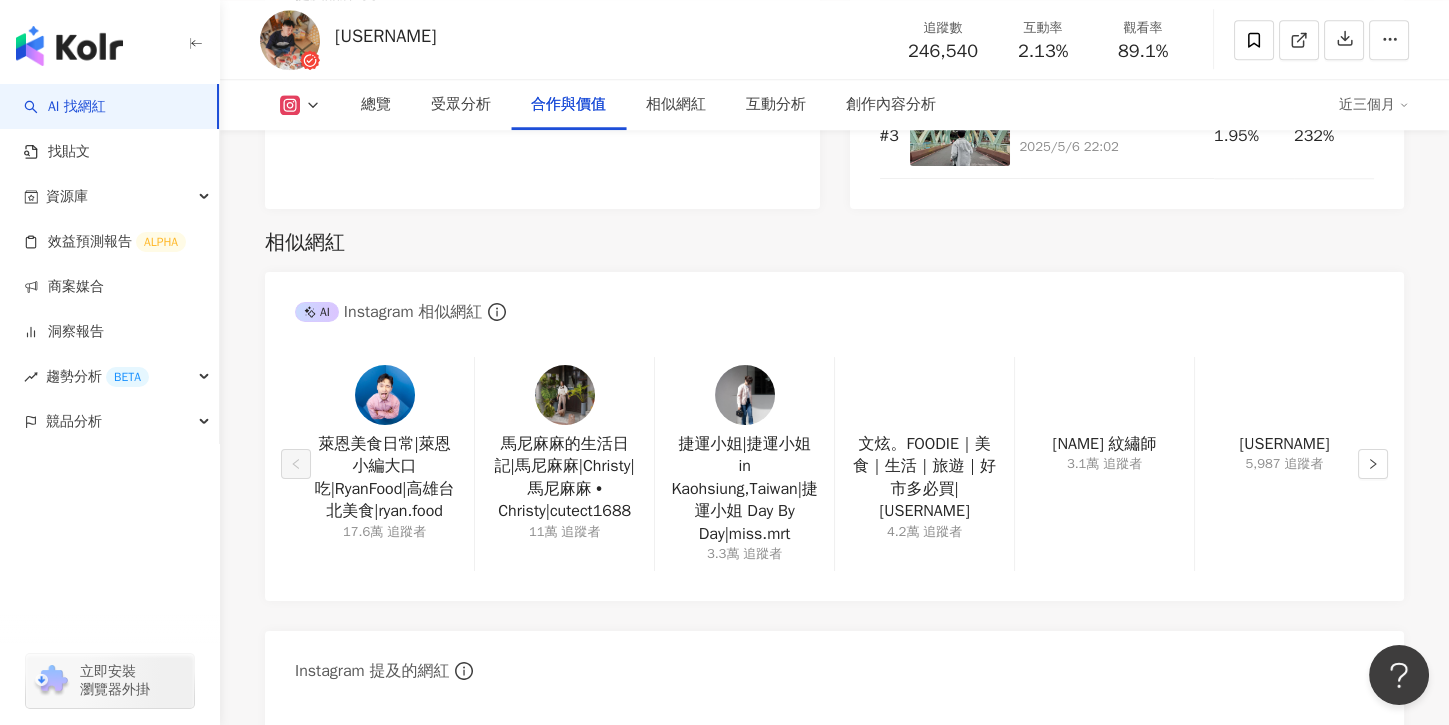 scroll, scrollTop: 2703, scrollLeft: 0, axis: vertical 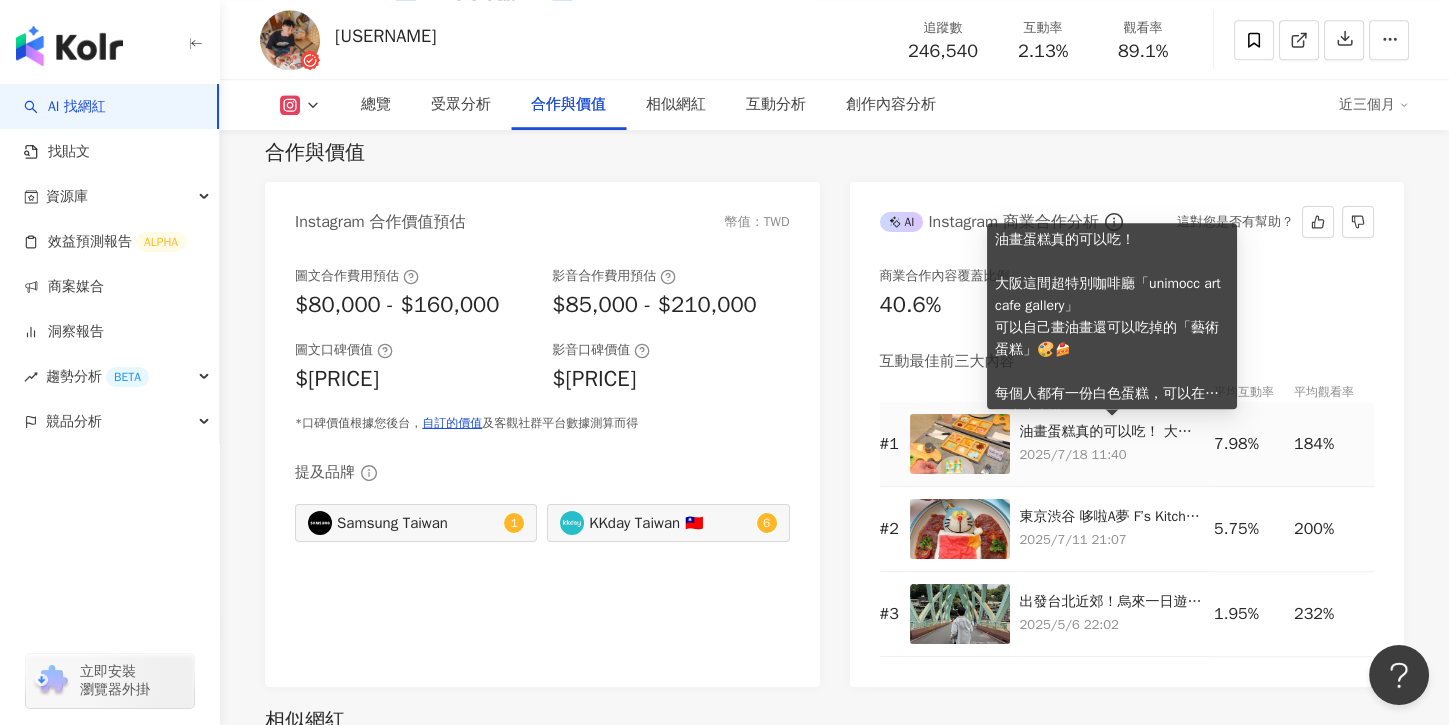 click on "油畫蛋糕真的可以吃！
大阪這間超特別咖啡廳「unimocc art cafe gallery」
可以自己畫油畫還可以吃掉的「藝術蛋糕」🎨🍰
每個人都有一份白色蛋糕，可以在上面自由創作
（顏料都是可食用奶油顏料）
畫完的那一刻真的會有點捨不得吃掉😂
撇除蛋糕口味，我覺得更有紀念價值一些
蠻適合朋友、情侶約會、甚至一個人來創作也很放鬆。
📌 建議提前預約，表單在店家IG主頁
#大阪 #大阪旅遊 #Osaka #Osakacafe #Osakatrip #Osakatravel" at bounding box center [1112, 432] 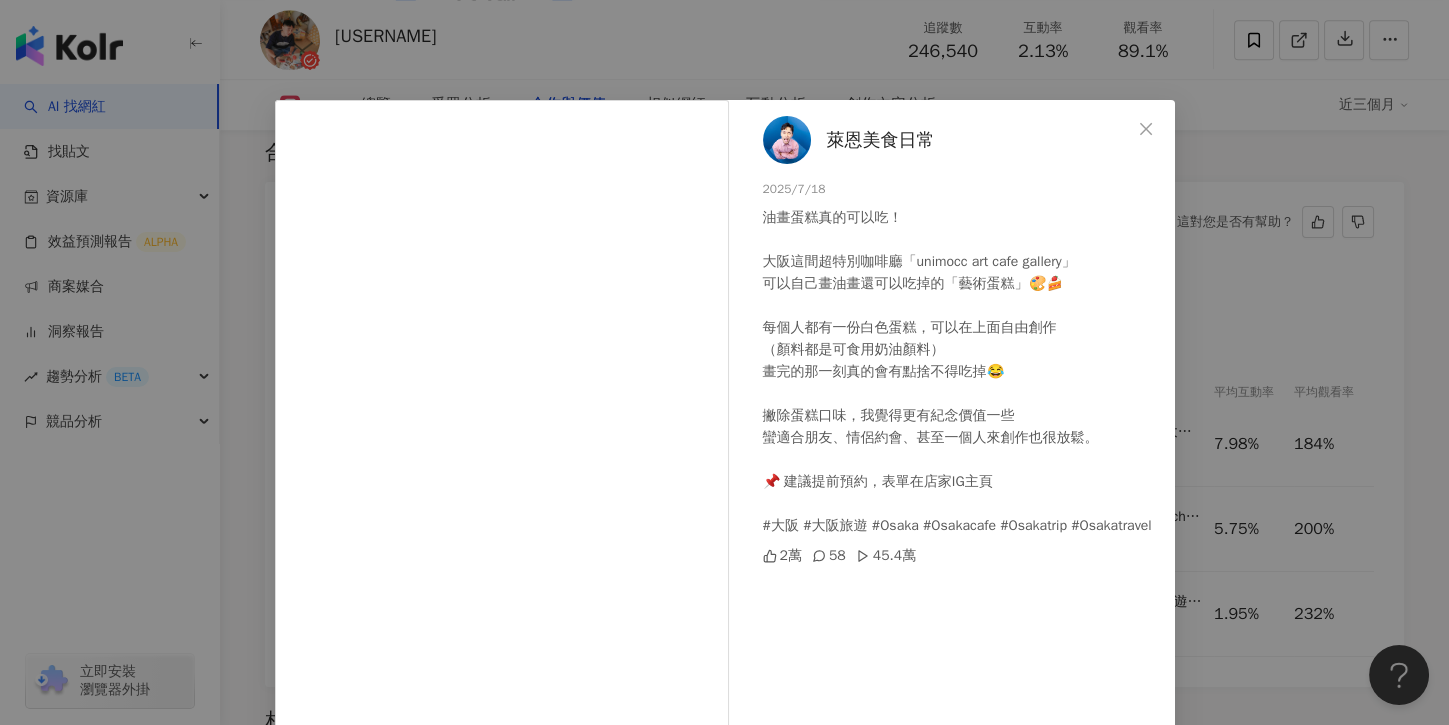 scroll, scrollTop: 172, scrollLeft: 0, axis: vertical 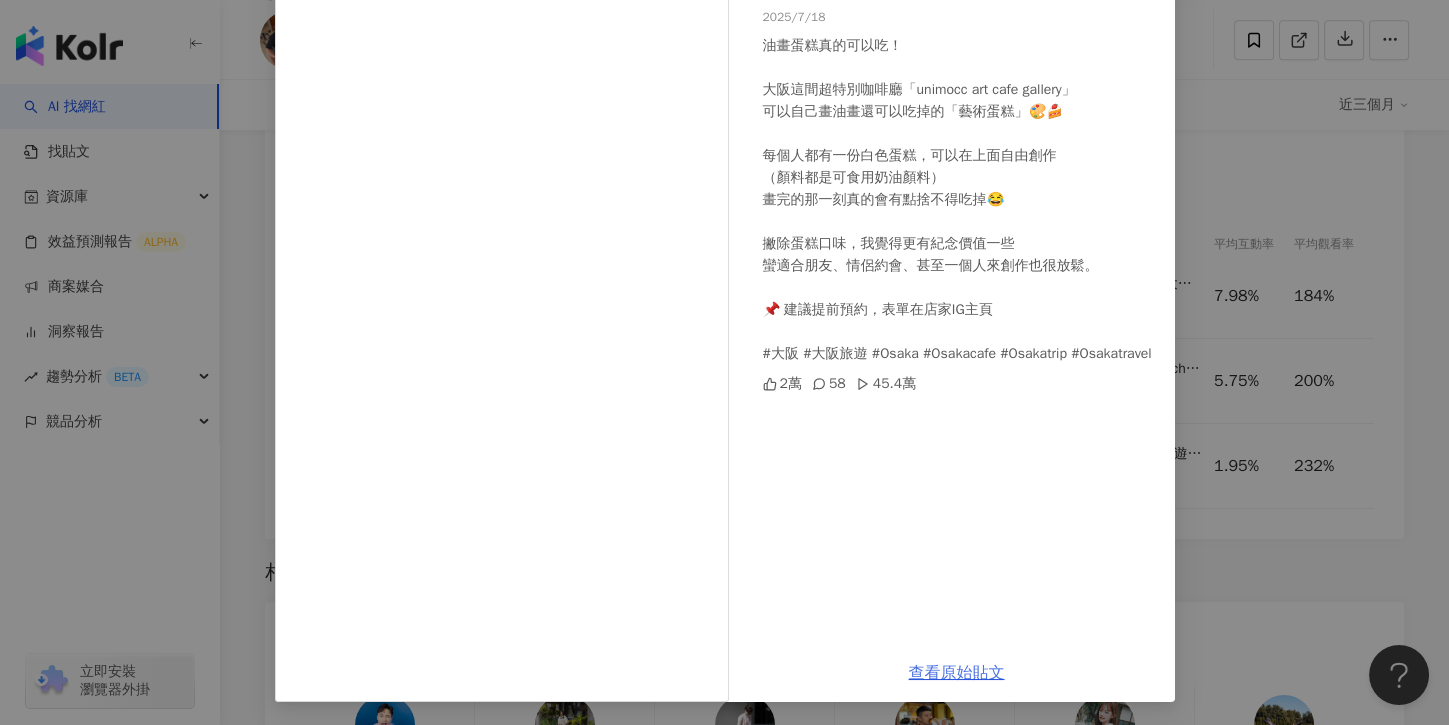 click on "查看原始貼文" at bounding box center [957, 673] 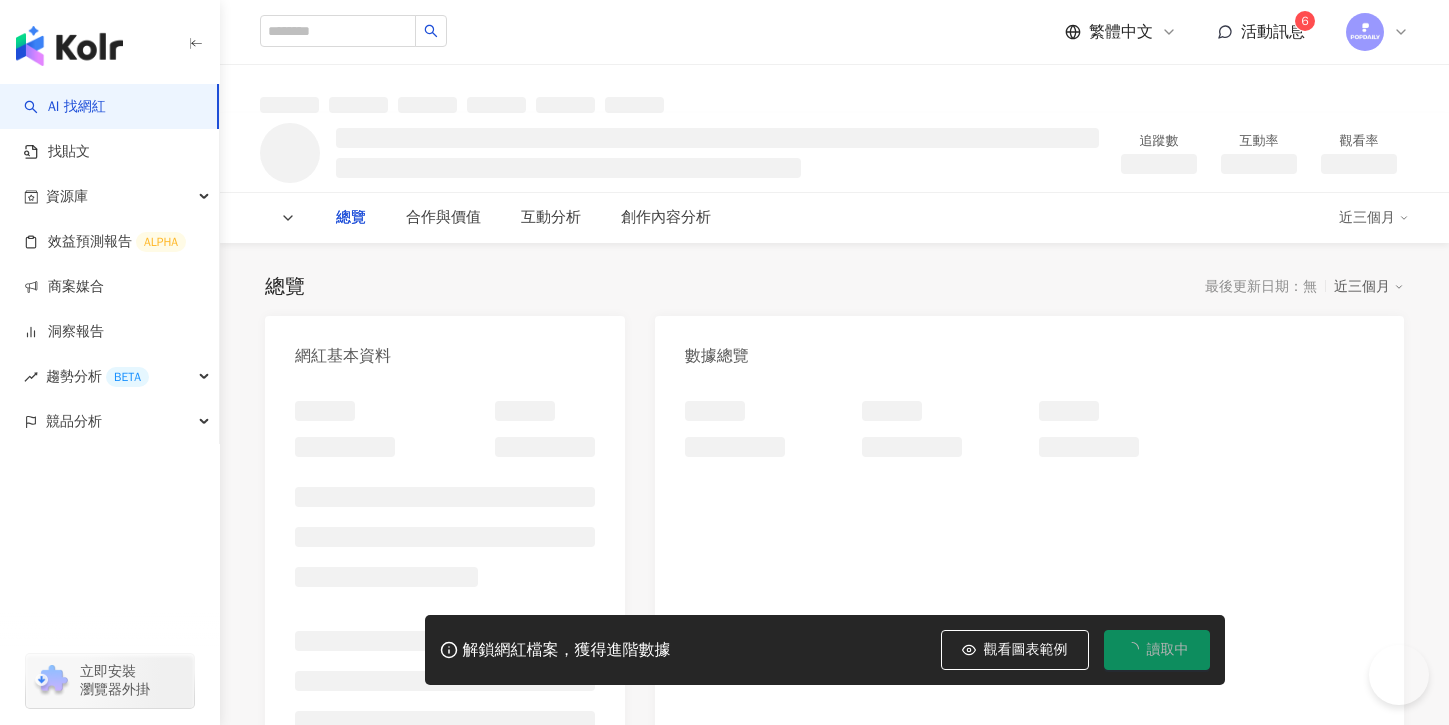 scroll, scrollTop: 0, scrollLeft: 0, axis: both 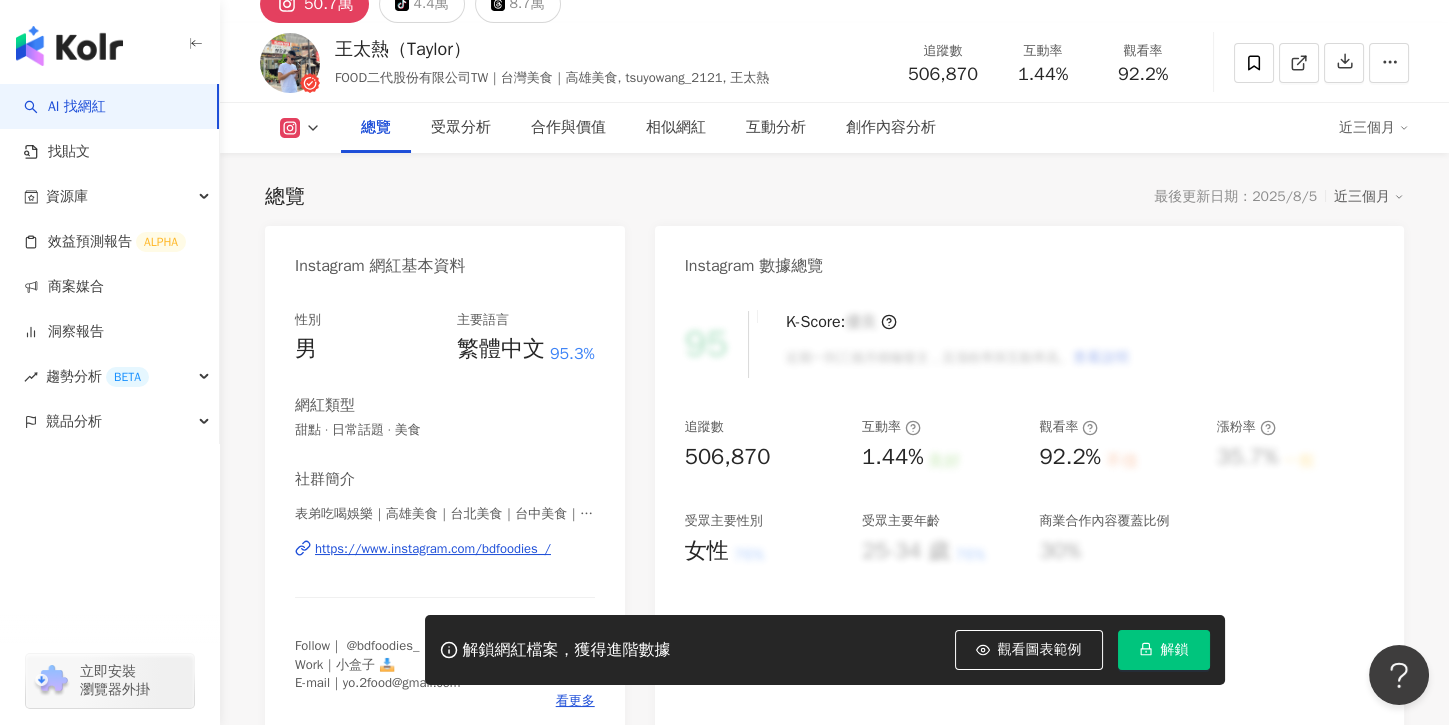 click on "解鎖" at bounding box center (1175, 650) 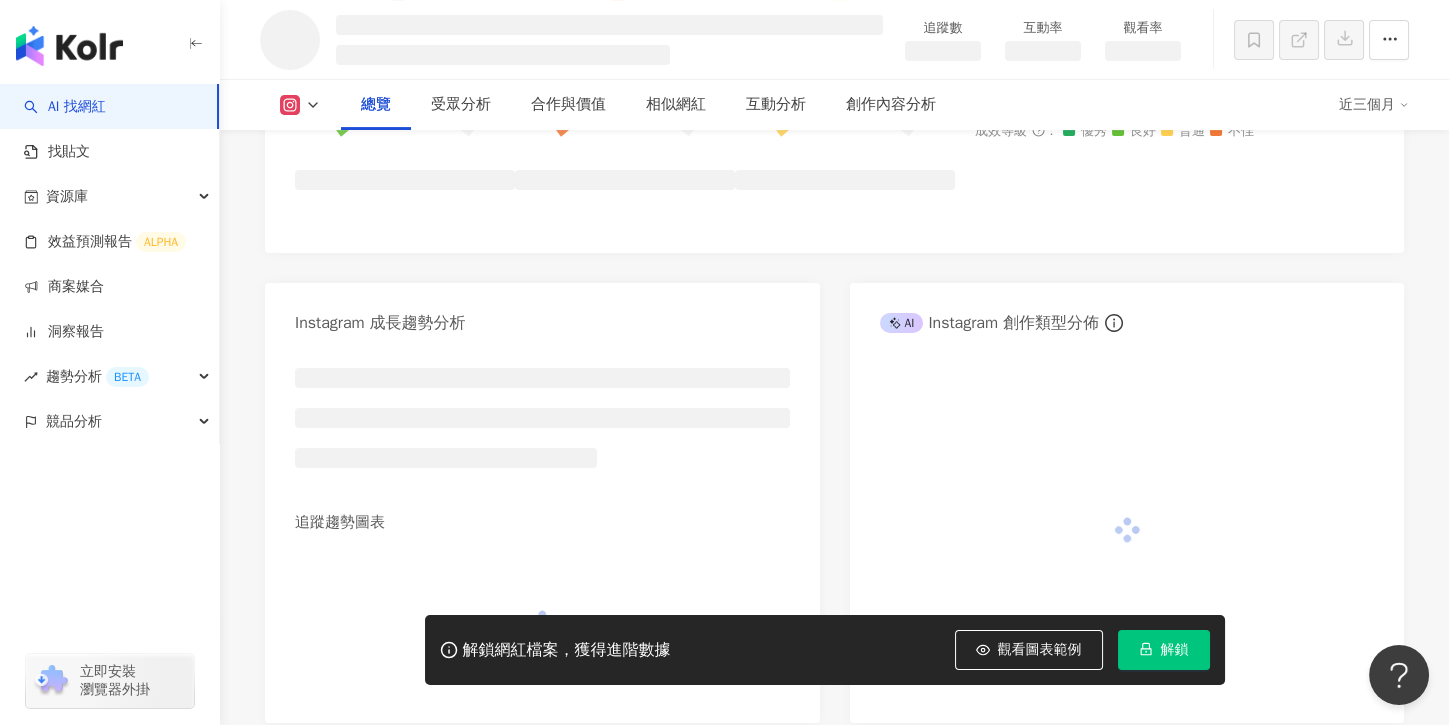 scroll, scrollTop: 917, scrollLeft: 0, axis: vertical 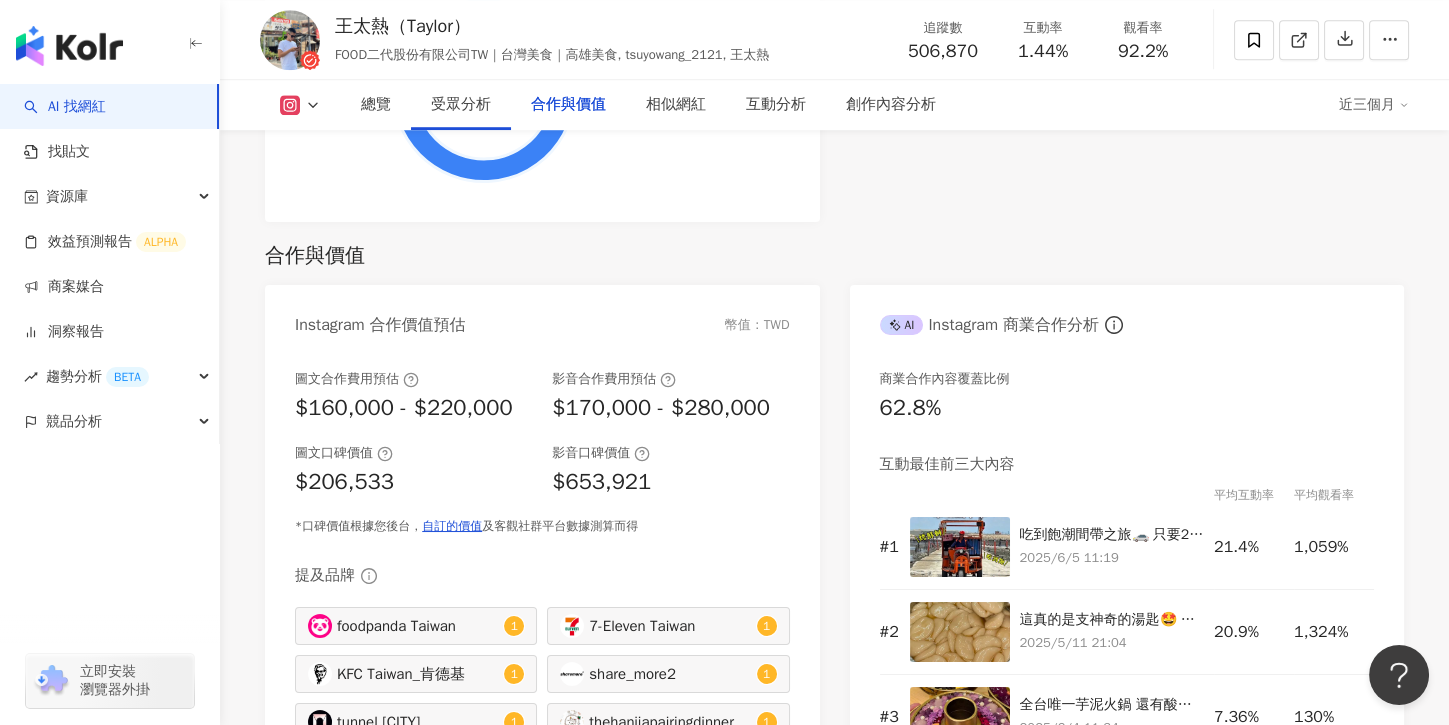 click on "2025/6/5 11:19" at bounding box center (1112, 558) 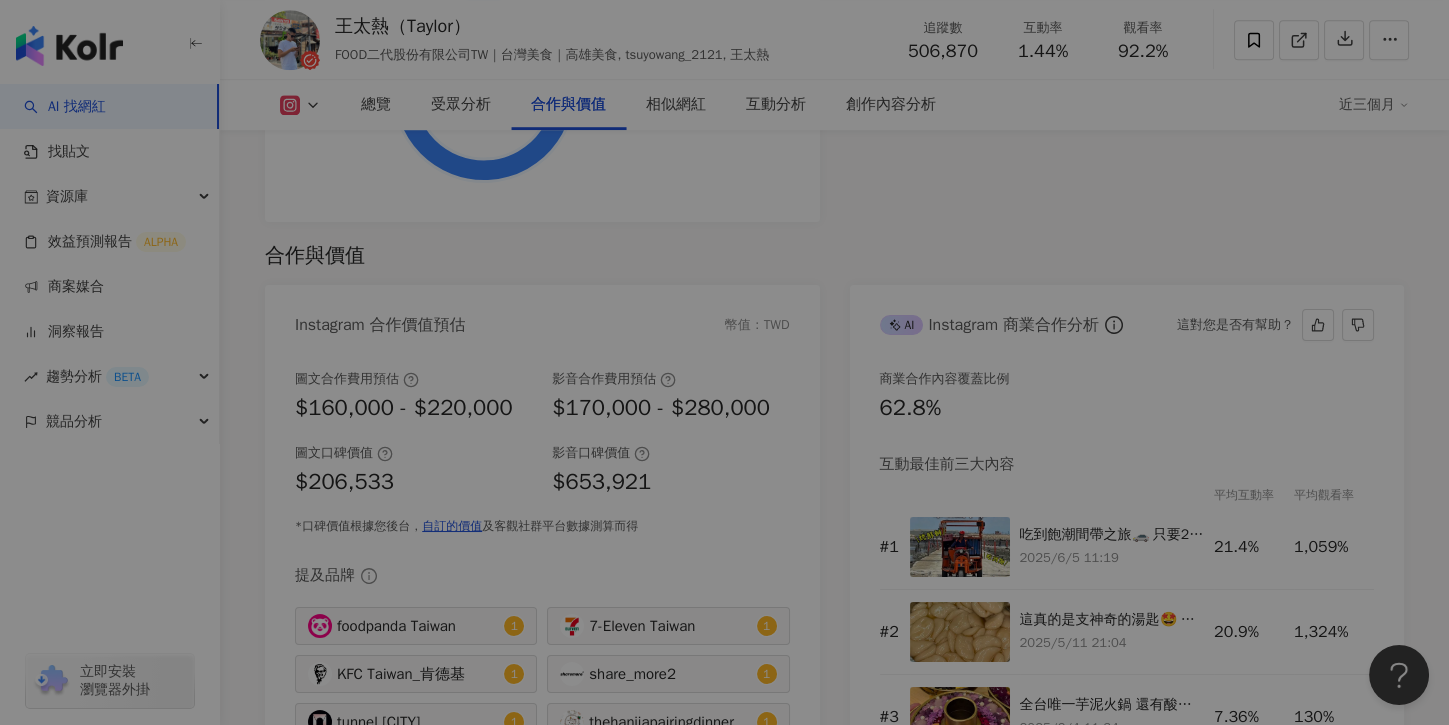 scroll, scrollTop: 2640, scrollLeft: 0, axis: vertical 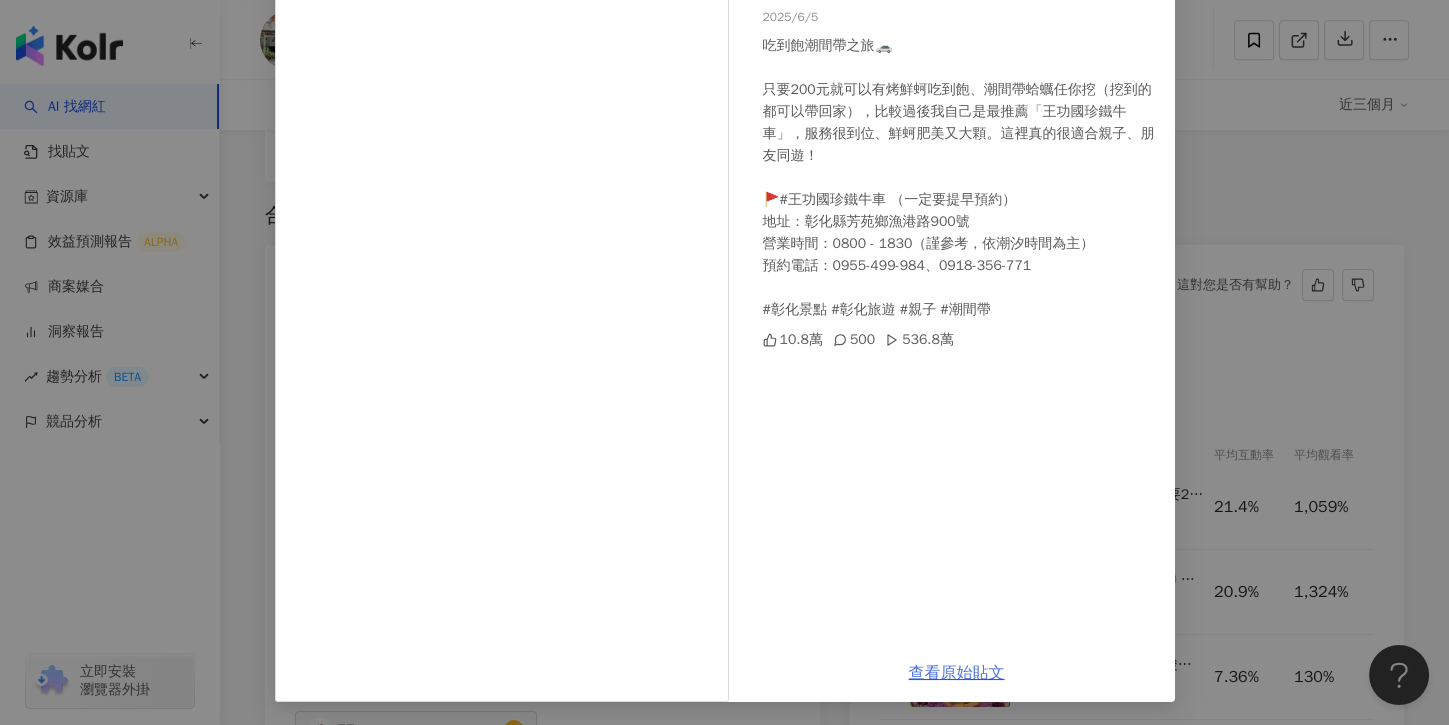 click on "查看原始貼文" at bounding box center (957, 673) 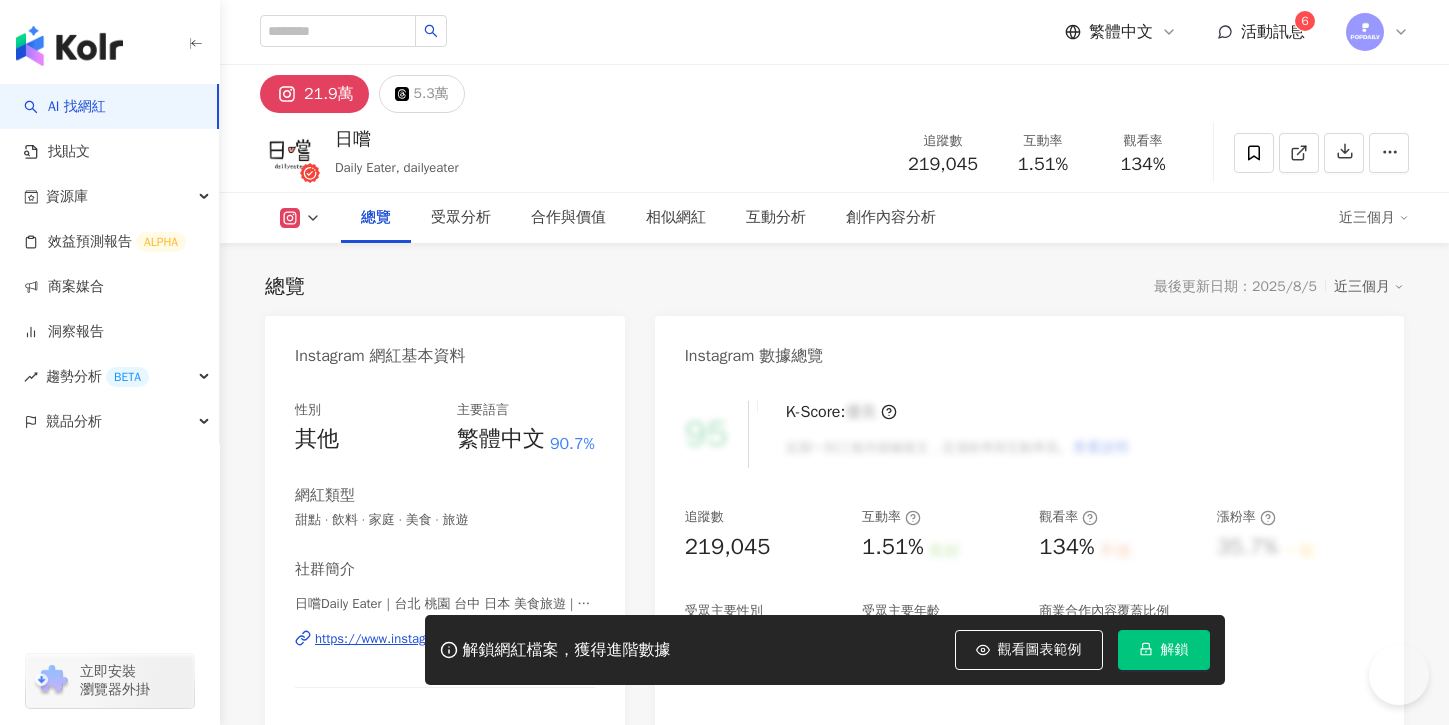 scroll, scrollTop: 0, scrollLeft: 0, axis: both 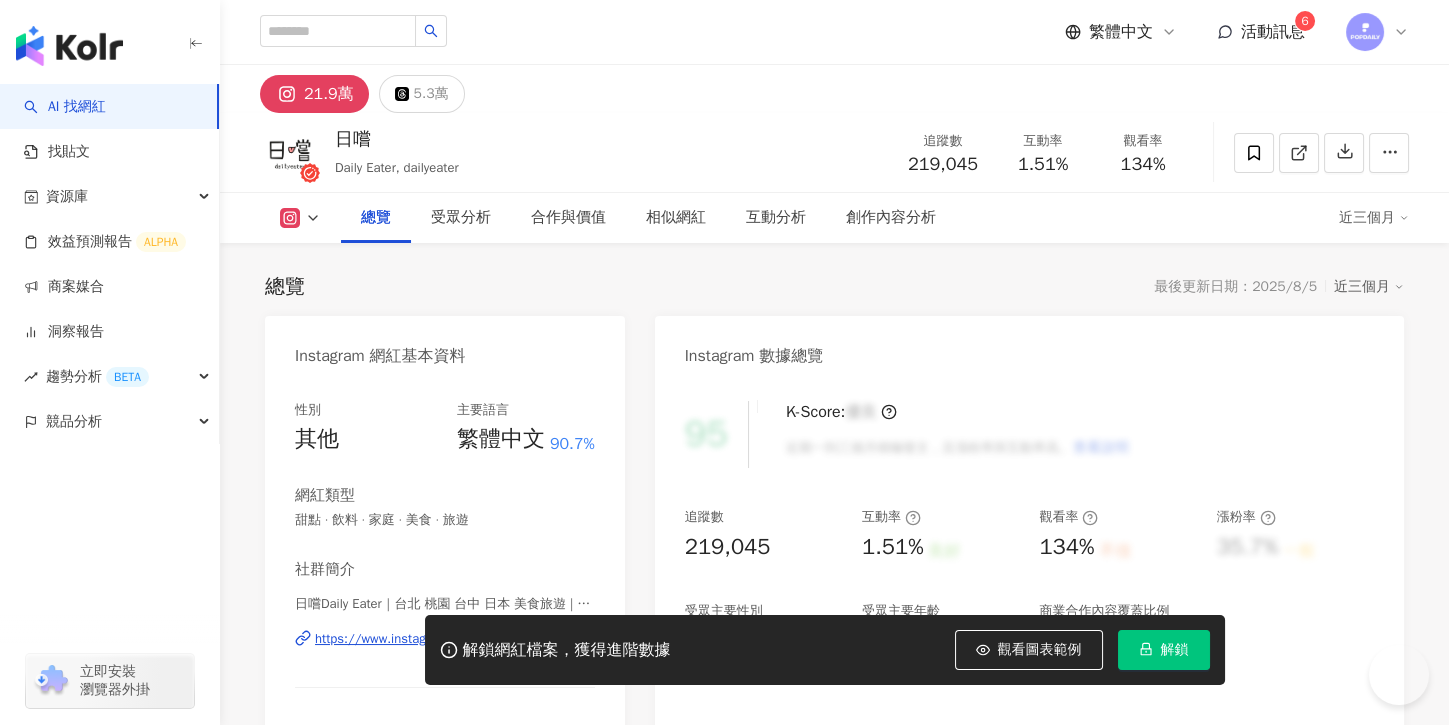 click on "解鎖" at bounding box center (1164, 650) 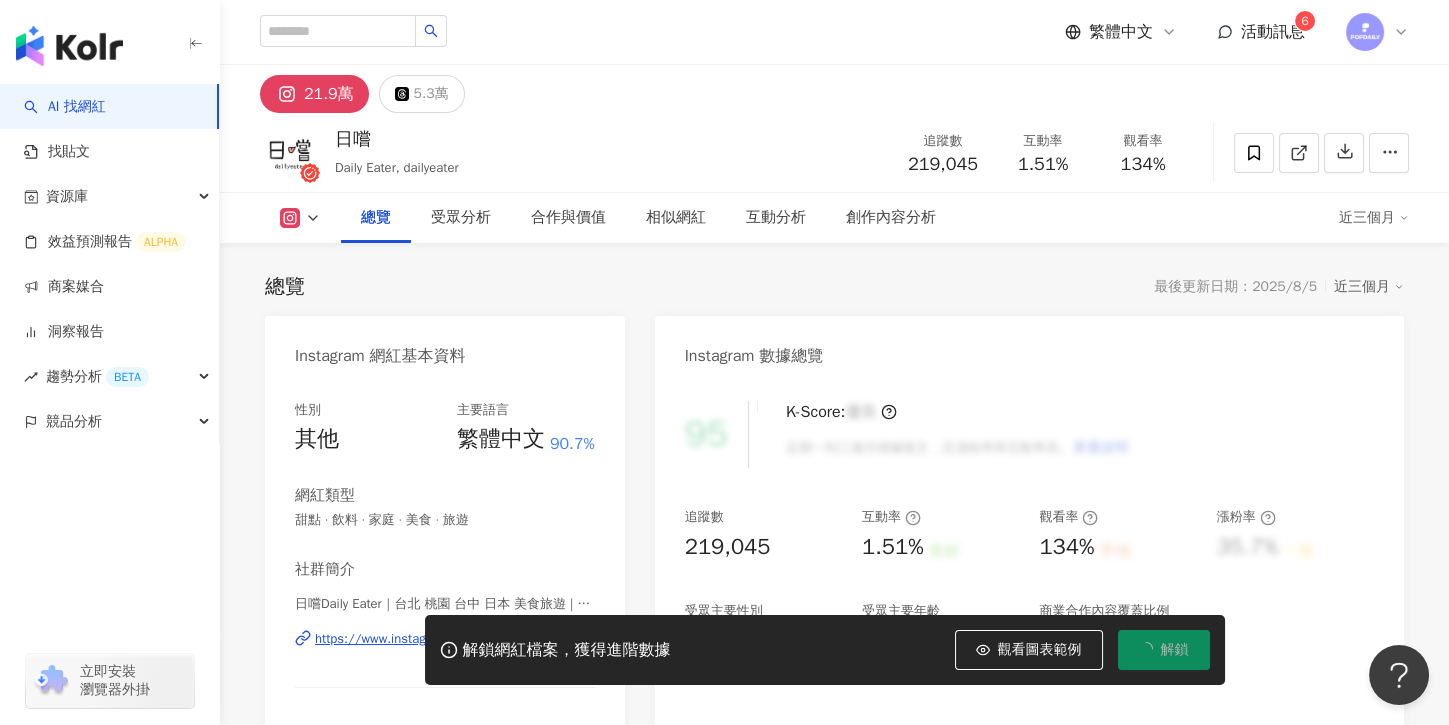 scroll, scrollTop: 311, scrollLeft: 0, axis: vertical 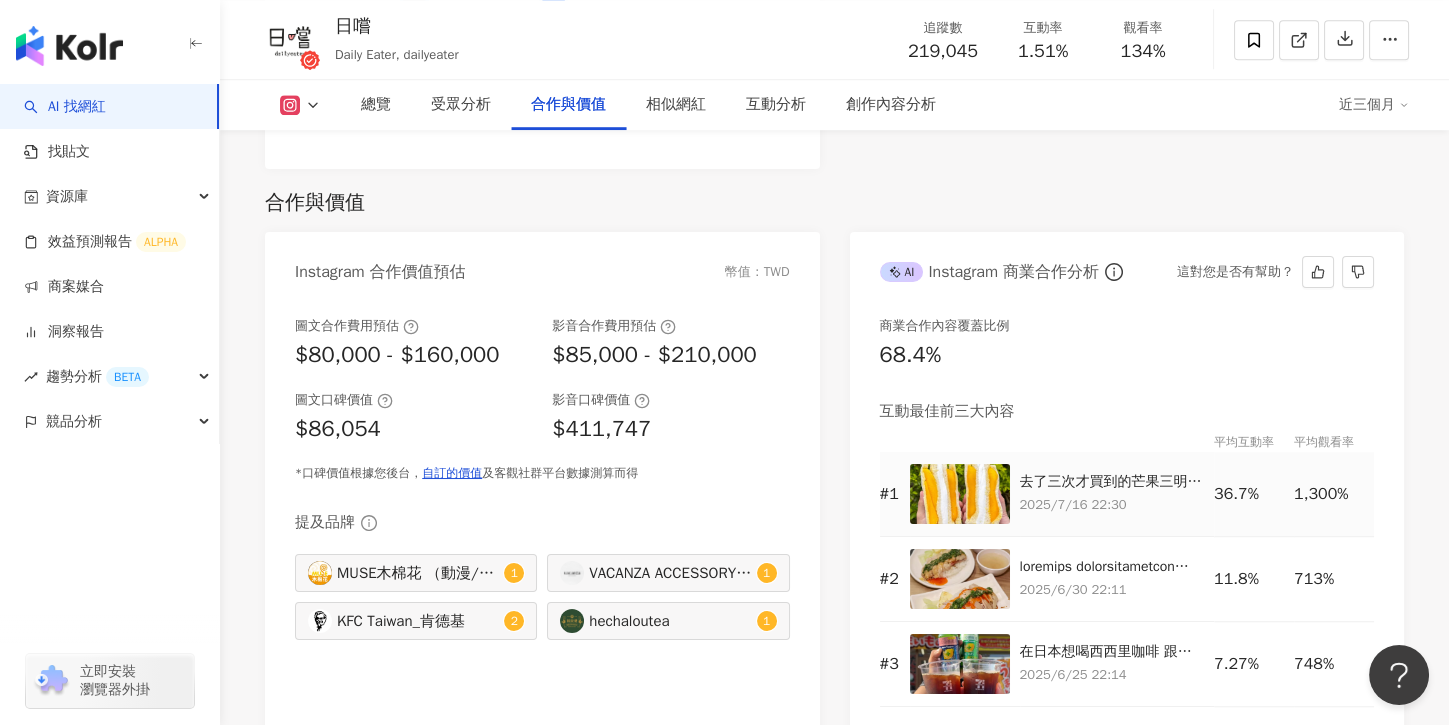 click on "去了三次才買到的芒果三明治
真的是太難買了😂
⠀⠀⠀⠀⠀⠀⠀⠀⠀⠀⠀⠀
夏季限定的芒果三明治
掀開來有滿滿的芒果（而且還兩層）
中間夾了椰香奶凍，搭配起來超級南洋風
一個三明治非常有份量
這樣60元，跟朋友都覺得很可以欸
不確定賣到什麼時候
但如果有看到就買起來！
⠀⠀⠀⠀⠀⠀⠀⠀⠀⠀⠀⠀
芒果椰香奶凍三明治 💰60
⠀⠀⠀⠀⠀⠀⠀⠀⠀⠀⠀⠀
🏆推薦品項
芒果椰香奶凍三明治
⠀⠀⠀⠀⠀⠀⠀⠀⠀⠀⠀⠀
🏠秋奶奶早餐店
🚇捷運台電大樓站 3號出口
👣台北市大安區龍泉街144號對面號
🕒06:00-12:00
☎️02-2363-5686
❌週一公休
✏️忙碌時不會接電話
⠀⠀⠀⠀⠀⠀⠀⠀⠀⠀⠀⠀
📍去哪吃👉#日嚐吃台北
📍吃什麼👉#日嚐吃早餐
⠀⠀⠀⠀⠀⠀⠀⠀⠀⠀⠀⠀
Copyright © 2025 日嚐 Daily Eater 版權所有" at bounding box center [1112, 482] 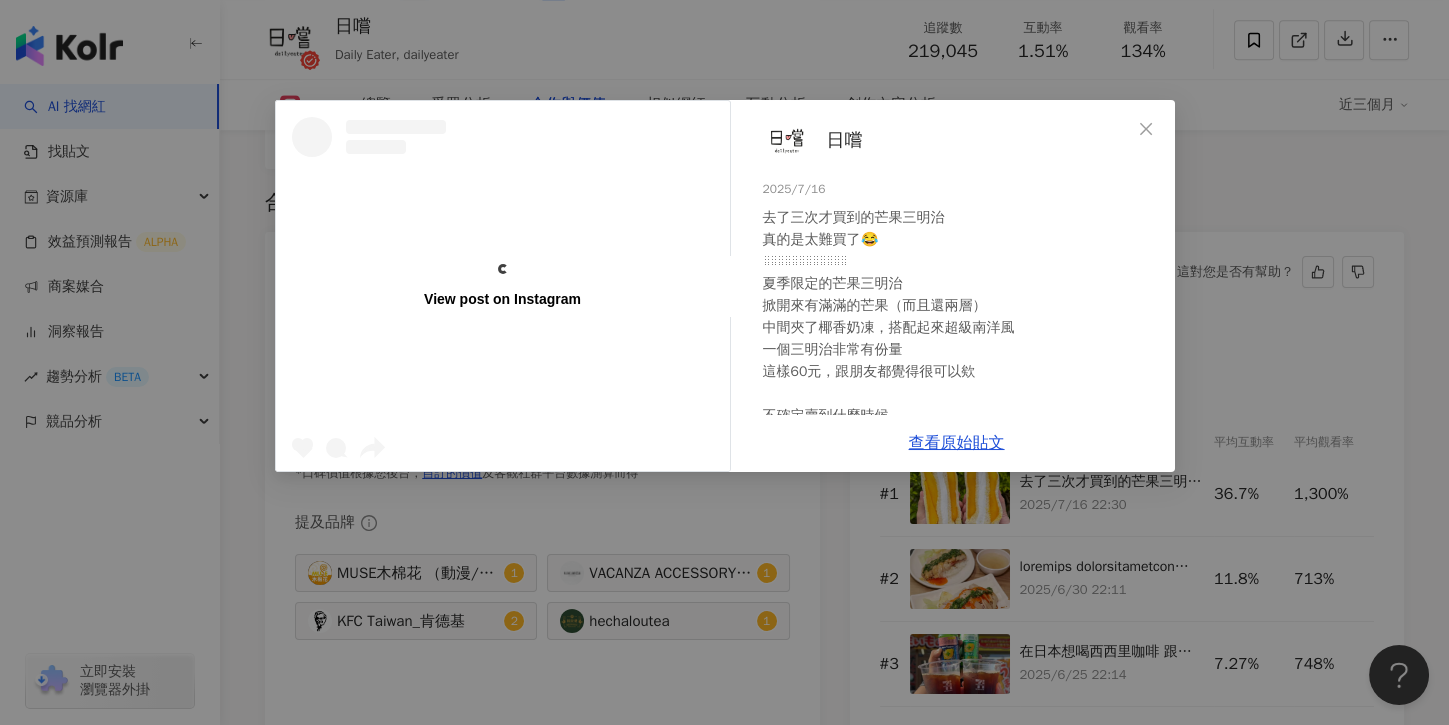 click on "查看原始貼文" at bounding box center [957, 443] 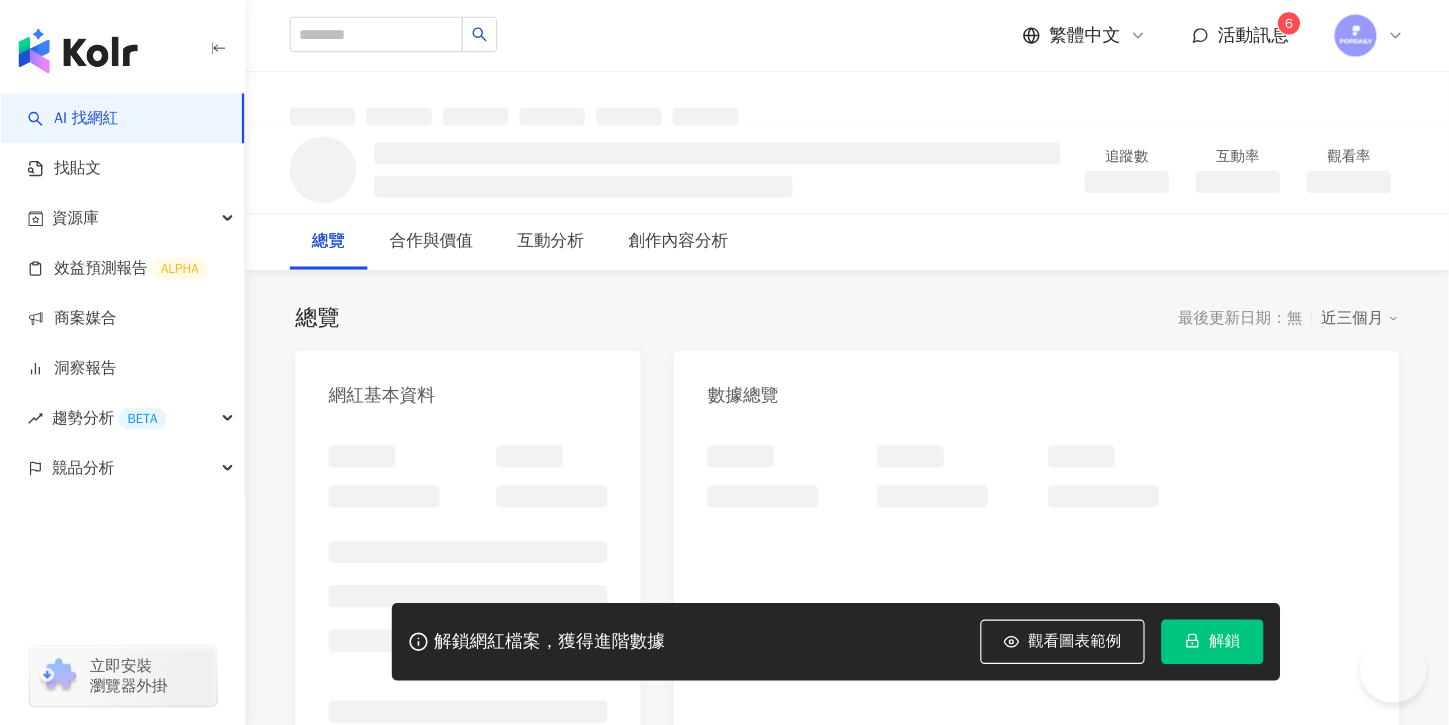 scroll, scrollTop: 0, scrollLeft: 0, axis: both 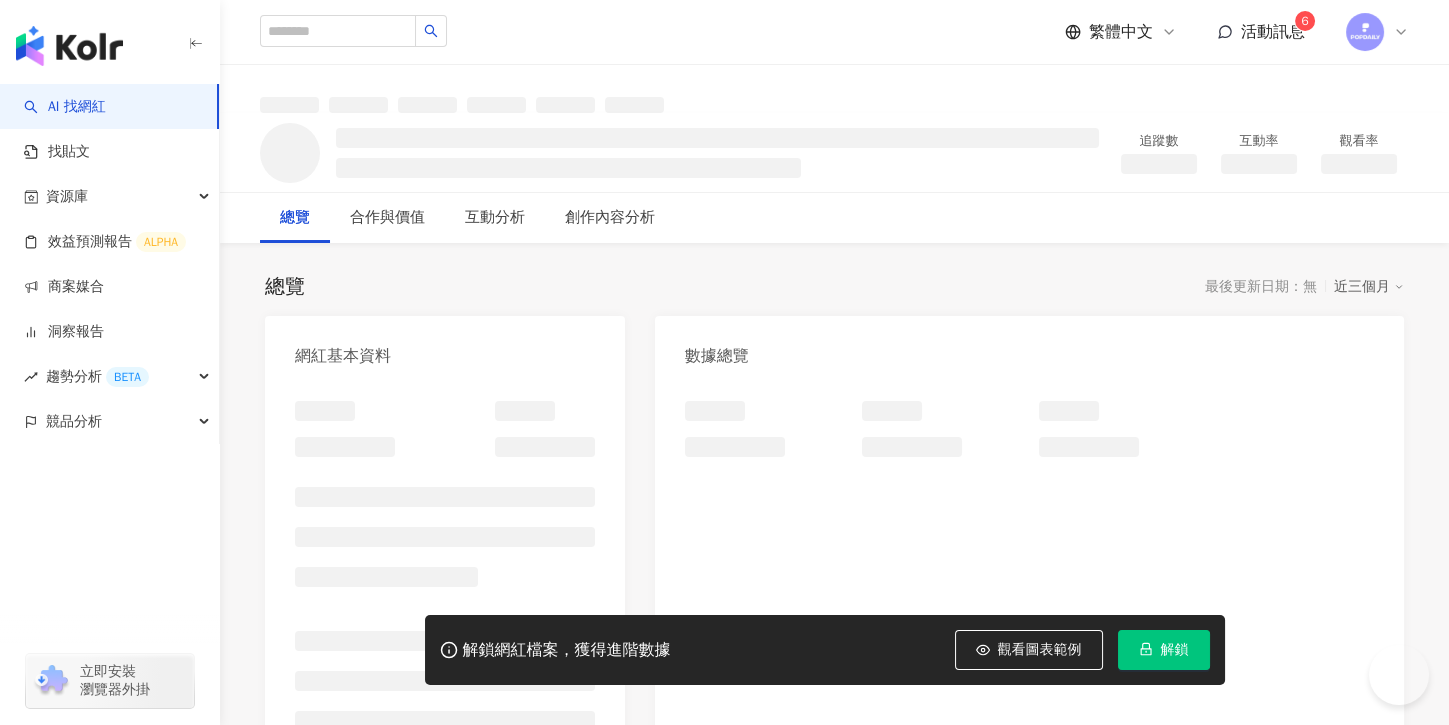 click on "解鎖" at bounding box center [1175, 650] 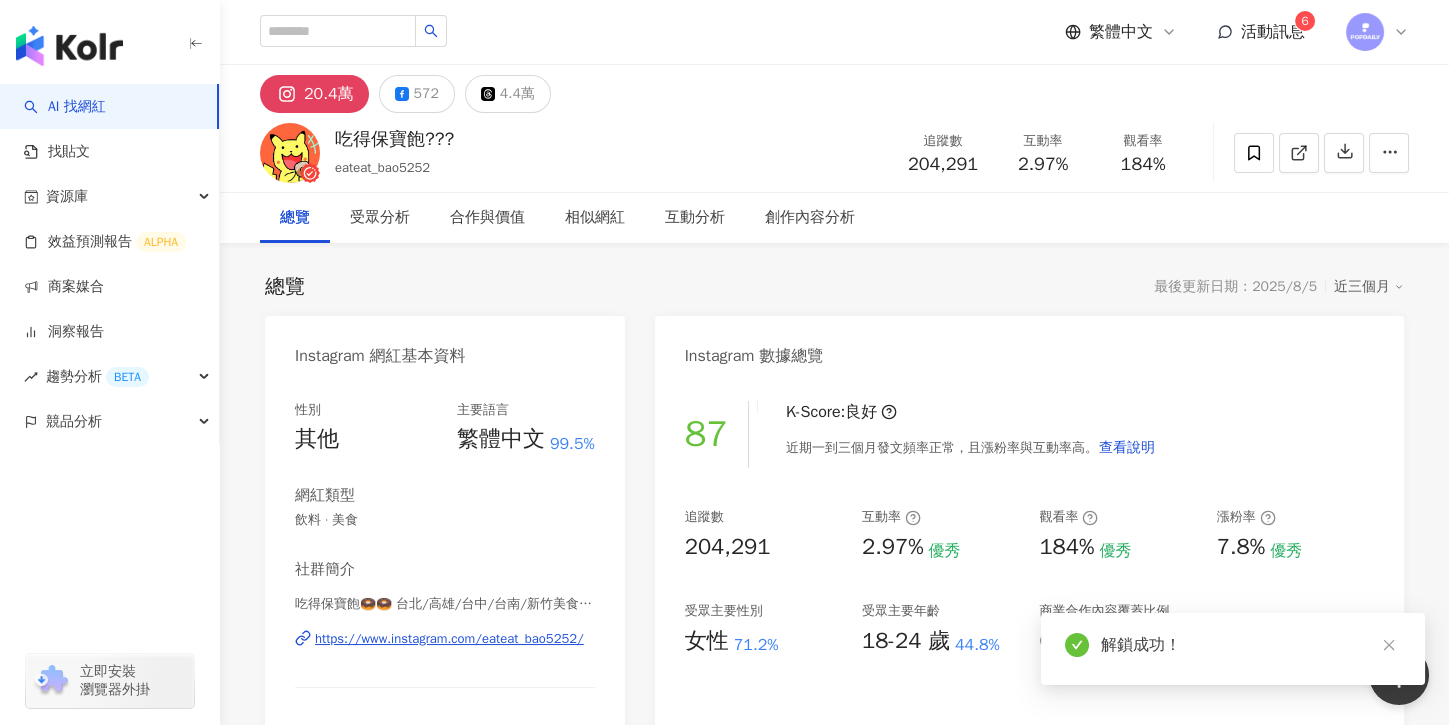 scroll, scrollTop: 0, scrollLeft: 0, axis: both 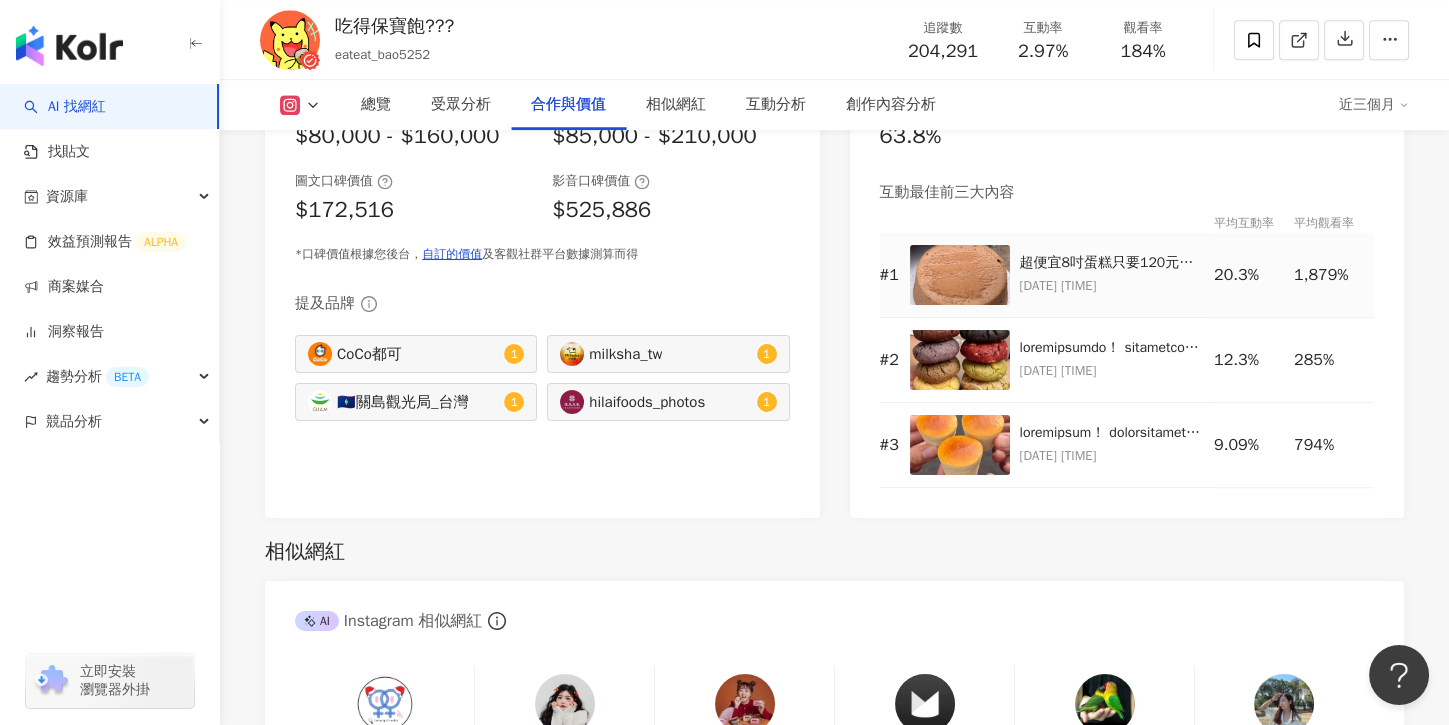 click on "超便宜8吋蛋糕只要120元！
隱藏在民宅裡，要不是有在地人帶路還真的不知道😍😍
那天買的法芙娜巧克力和檸檬口味都蓬鬆軟綿很好吃
不會因為便宜就馬虎，大力推薦給大家👍👍
-
🏠：千肪食品行
⏱：8:00-19:00（星期六營業到18:00、星期日公休）
☎️：04-2471-1110
📬：台中市南屯區向心南路892巷17號
🚇：捷運豐樂公園站
-
#吃得保寶飽in台中
#千肪食品行 #台中蛋糕 #台中甜點
#南屯小吃 #南屯區美食 #台中美食
#台中外帶 #台灣美食 #台中下午茶
#台中小吃 #南屯美食 #台中美食 #台中必吃
#台中伴手禮 #taichungfood #taiwanfood" at bounding box center (1112, 263) 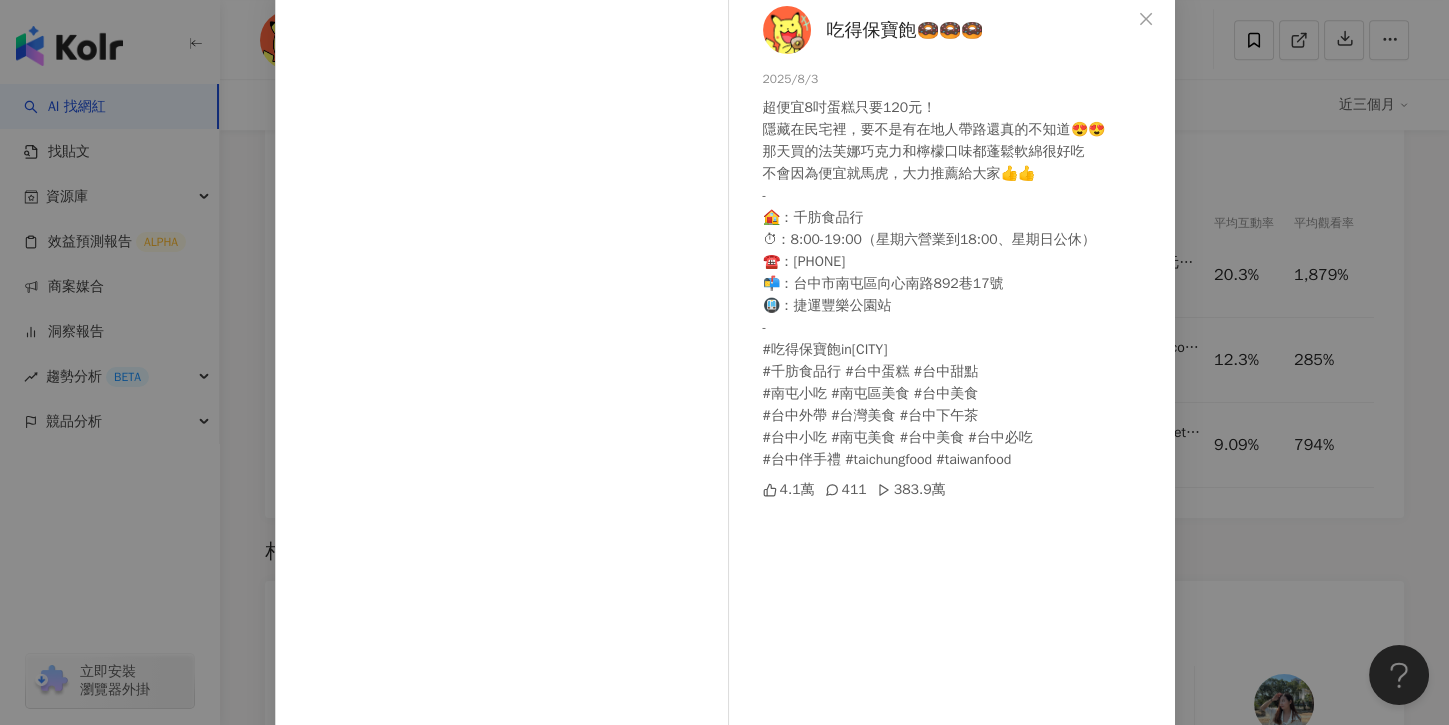 scroll, scrollTop: 172, scrollLeft: 0, axis: vertical 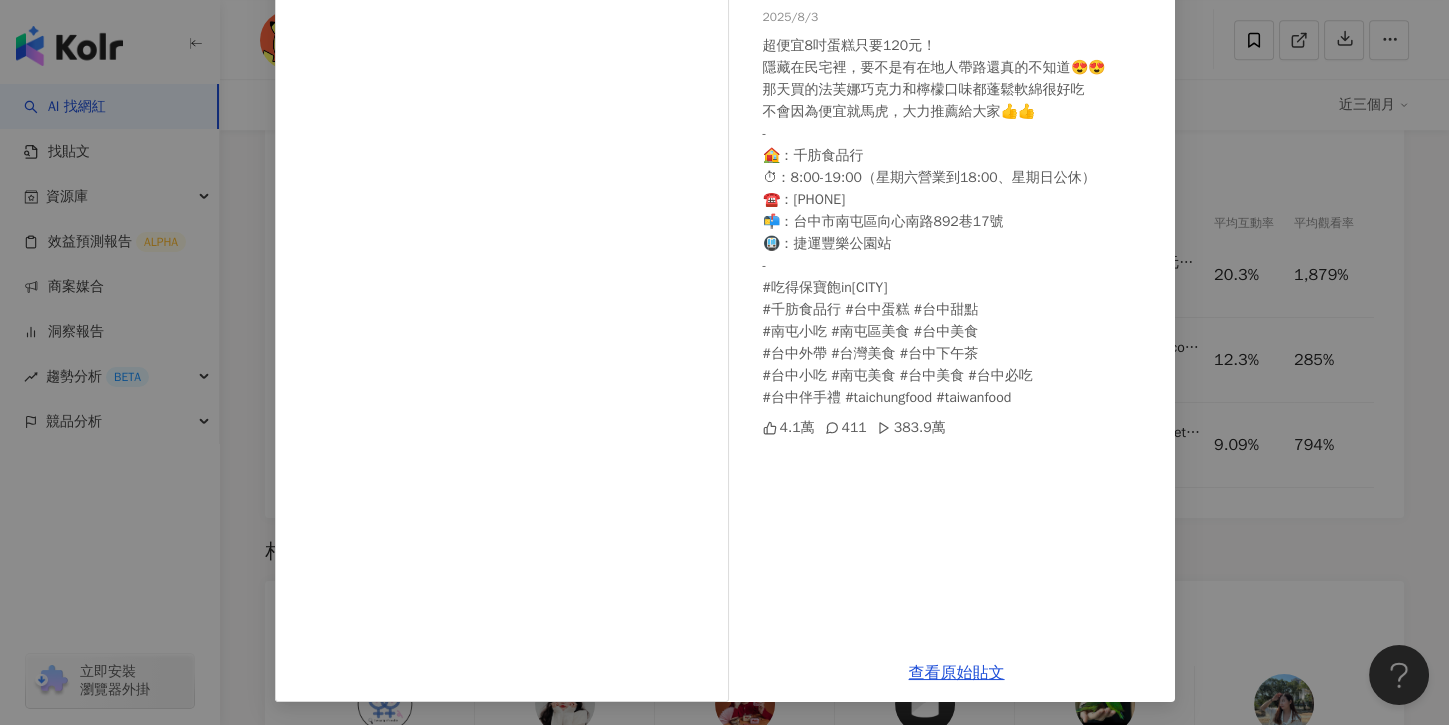 click on "查看原始貼文" at bounding box center (957, 673) 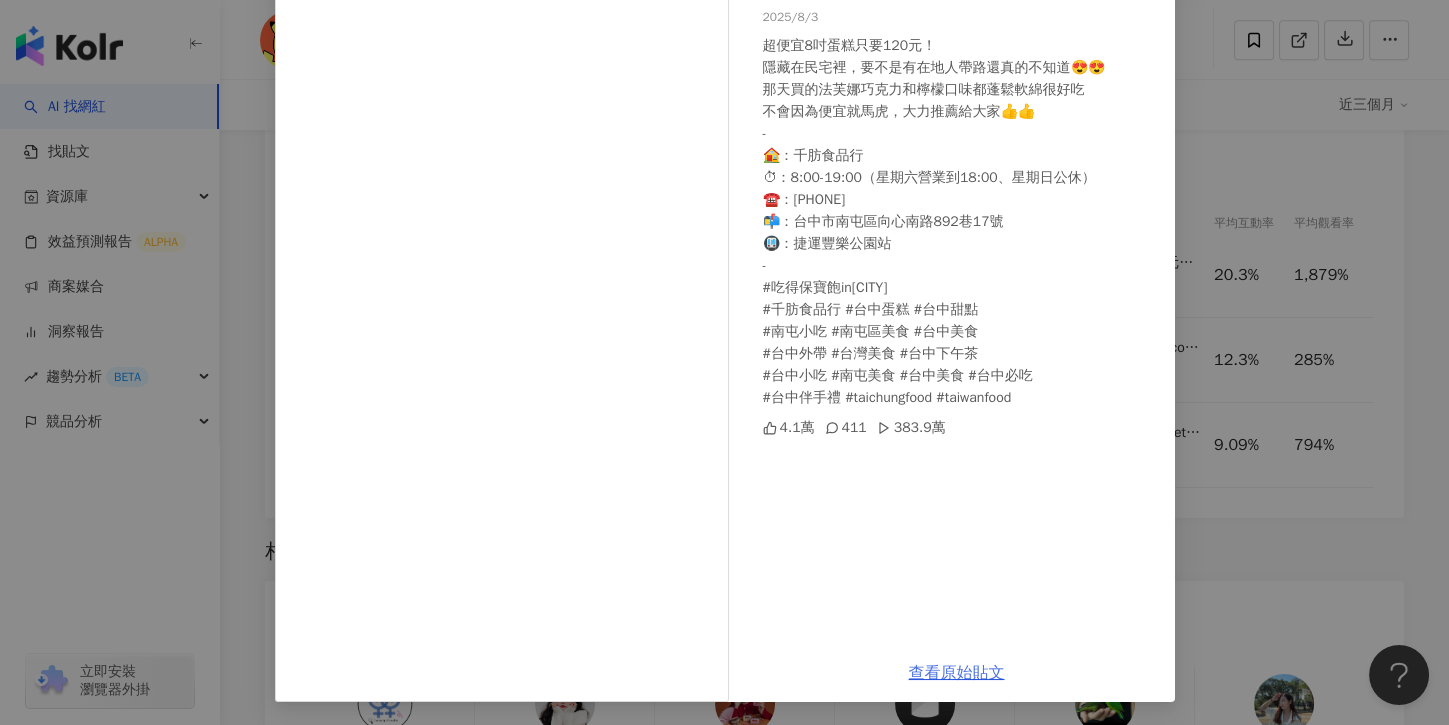 click on "查看原始貼文" at bounding box center [957, 673] 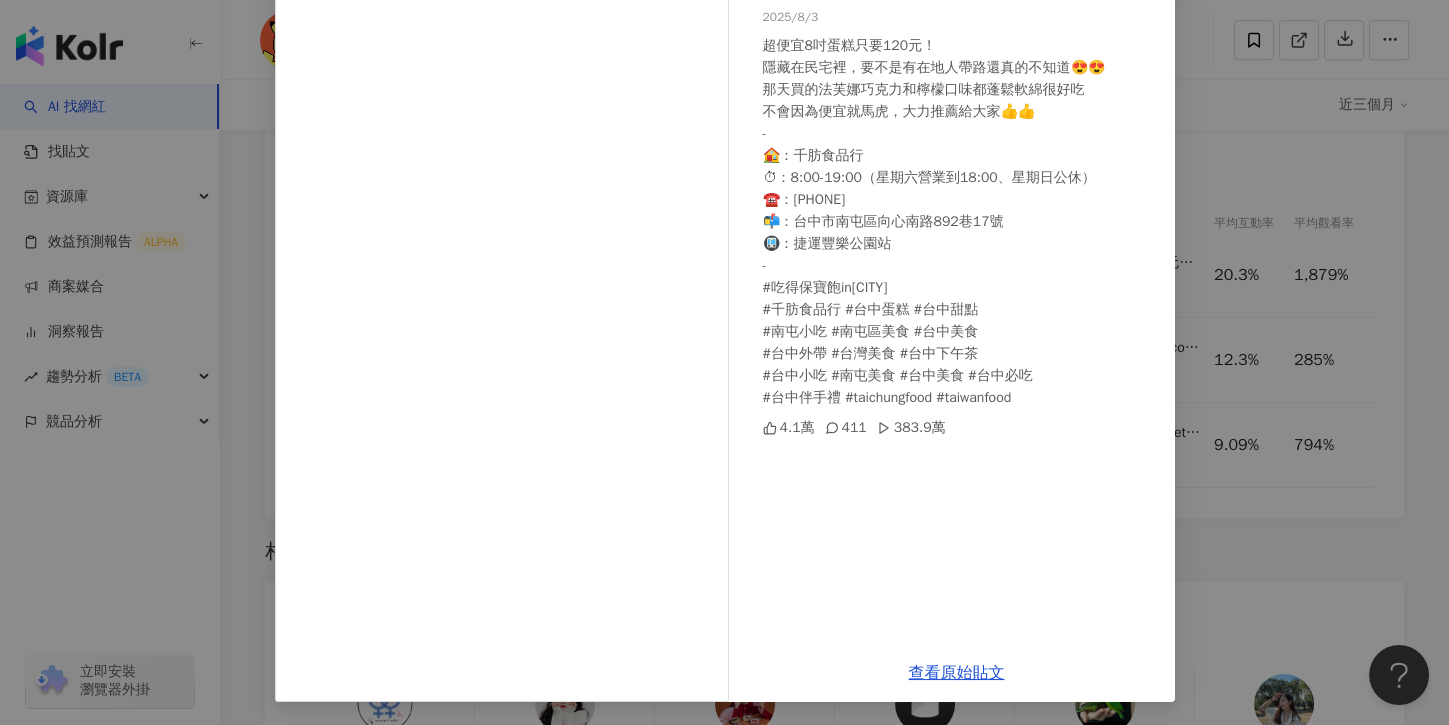 scroll, scrollTop: 0, scrollLeft: 0, axis: both 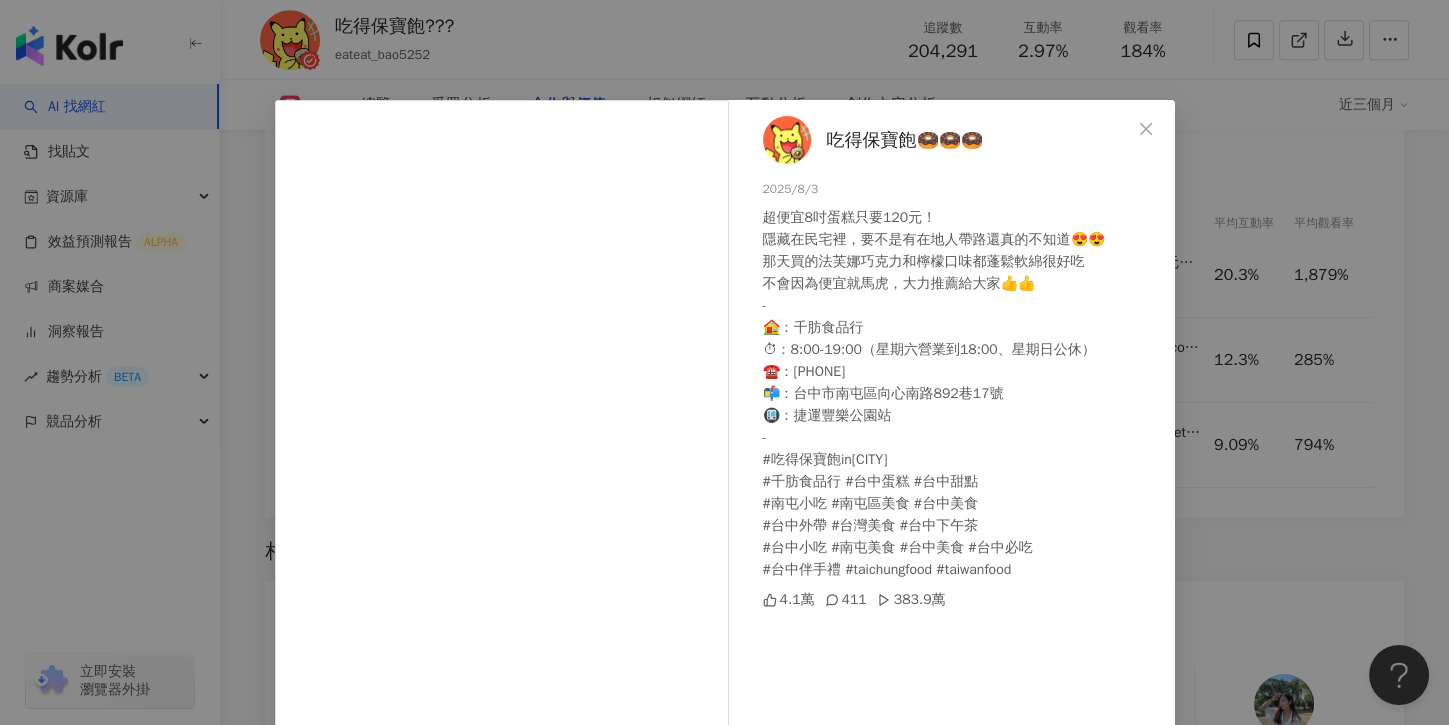 click on "吃得保寶飽🍩🍩🍩 2025/8/3 超便宜8吋蛋糕只要120元！
隱藏在民宅裡，要不是有在地人帶路還真的不知道😍😍
那天買的法芙娜巧克力和檸檬口味都蓬鬆軟綿很好吃
不會因為便宜就馬虎，大力推薦給大家👍👍
-
🏠：千肪食品行
⏱：8:00-19:00（星期六營業到18:00、星期日公休）
☎️：04-2471-1110
📬：台中市南屯區向心南路892巷17號
🚇：捷運豐樂公園站
-
#吃得保寶飽in台中
#千肪食品行 #台中蛋糕 #台中甜點
#南屯小吃 #南屯區美食 #台中美食
#台中外帶 #台灣美食 #台中下午茶
#台中小吃 #南屯美食 #台中美食 #台中必吃
#台中伴手禮 #taichungfood #taiwanfood 4.1萬 411 383.9萬 查看原始貼文" at bounding box center [724, 362] 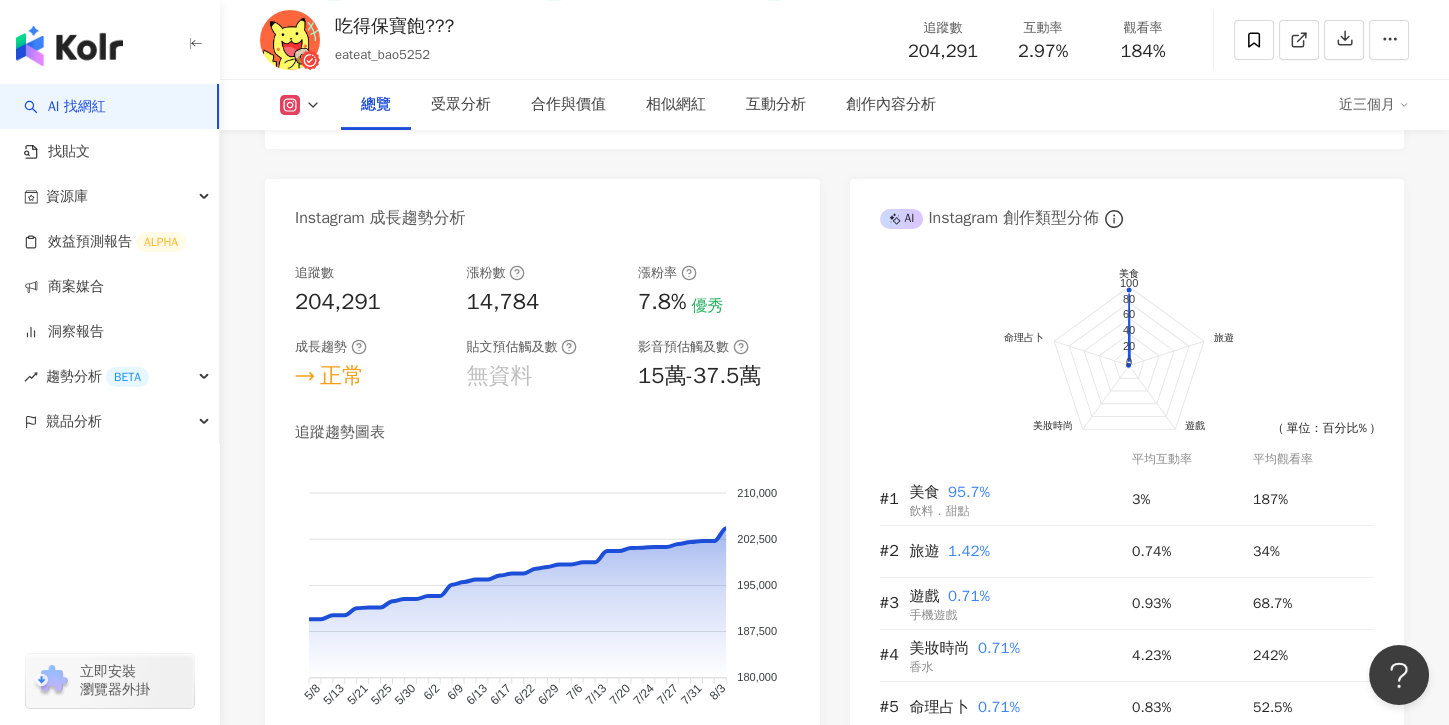 scroll, scrollTop: 956, scrollLeft: 0, axis: vertical 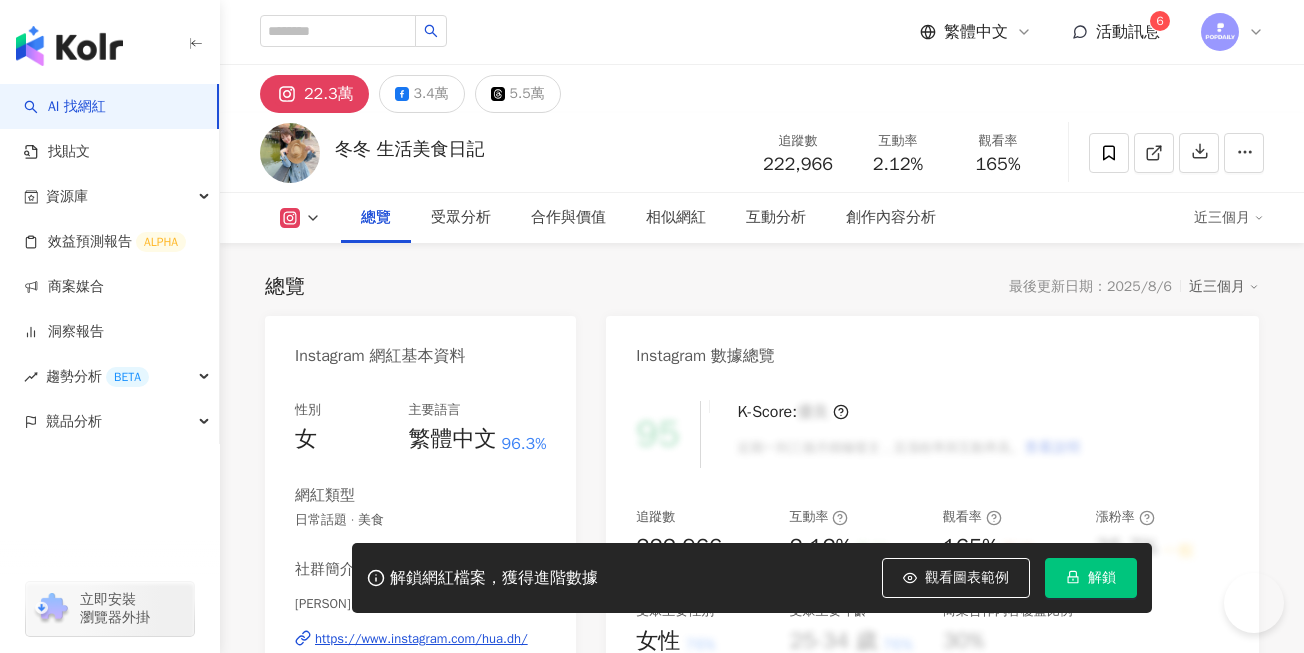click 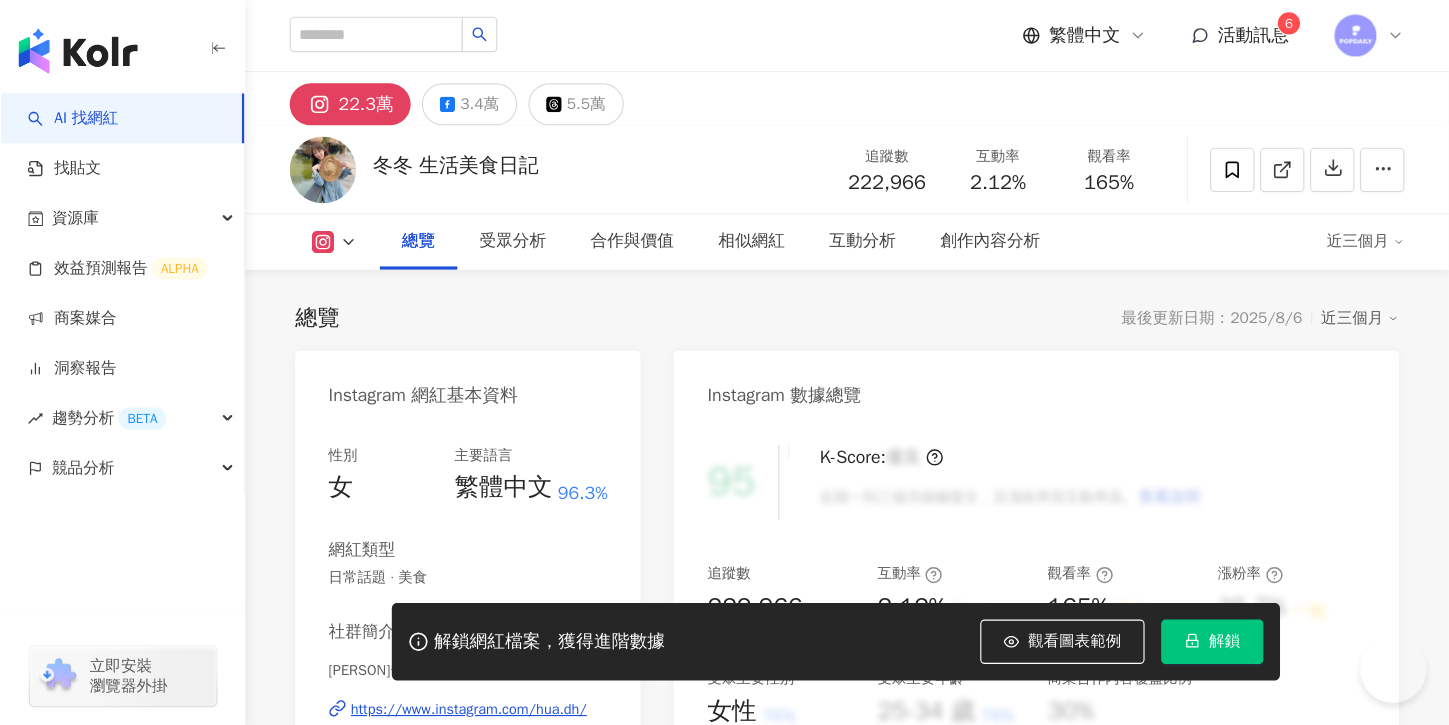 scroll, scrollTop: 0, scrollLeft: 0, axis: both 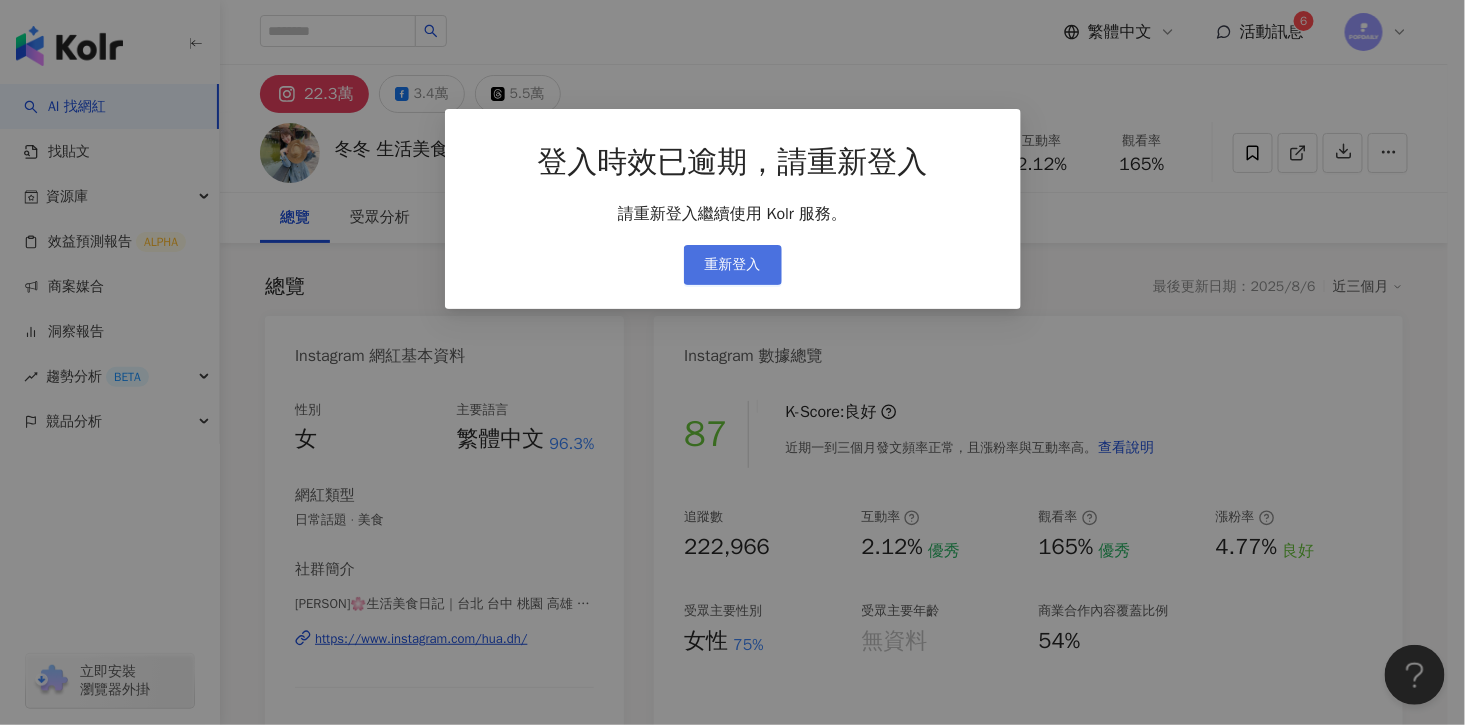 click on "重新登入" at bounding box center [733, 265] 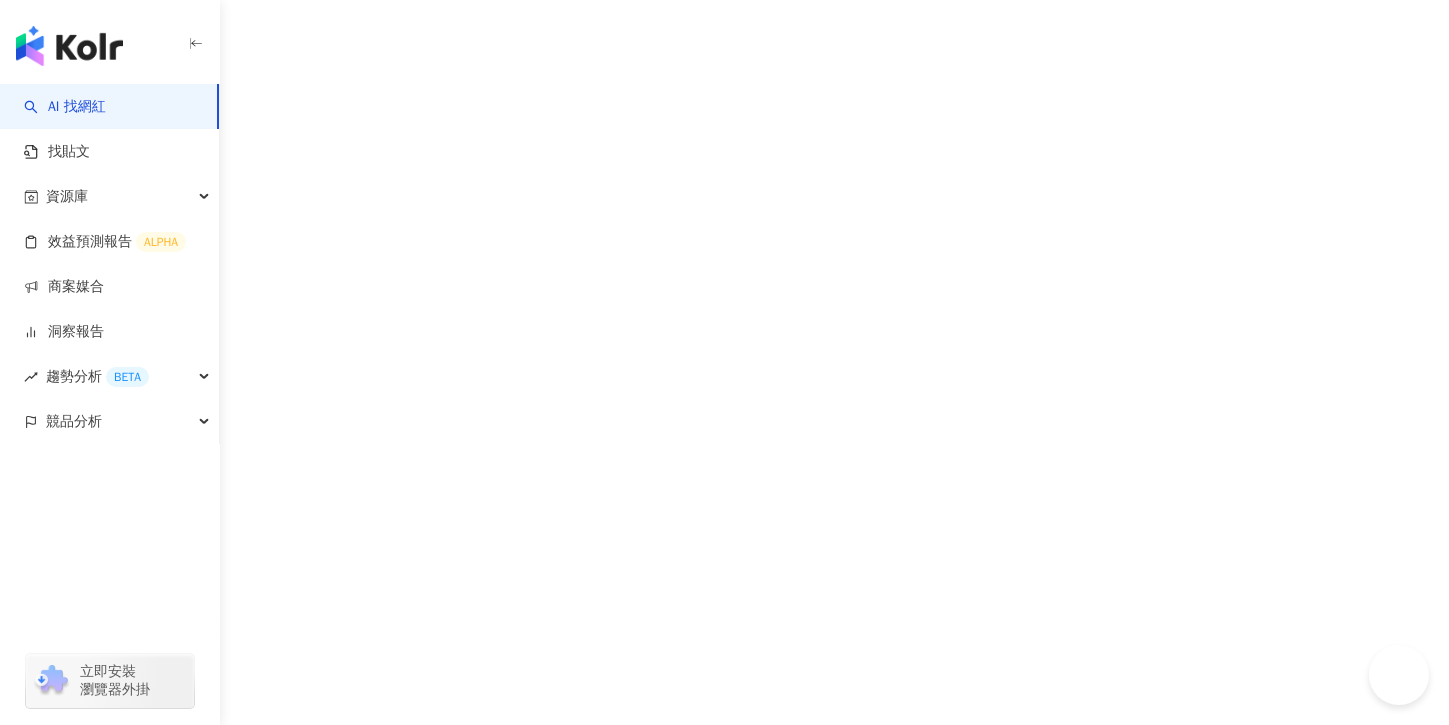 scroll, scrollTop: 0, scrollLeft: 0, axis: both 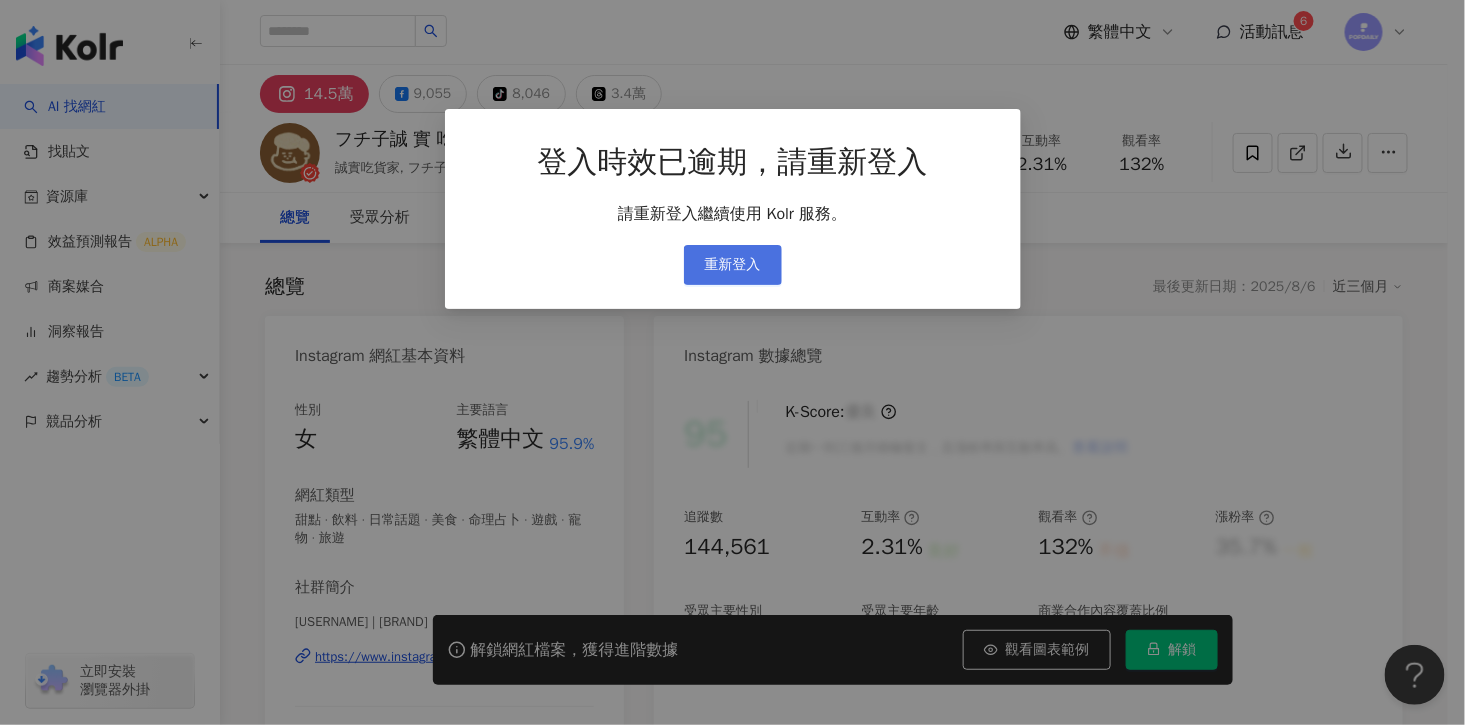 click on "重新登入" at bounding box center [733, 265] 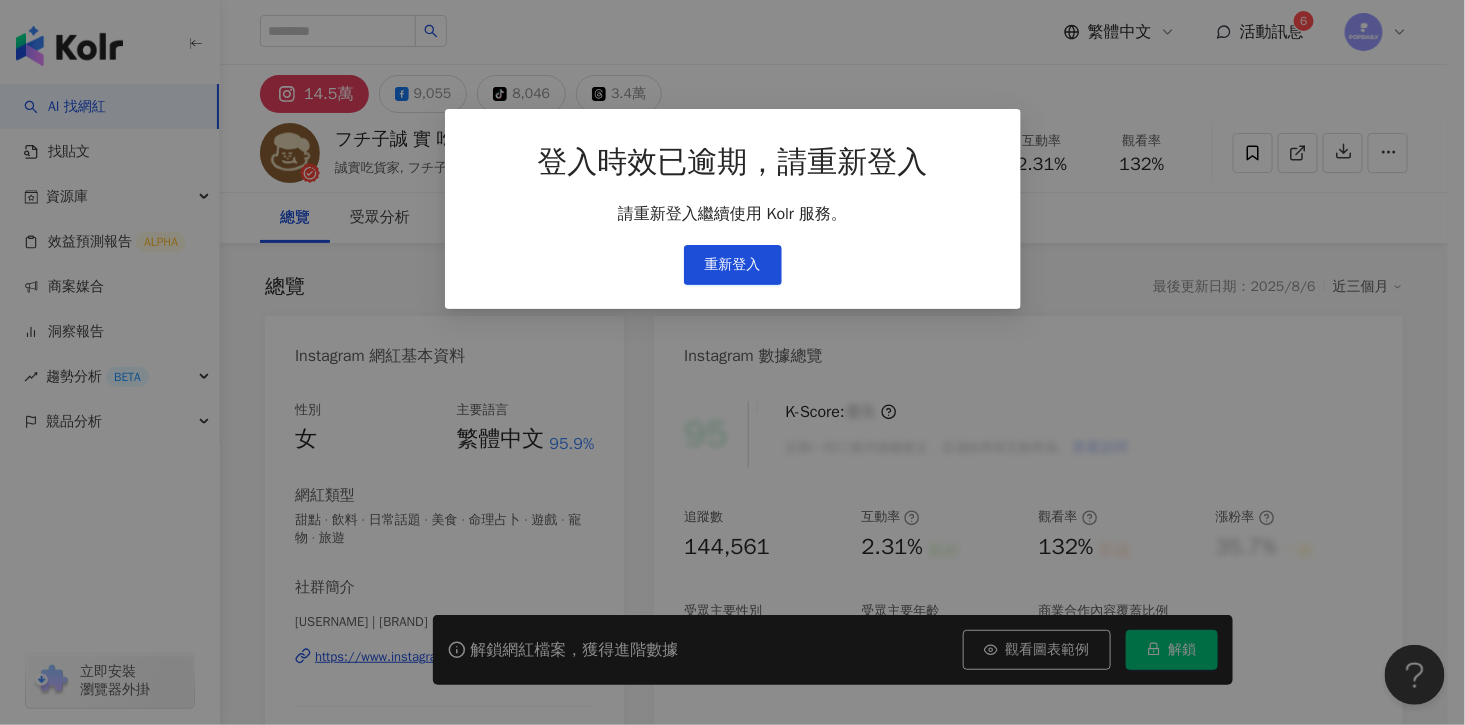 click on "重新登入" at bounding box center [733, 265] 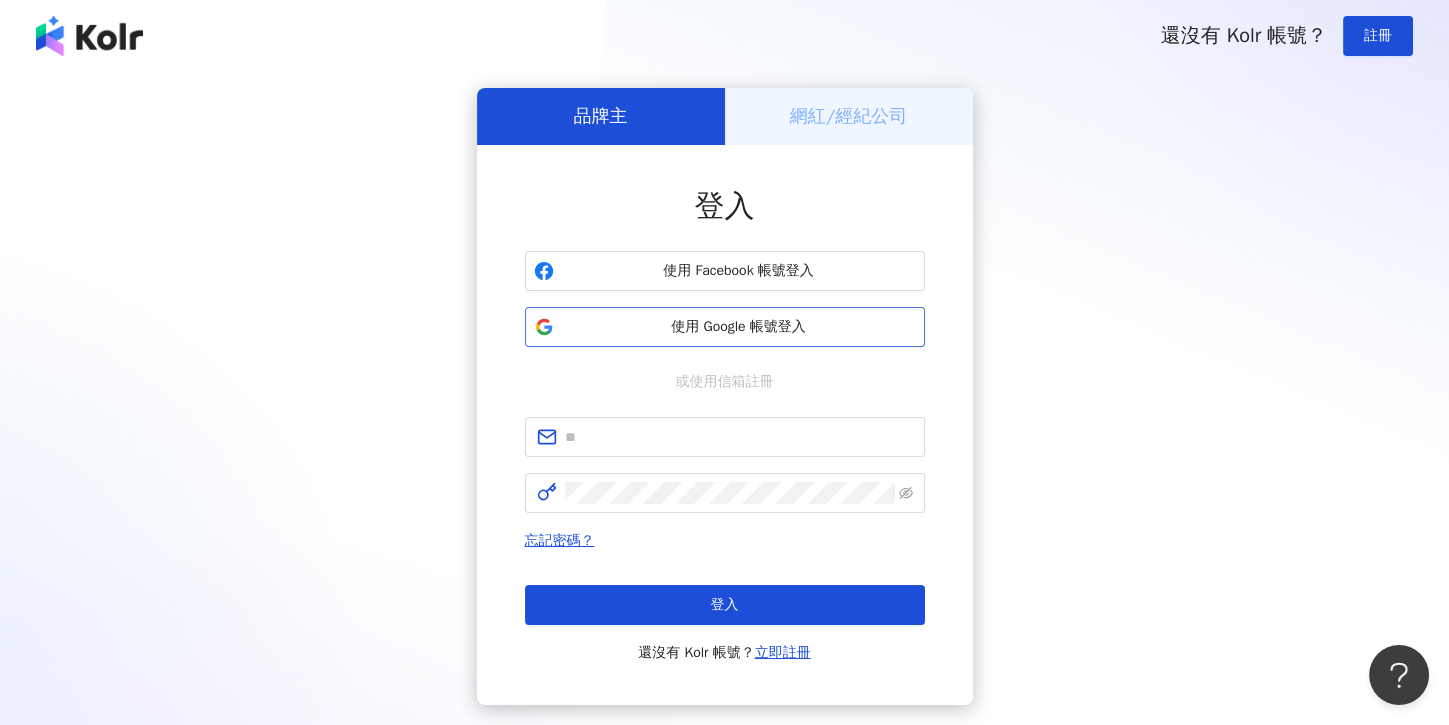 click on "使用 Google 帳號登入" at bounding box center (725, 327) 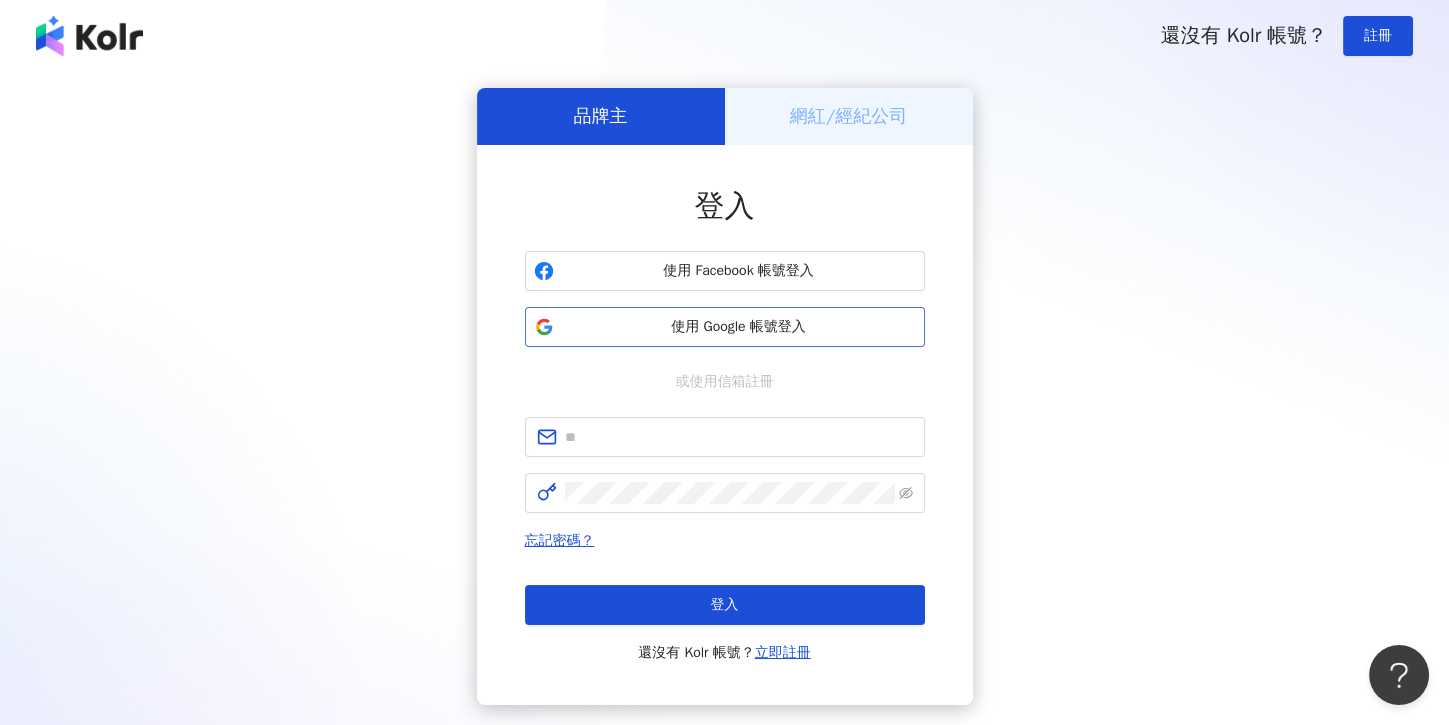 click on "使用 Google 帳號登入" at bounding box center (739, 327) 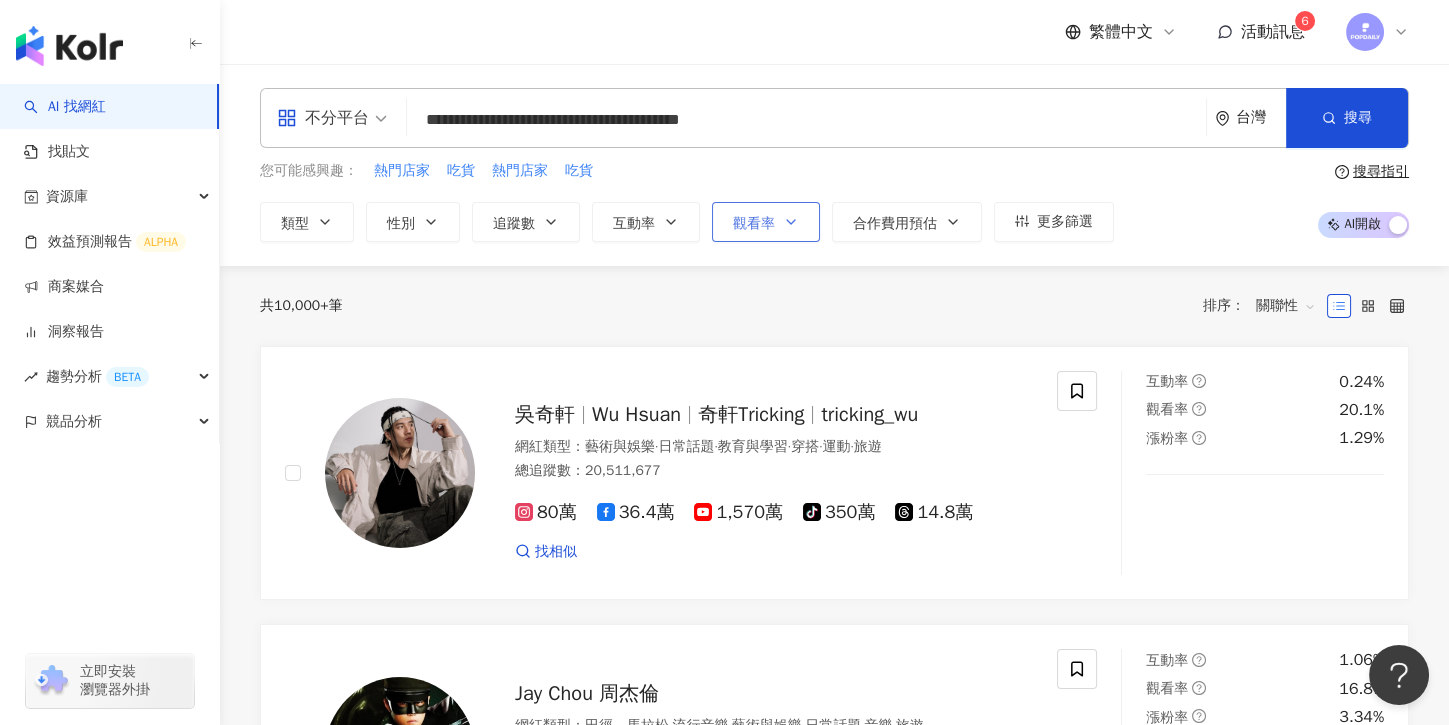 type on "**********" 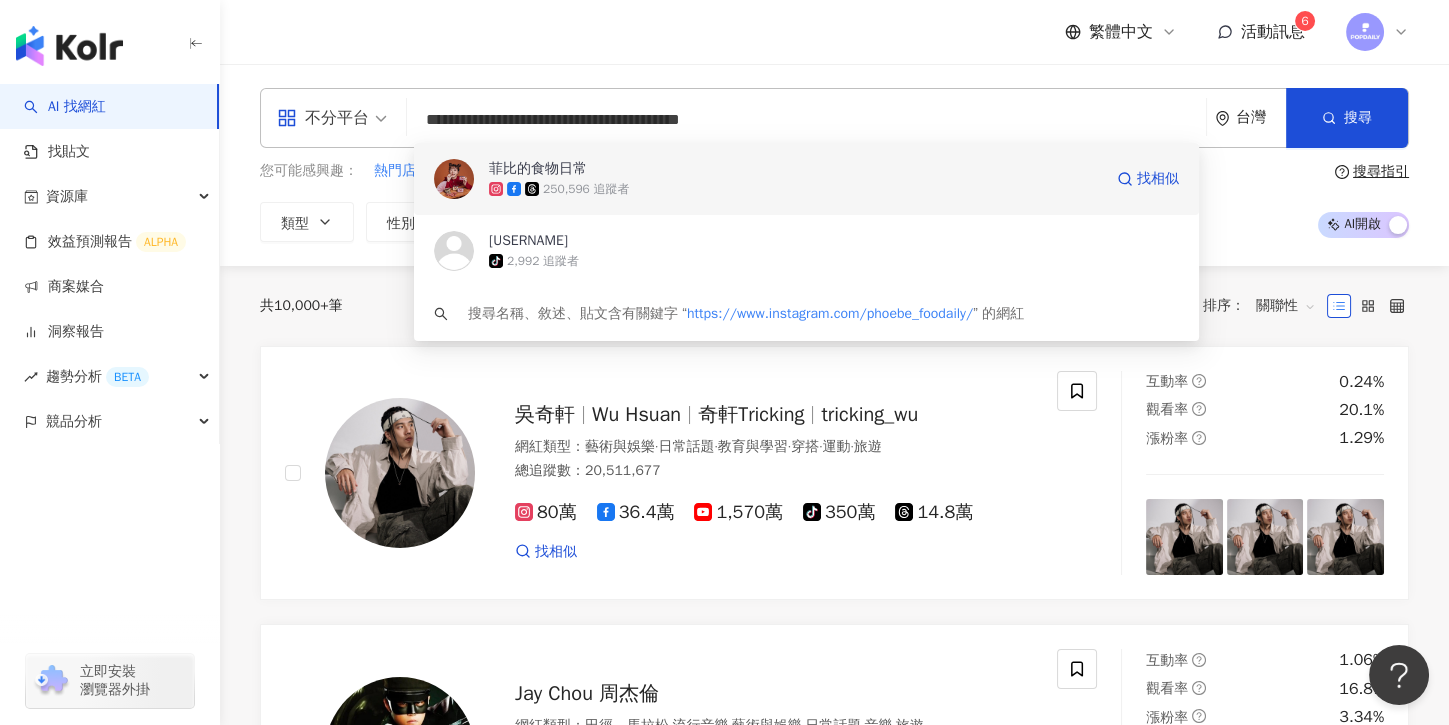 click on "250,596   追蹤者" at bounding box center [795, 189] 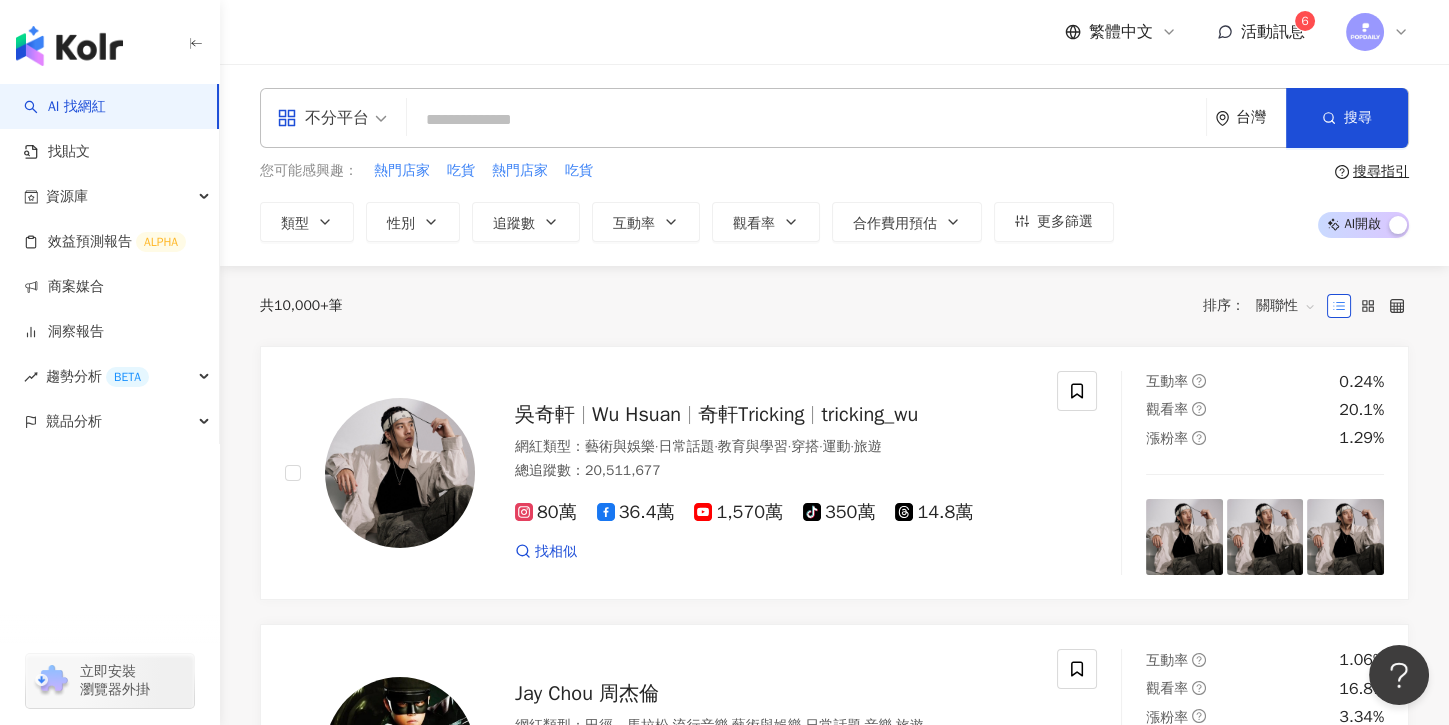 paste on "**********" 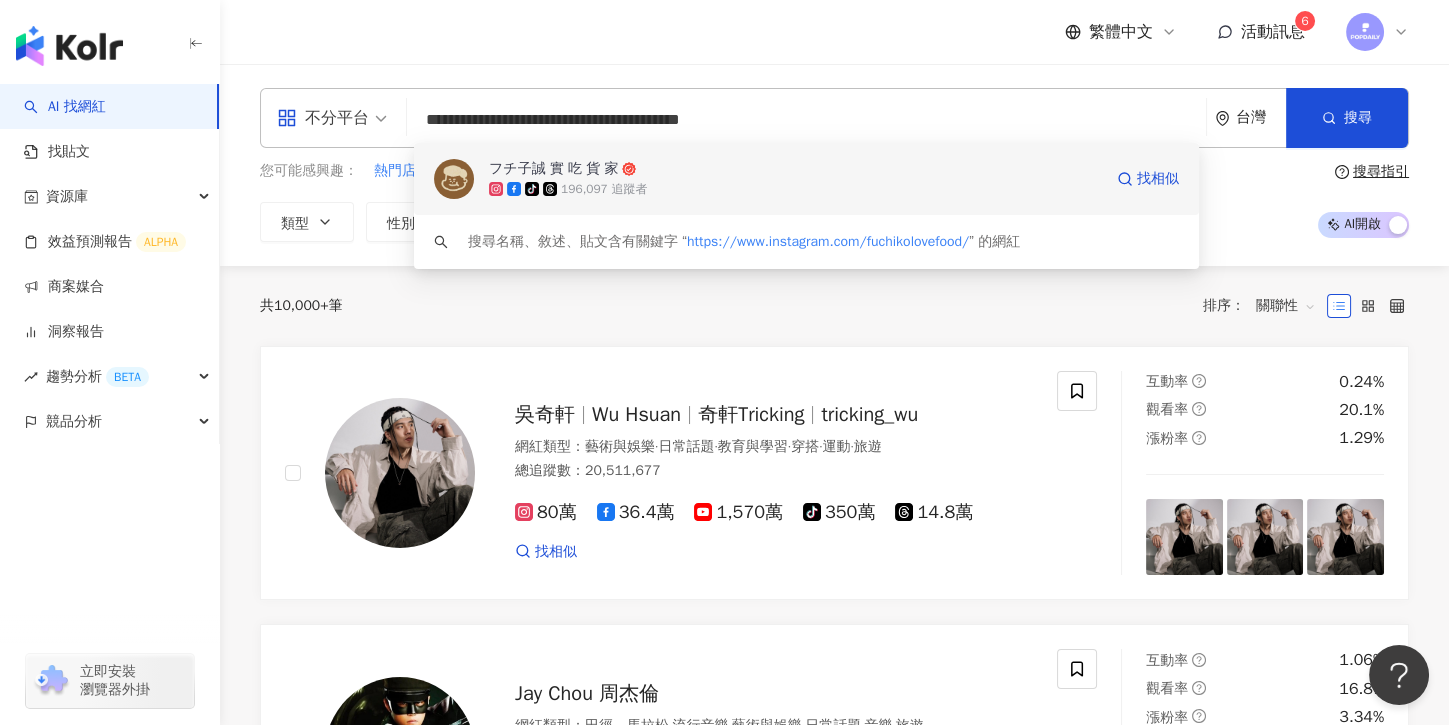 click on "tiktok-icon 196,097   追蹤者" at bounding box center (795, 189) 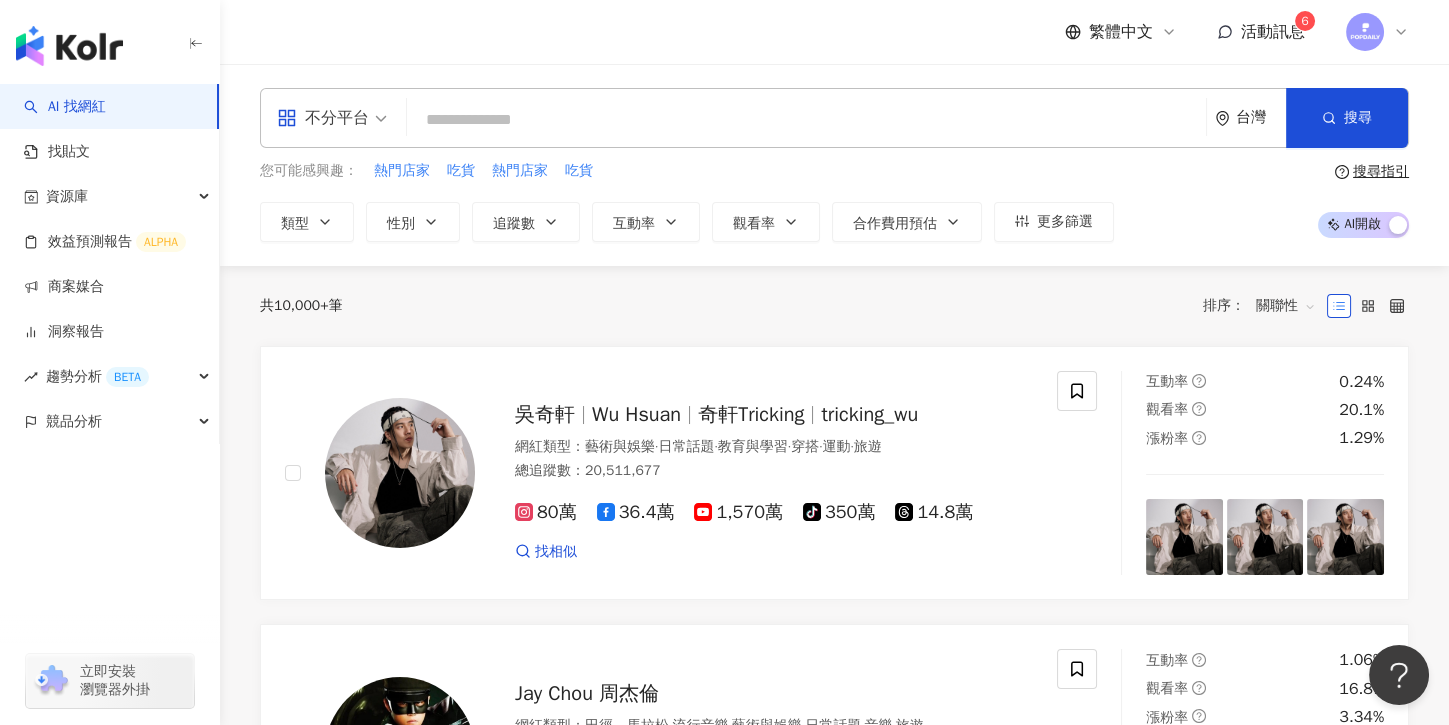 paste on "**********" 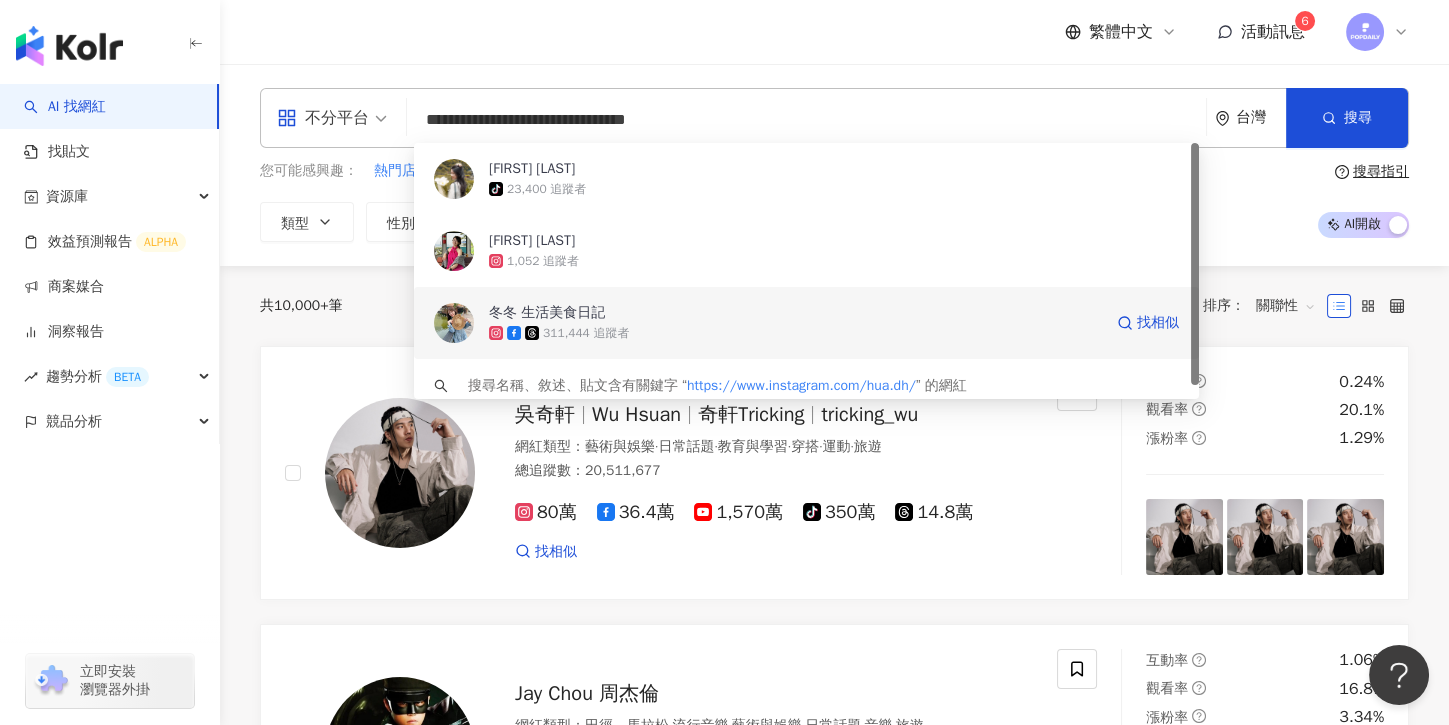 click on "311,444   追蹤者" at bounding box center [795, 333] 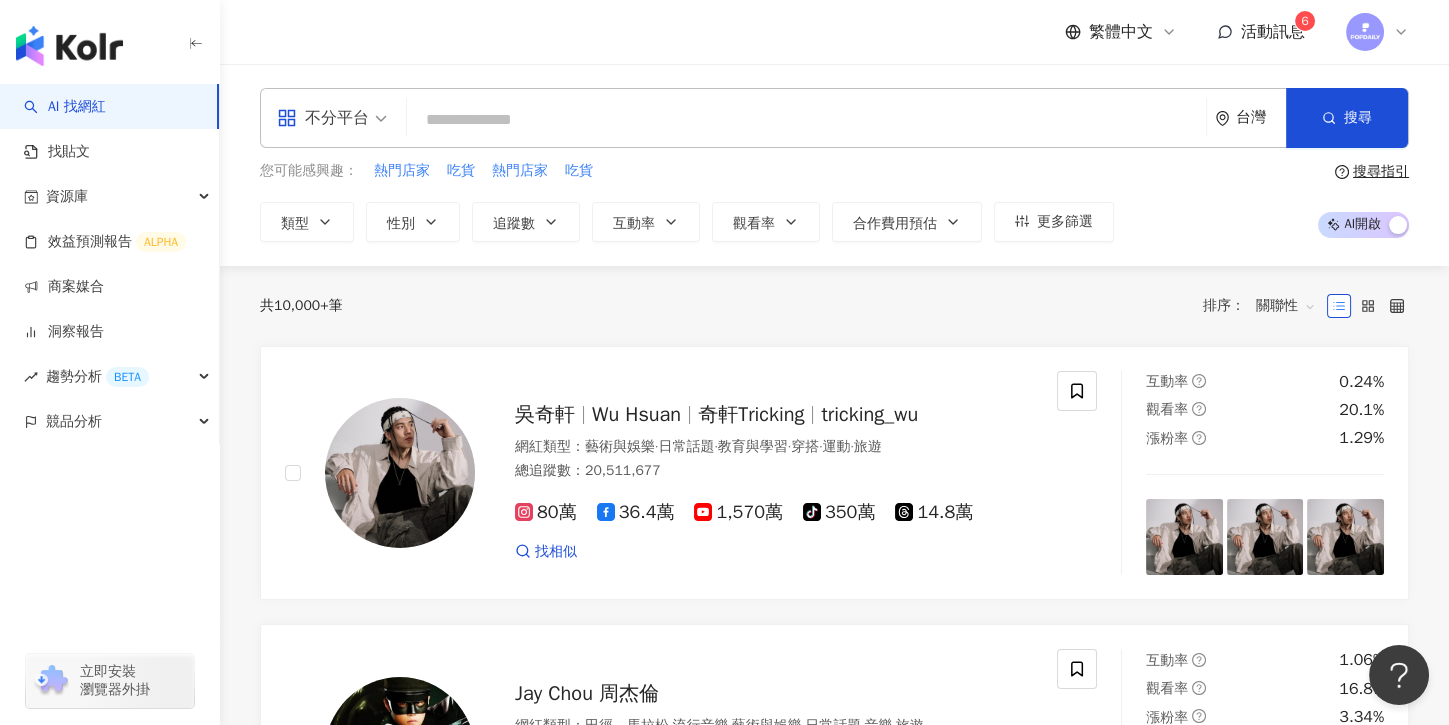 click at bounding box center (806, 120) 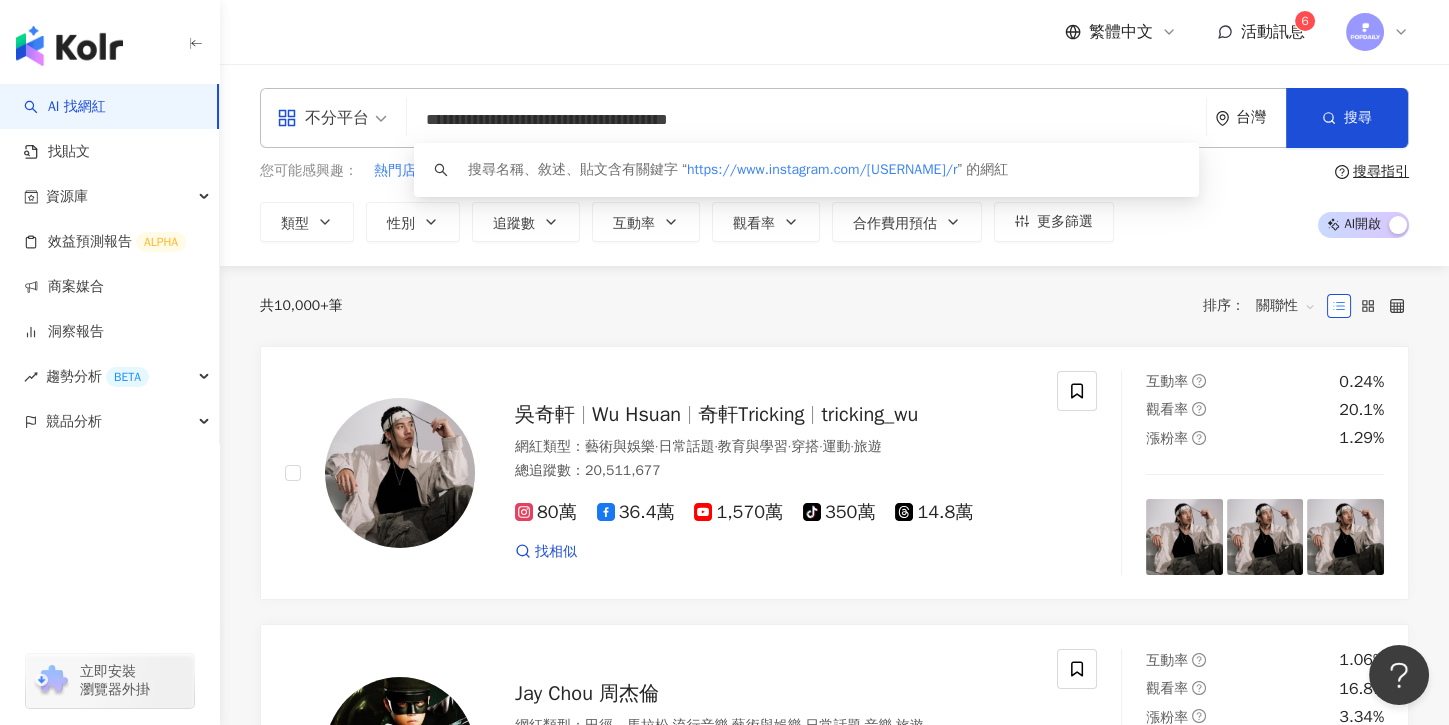 type on "**********" 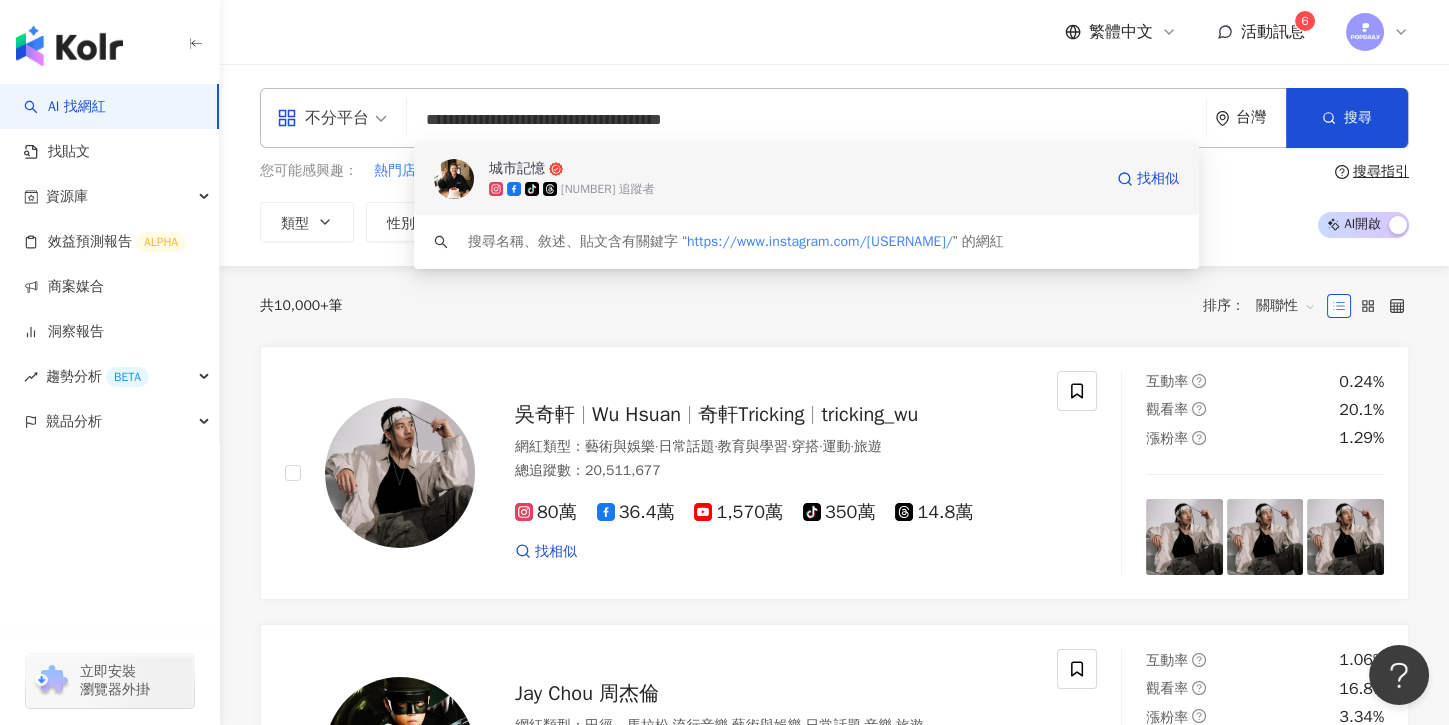 click on "城市記憶" at bounding box center [795, 169] 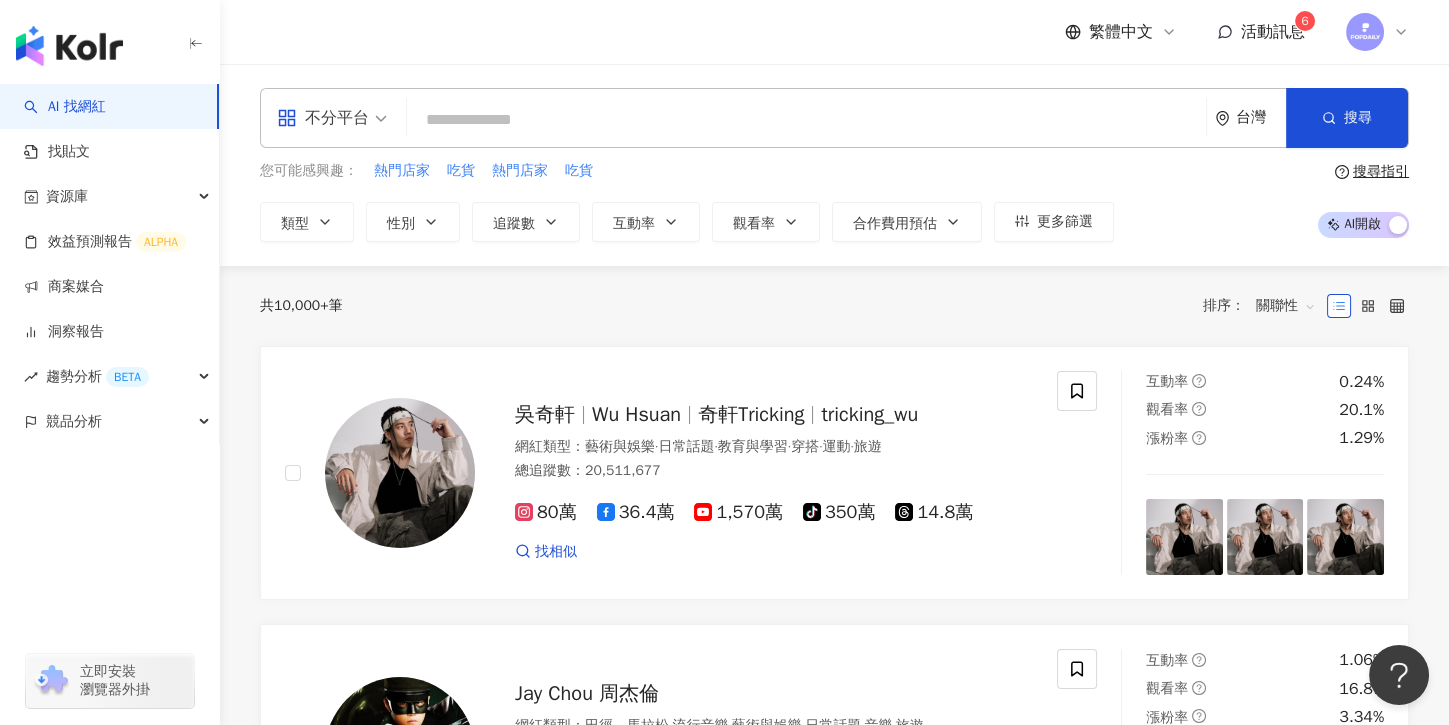 paste on "**********" 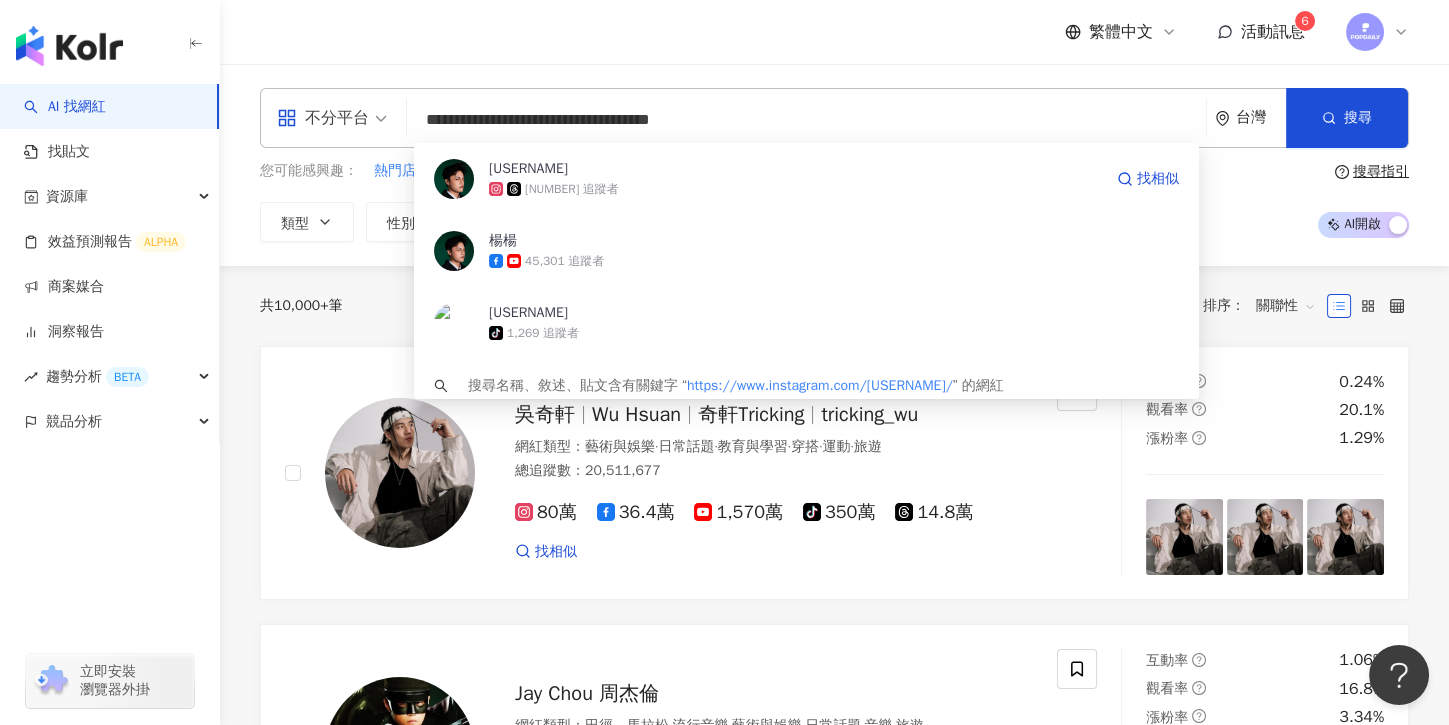 click on "95,177   追蹤者" at bounding box center [795, 189] 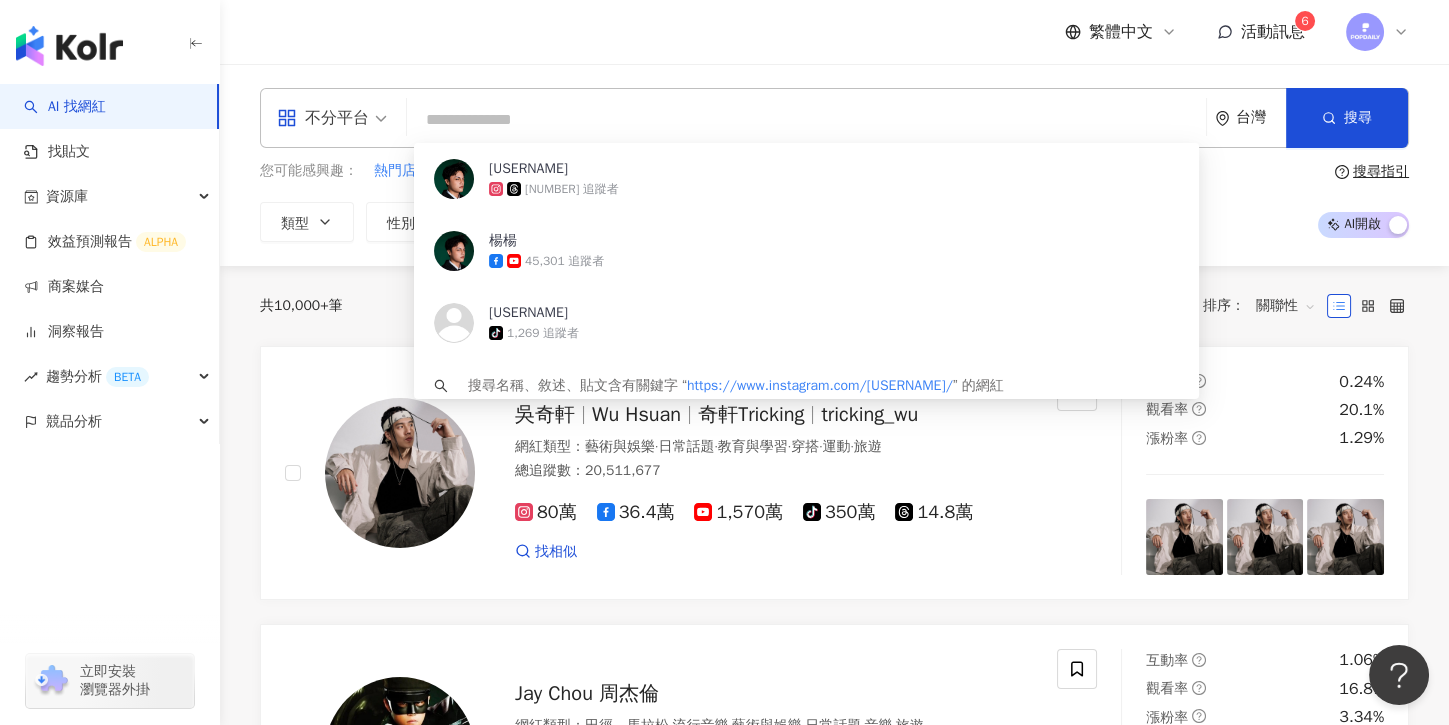 click at bounding box center [806, 120] 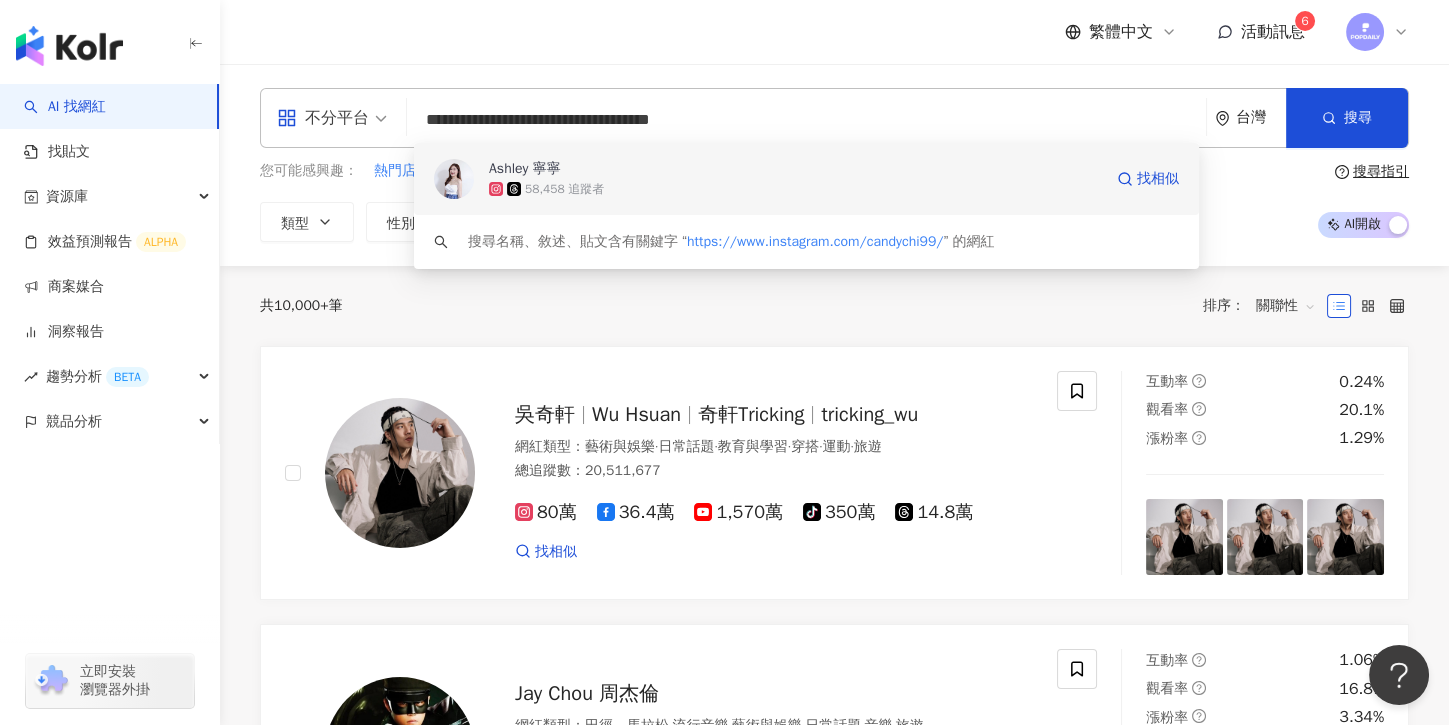 click on "58,458   追蹤者" at bounding box center [795, 189] 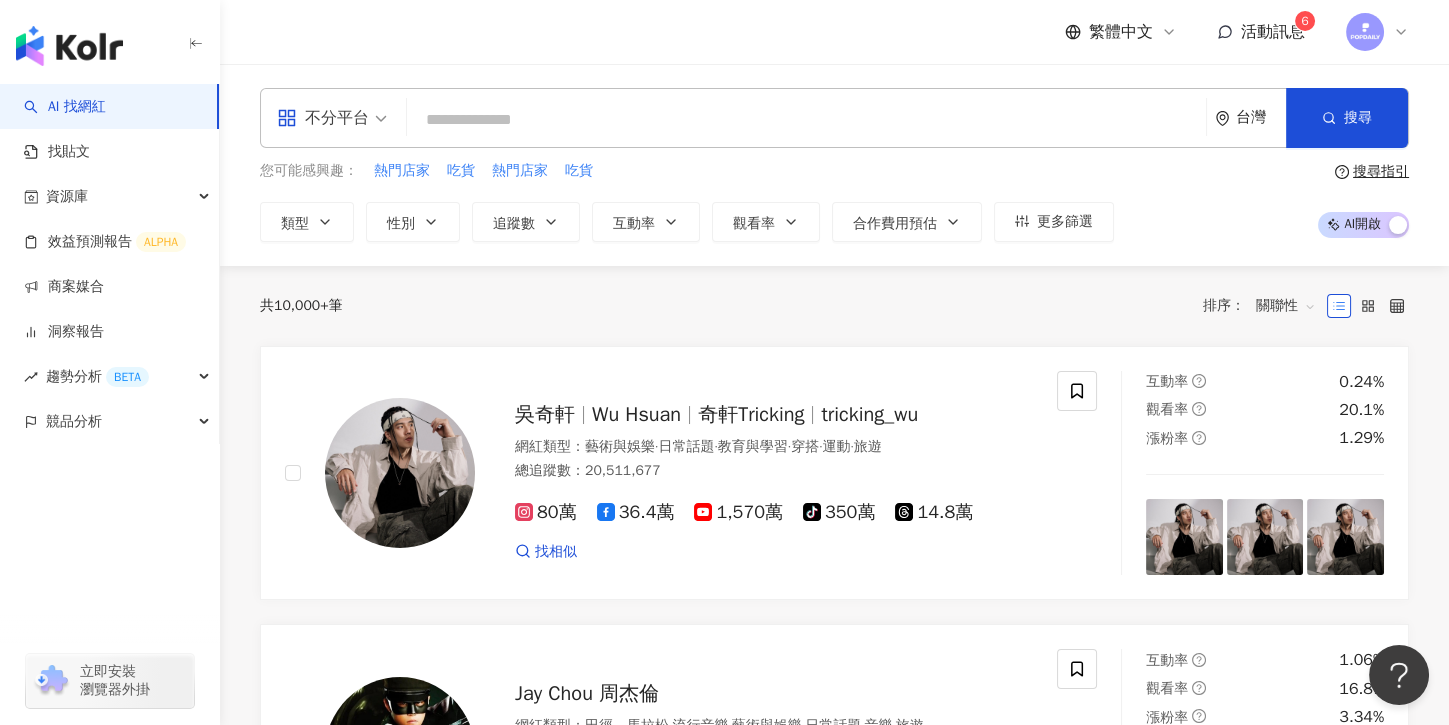 click at bounding box center [806, 120] 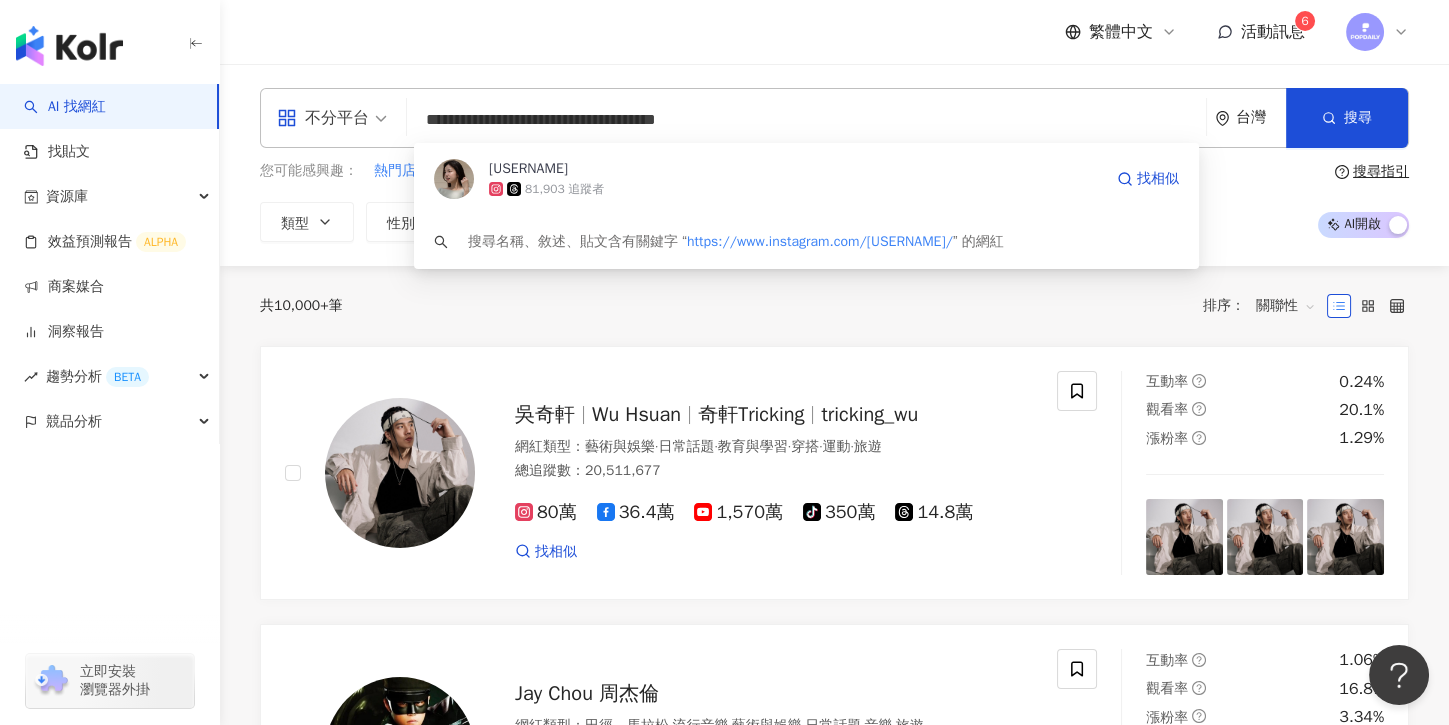 click on "angiewan1120" at bounding box center (795, 169) 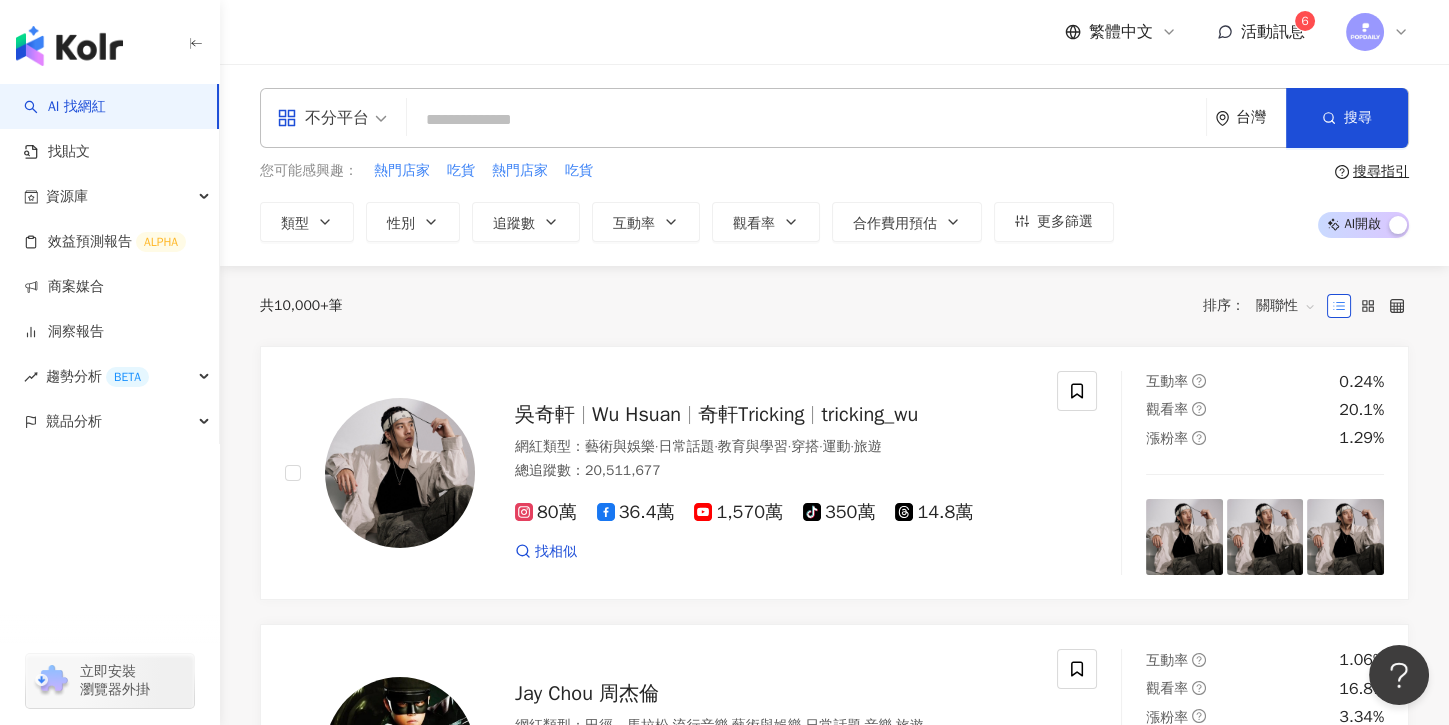 paste on "**********" 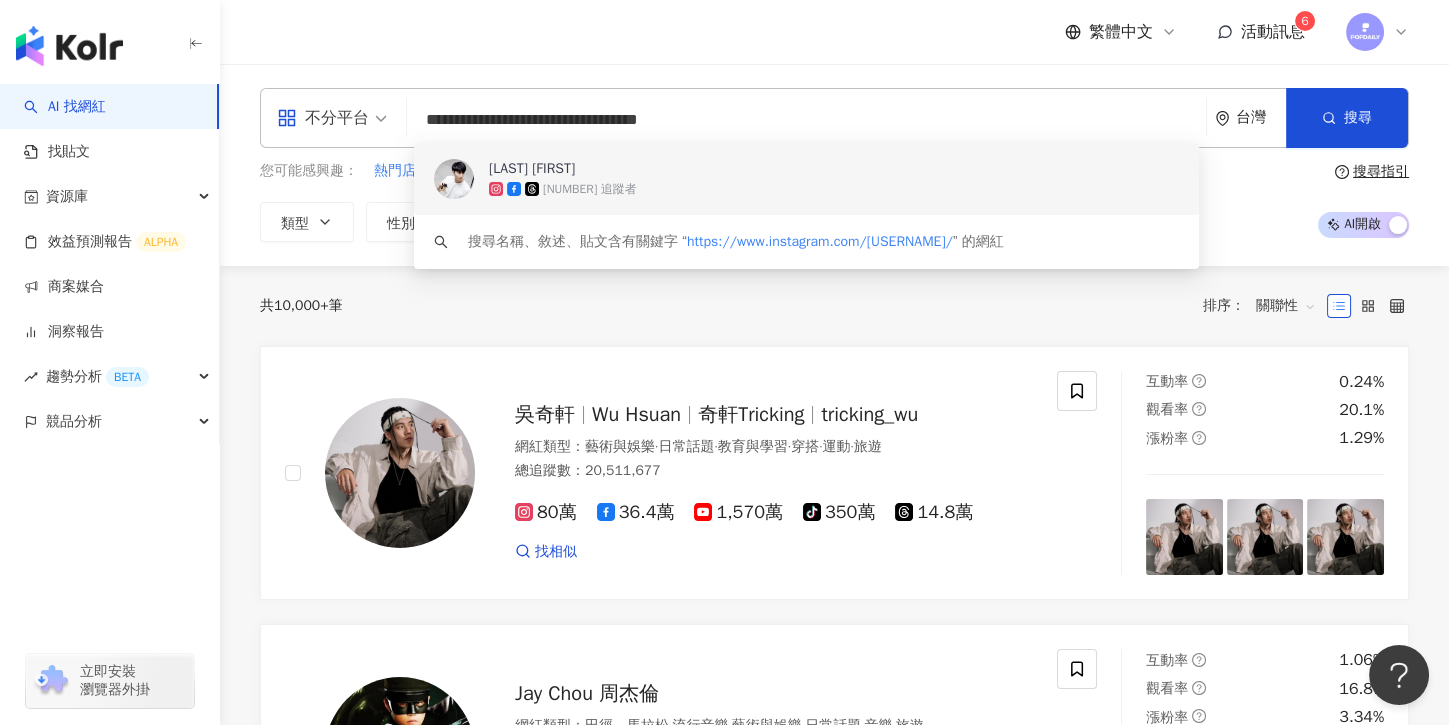 type on "**********" 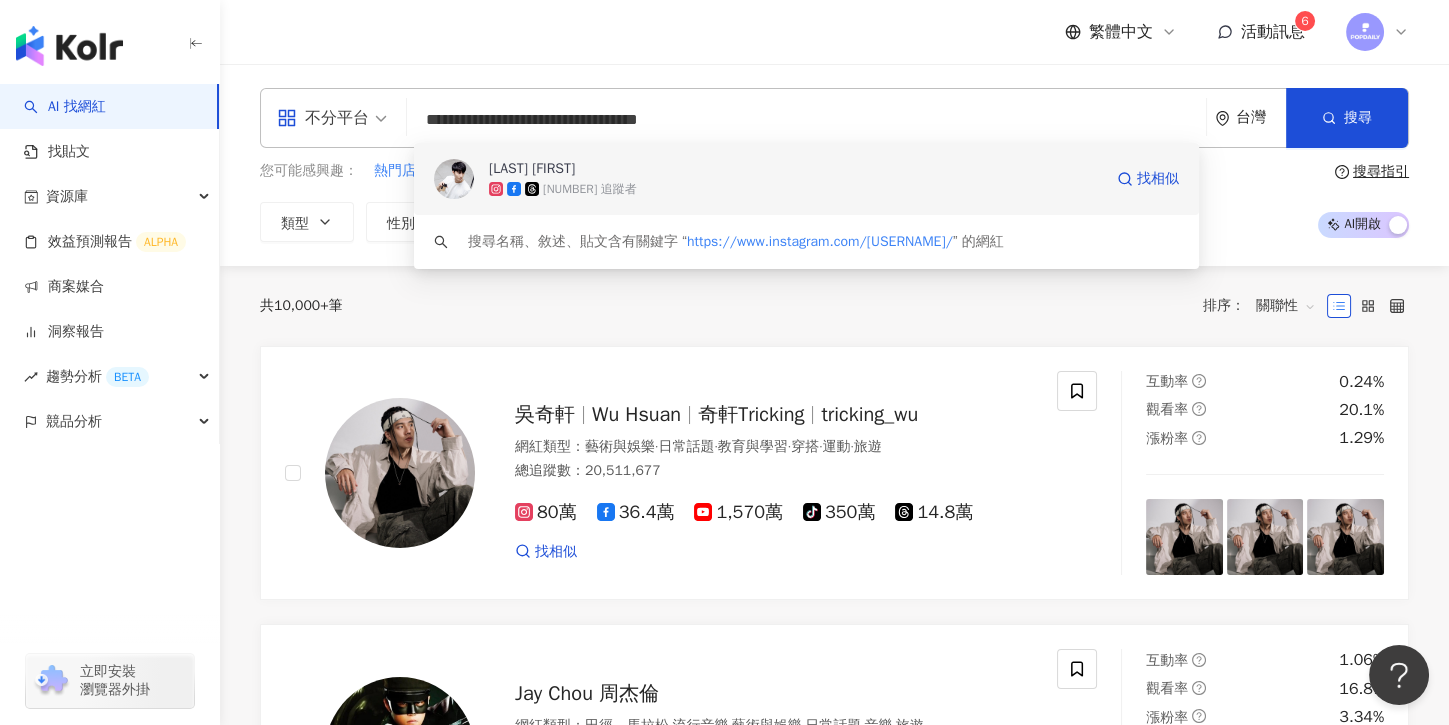 click on "王毓翔" at bounding box center [795, 169] 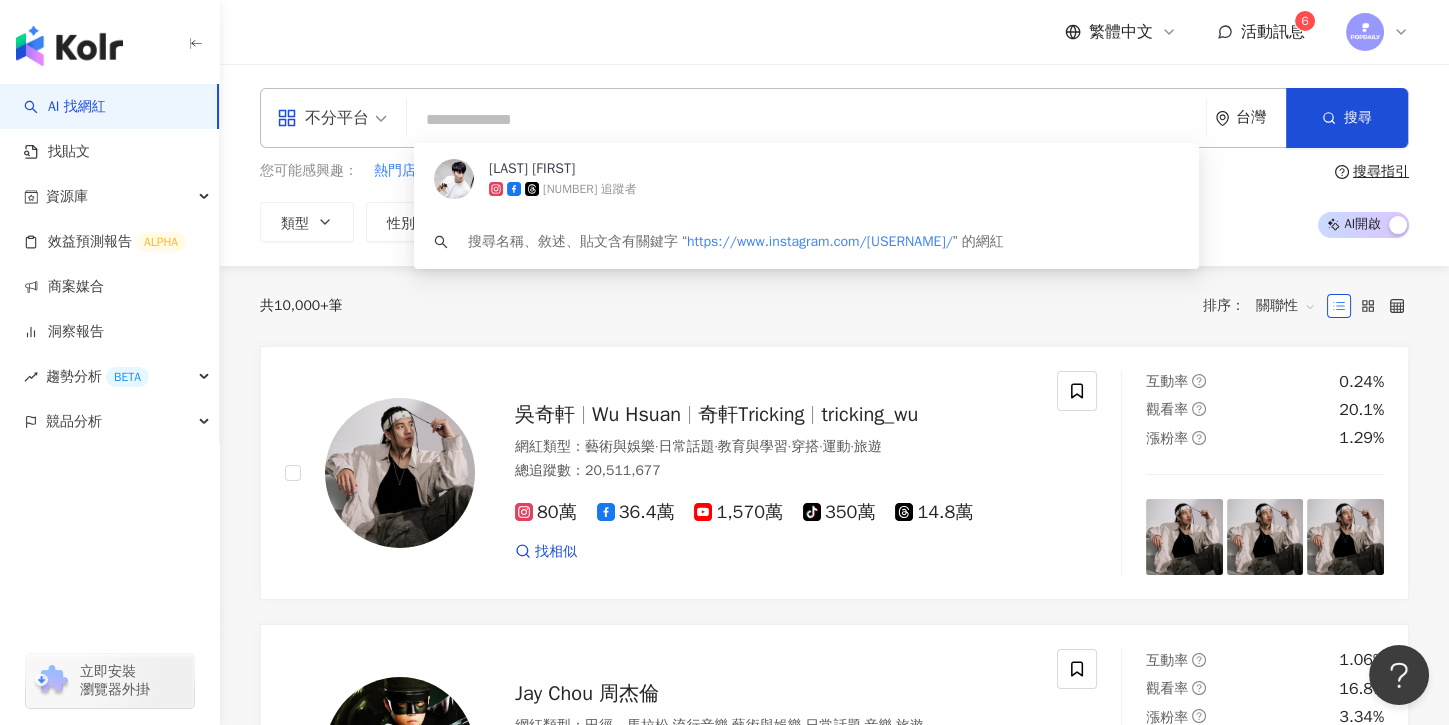 click at bounding box center (806, 120) 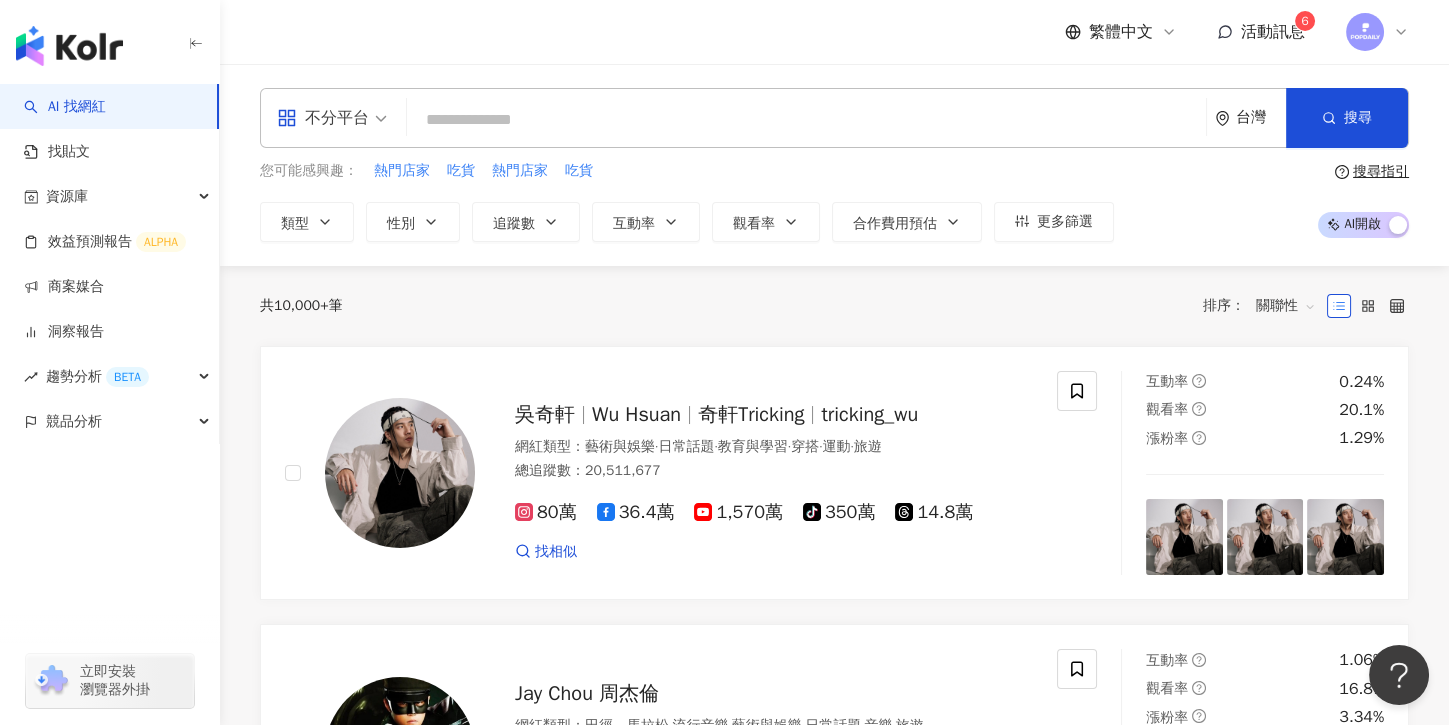 paste on "**********" 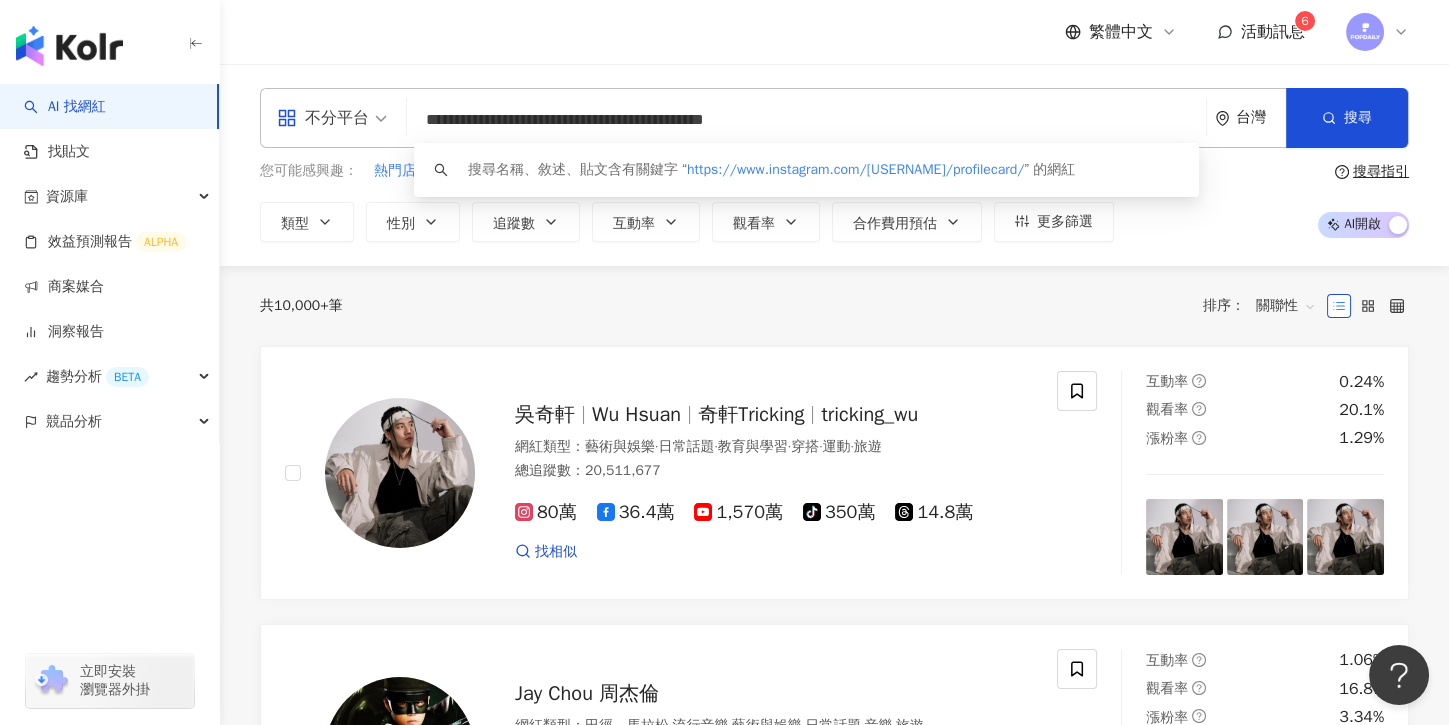 click on "**********" at bounding box center [806, 120] 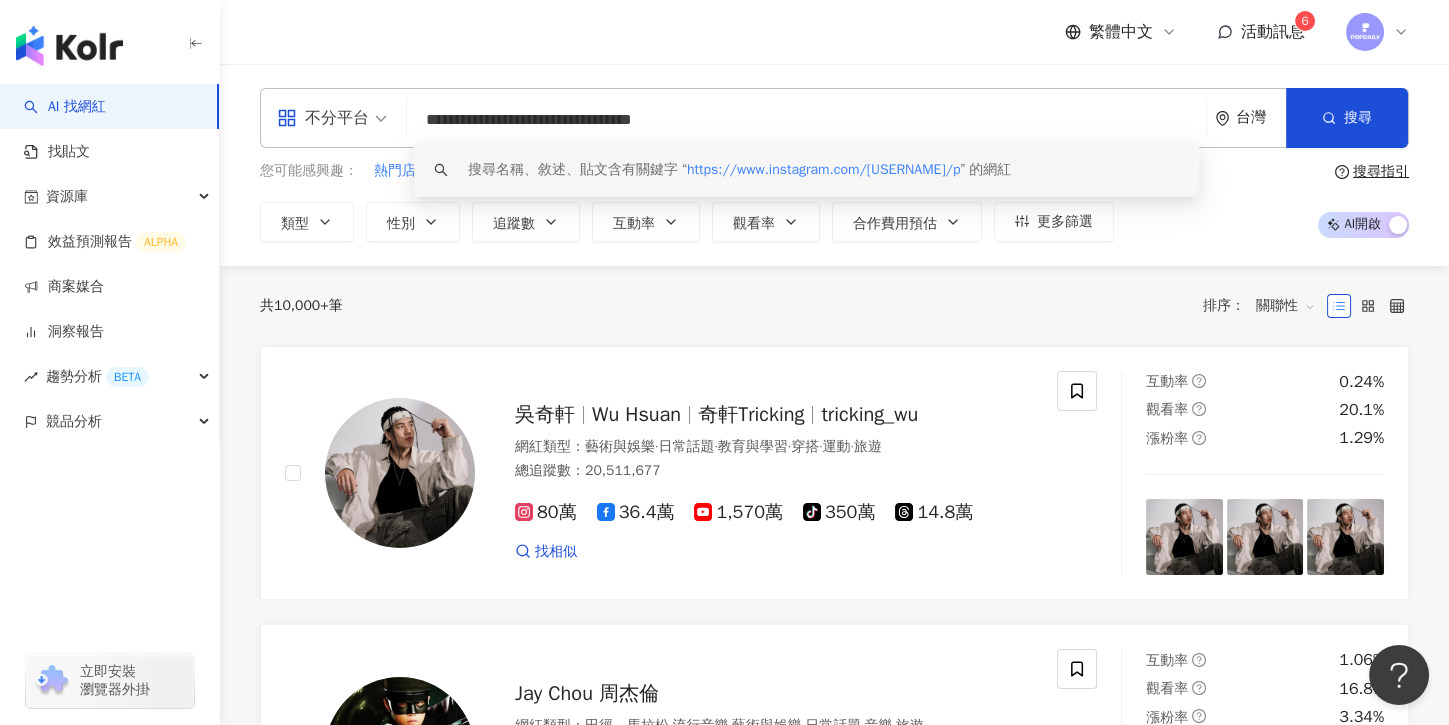 type on "**********" 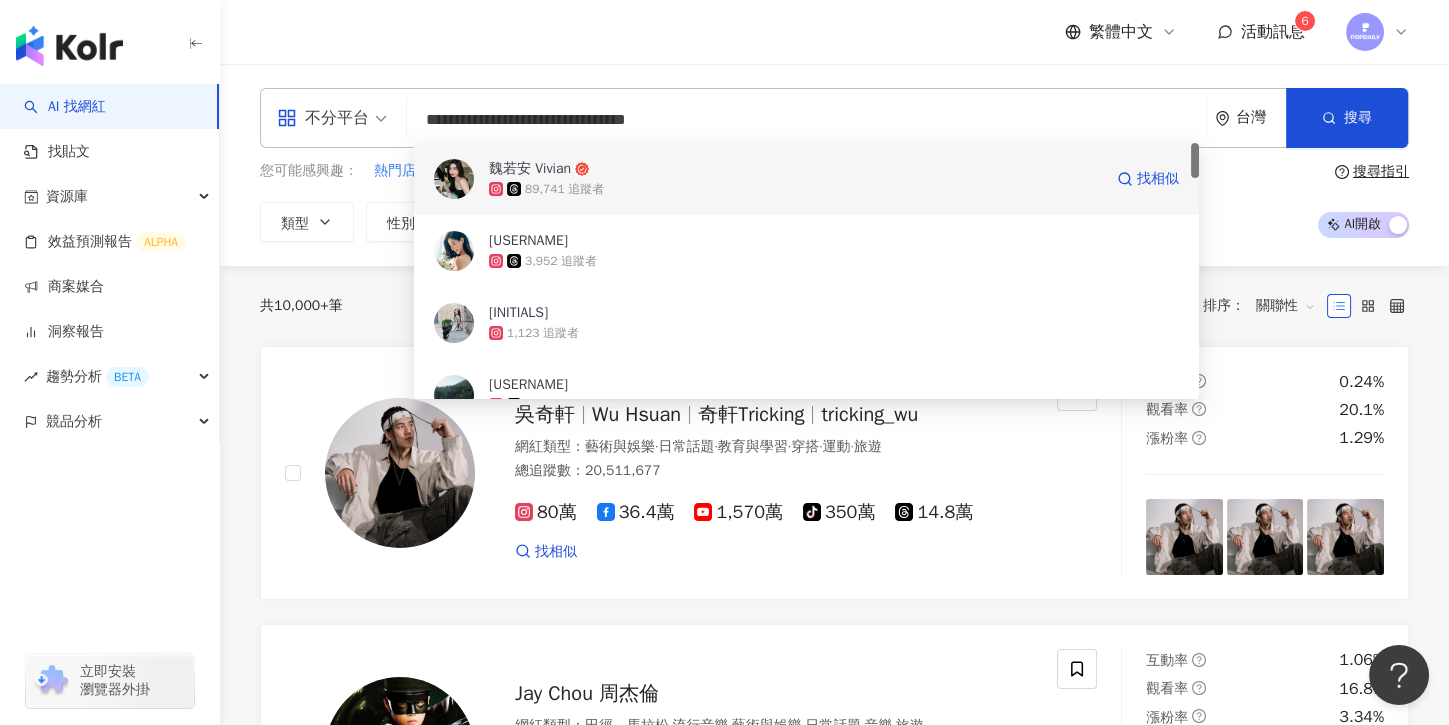 click on "89,741   追蹤者" at bounding box center (795, 189) 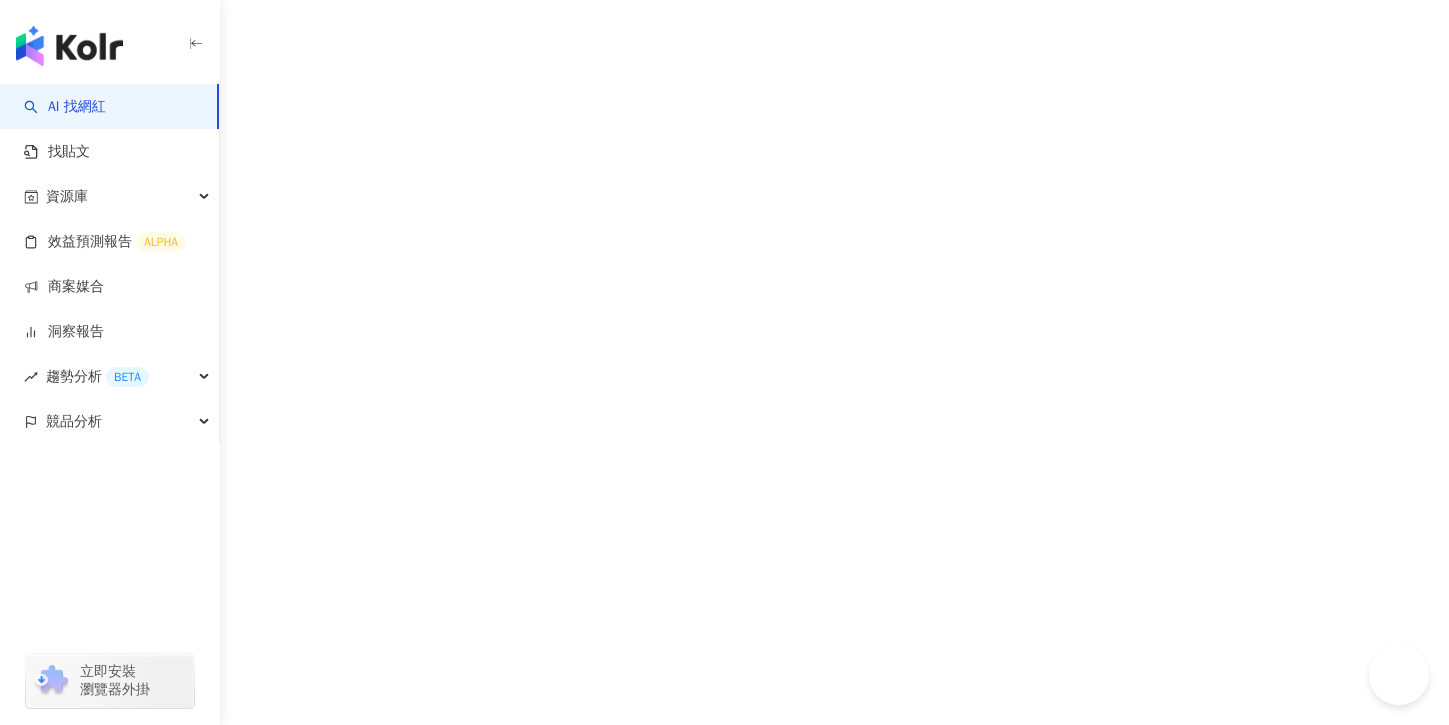 scroll, scrollTop: 0, scrollLeft: 0, axis: both 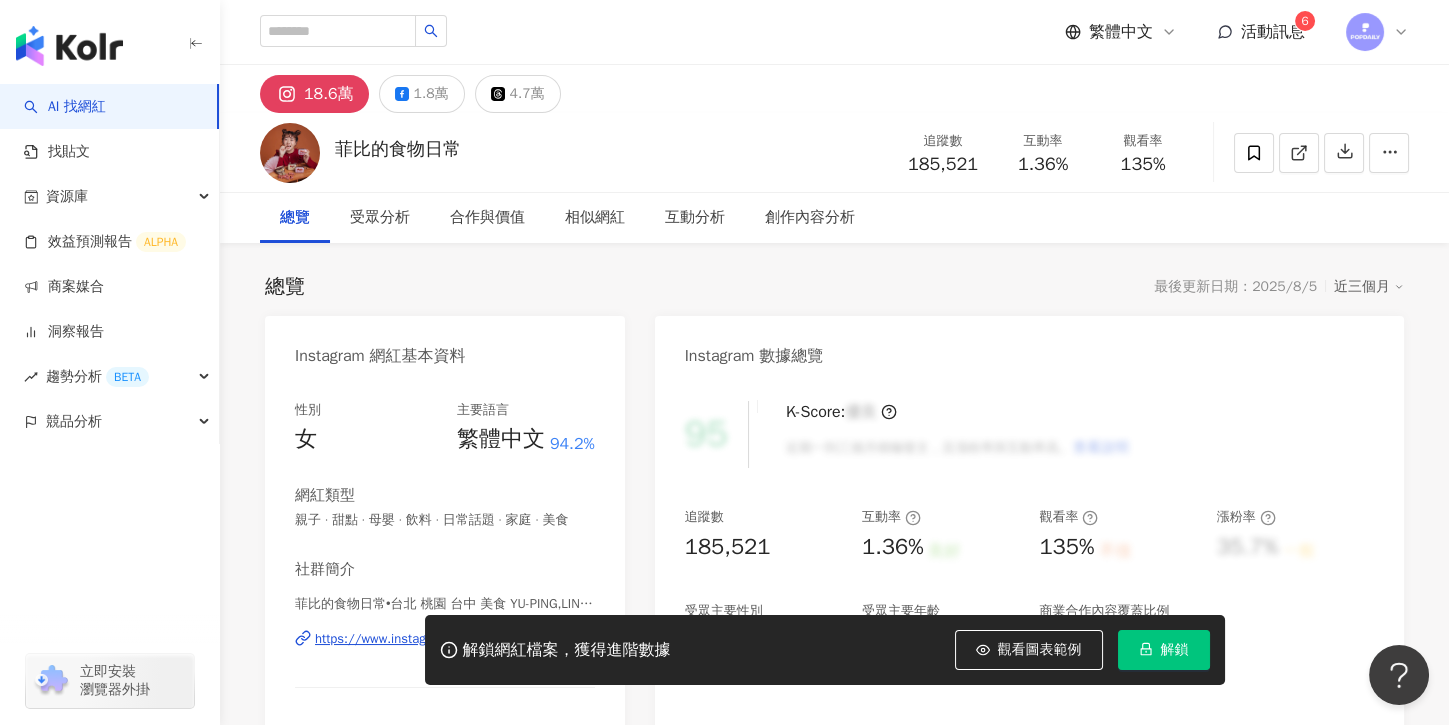 click on "解鎖" at bounding box center [1175, 650] 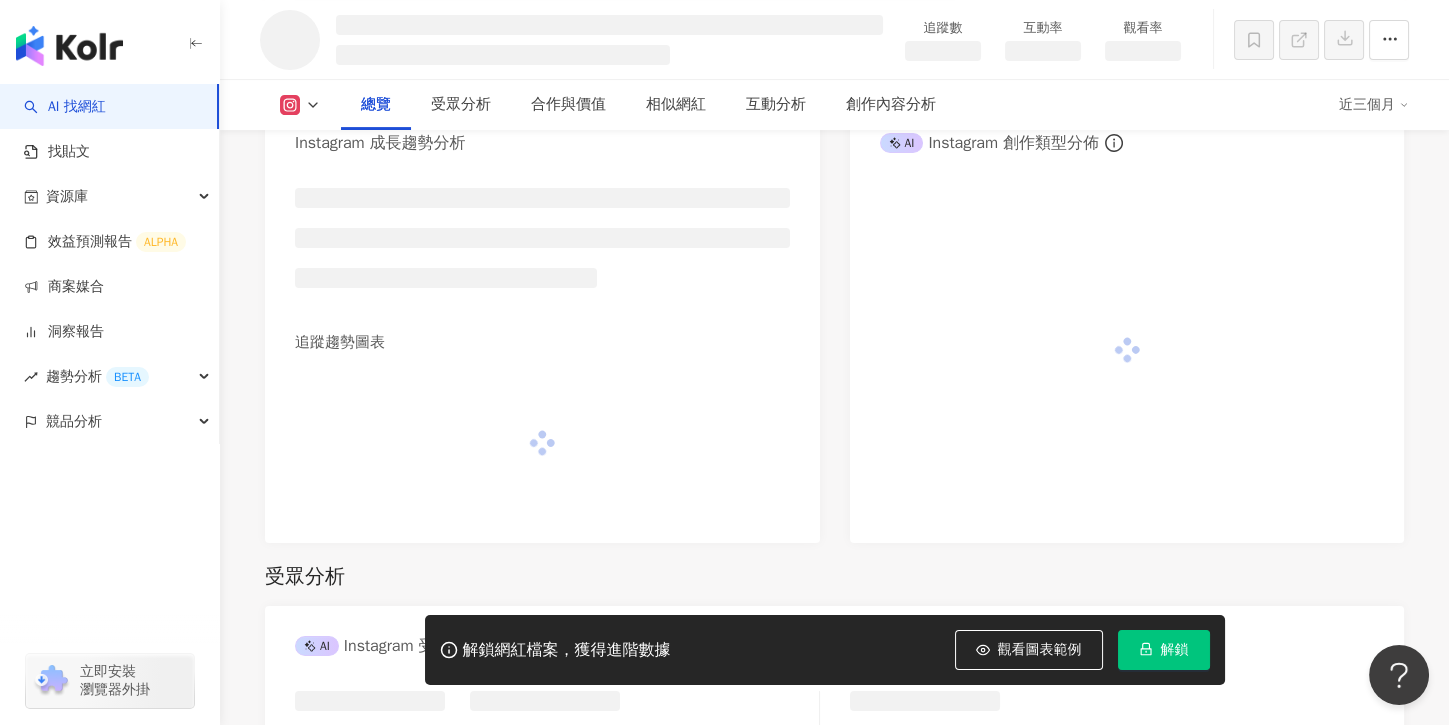 scroll, scrollTop: 1281, scrollLeft: 0, axis: vertical 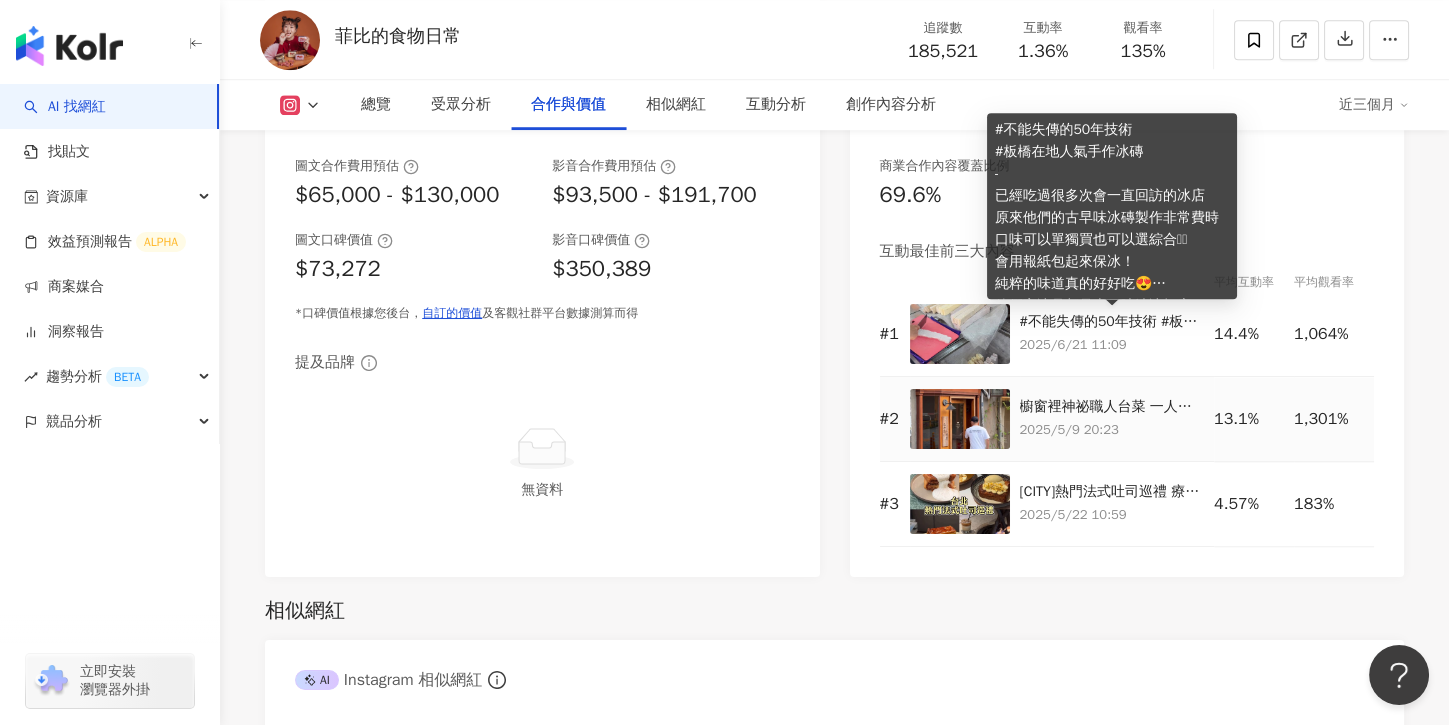 click on "櫥窗裡神祕職人台菜
一人餐廳連米其林都想收編
每道菜都能吃到主廚的用心
從佃煮焦糖白蘿蔔的鹹甜交織
到櫻花蝦滷肉飯的銷魂肉香台味滿點
都讓我愛不釋手
缺點就是真的超級預約困難🥹
-
📍#豬肉榮小料理
⏰18:00-22:30二公休
⚠️一定要預約
🏠 台中市東區復興路四段17巷10-2號一樓
#肯特吃台中#台中美食#東區#Taichungfood" at bounding box center (1112, 407) 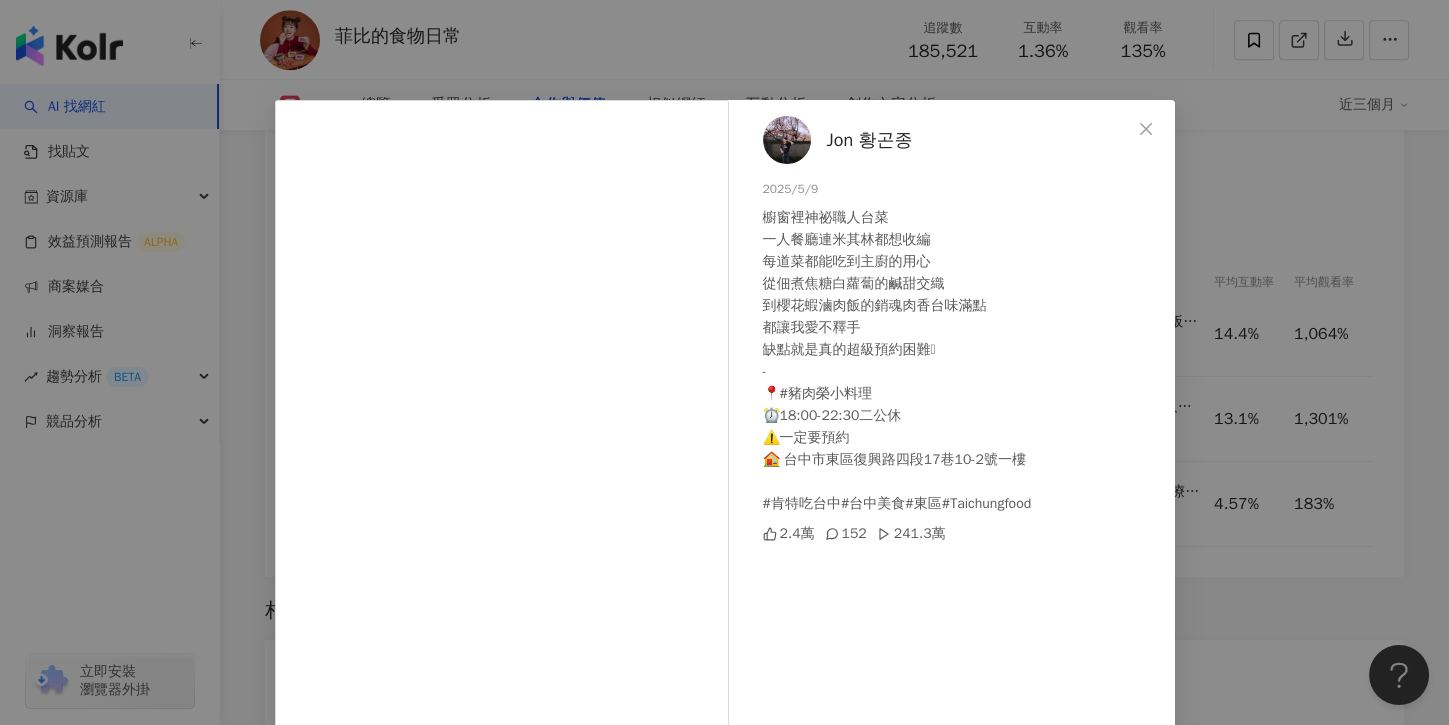 scroll, scrollTop: 172, scrollLeft: 0, axis: vertical 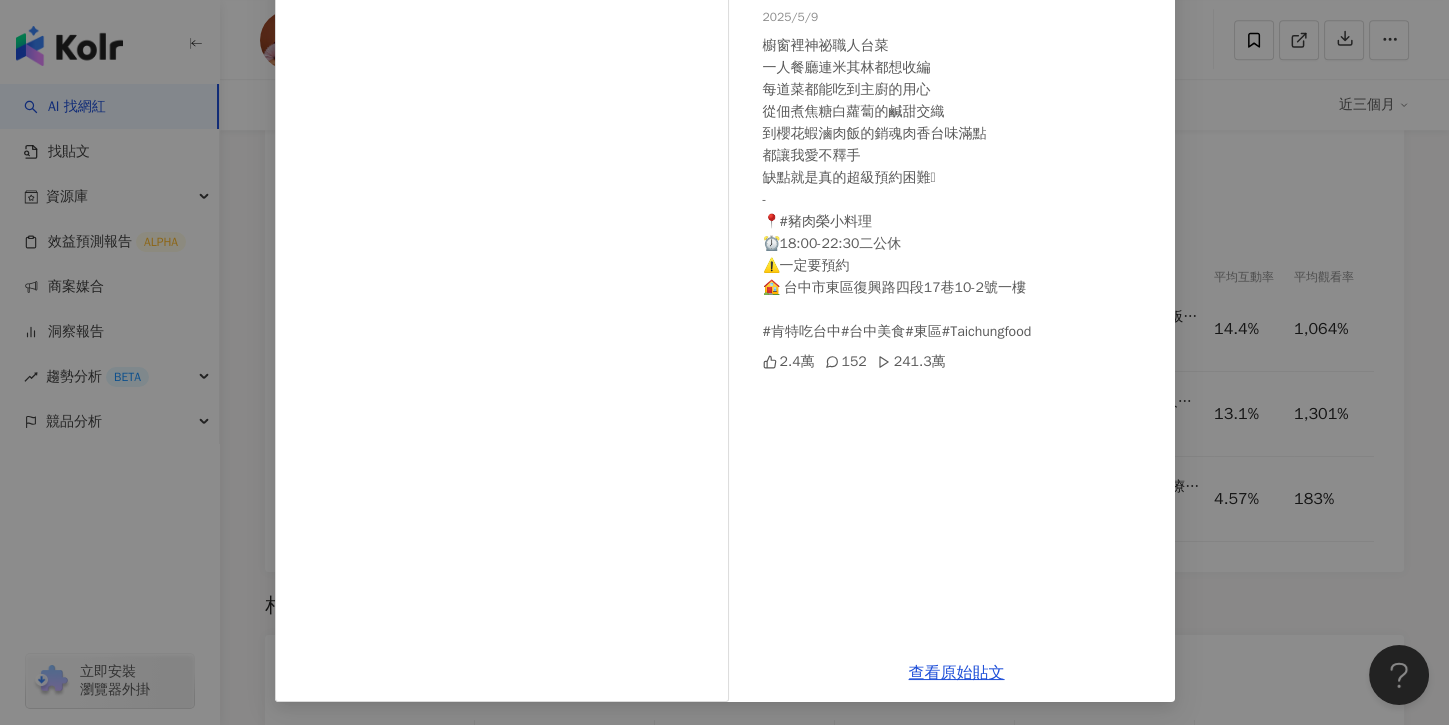click on "Jon 황곤종 2025/5/9 櫥窗裡神祕職人台菜
一人餐廳連米其林都想收編
每道菜都能吃到主廚的用心
從佃煮焦糖白蘿蔔的鹹甜交織
到櫻花蝦滷肉飯的銷魂肉香台味滿點
都讓我愛不釋手
缺點就是真的超級預約困難🥹
-
📍#豬肉榮小料理
⏰18:00-22:30二公休
⚠️一定要預約
🏠 台中市東區復興路四段17巷10-2號一樓
#肯特吃台中#台中美食#東區#Taichungfood 2.4萬 152 241.3萬 查看原始貼文" at bounding box center [724, 362] 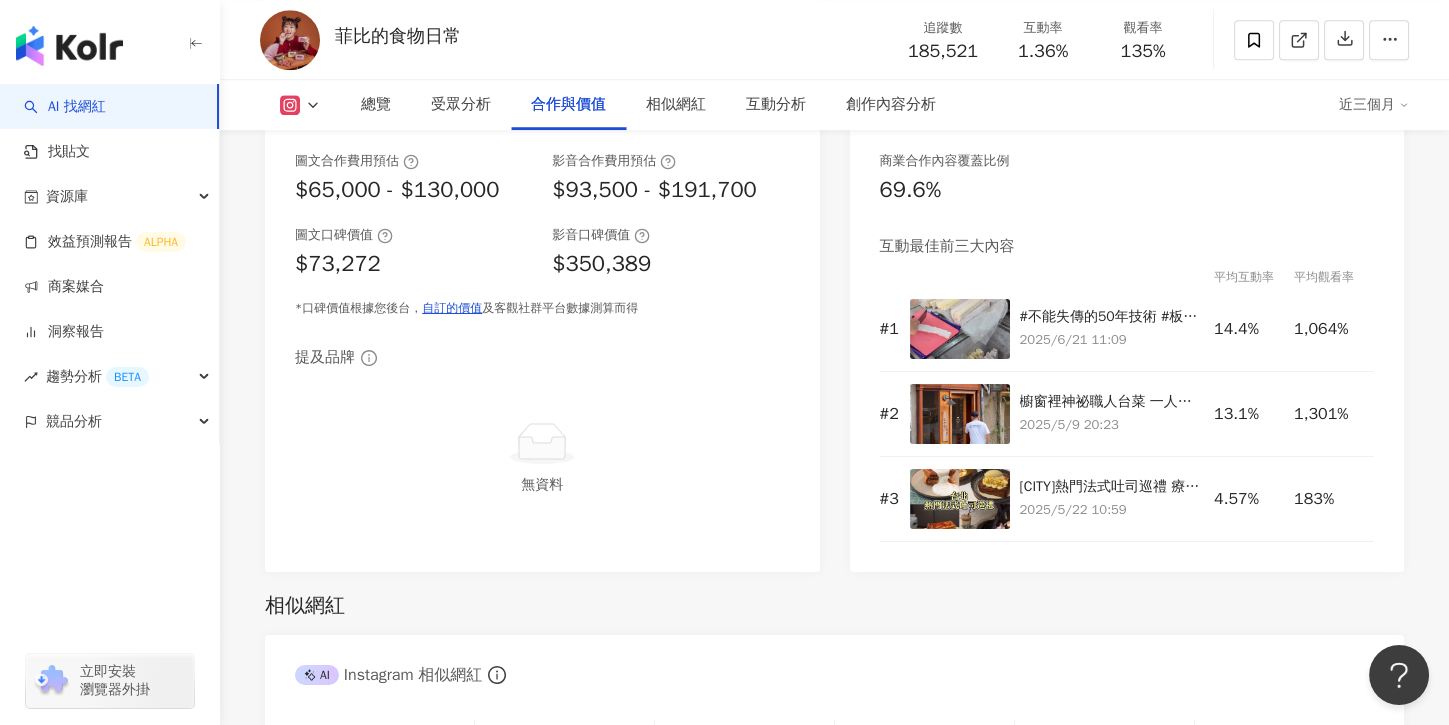 click on "台北熱門法式吐司巡禮
療癒系美食絕對不能少的就是「法吐」
真的超愛吃軟嫩到像布丁的口感
一起來場療癒系美食巡禮吧～
① pastaio
🏠台北市松山區敦化北路199巷2弄19號
⏰11:30-16:00 17:00-21:00
② Mercer Brunch
🏠台北市松山區民生東路四段121號
⏰08:00-12:00
③硫磺
🏠台北市大安區忠孝東路四段170巷5弄14號1樓
⏰11:00-21:00
④若竹
🏠台北市大安區忠孝東路三段217巷6弄1號一樓
全預約制
⑤小小樹食 微風南山店
🏠台北市信義區松智路17號6樓
⏰11:00-21:30
#肯特吃台北#台北美食#台北甜點#法式吐司#taipeifood" at bounding box center [1112, 487] 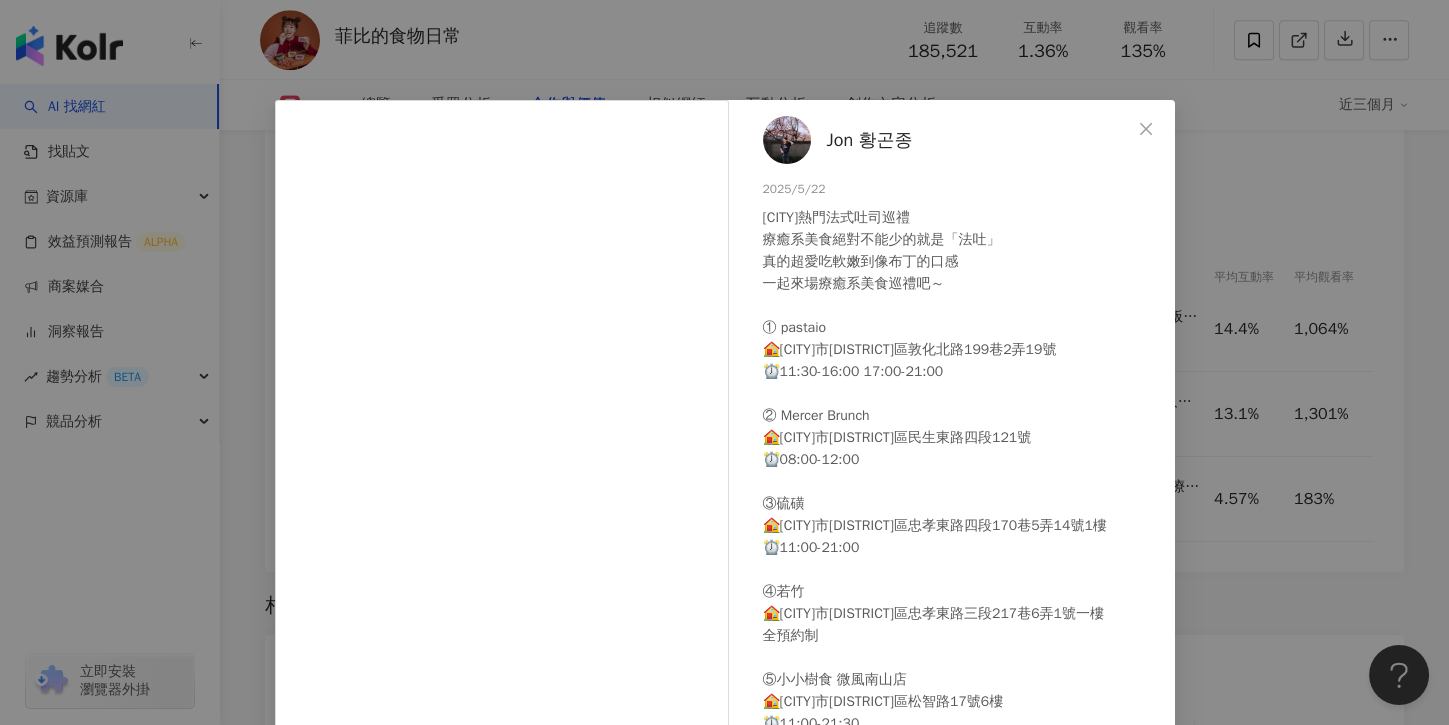 click on "查看原始貼文" at bounding box center (957, 845) 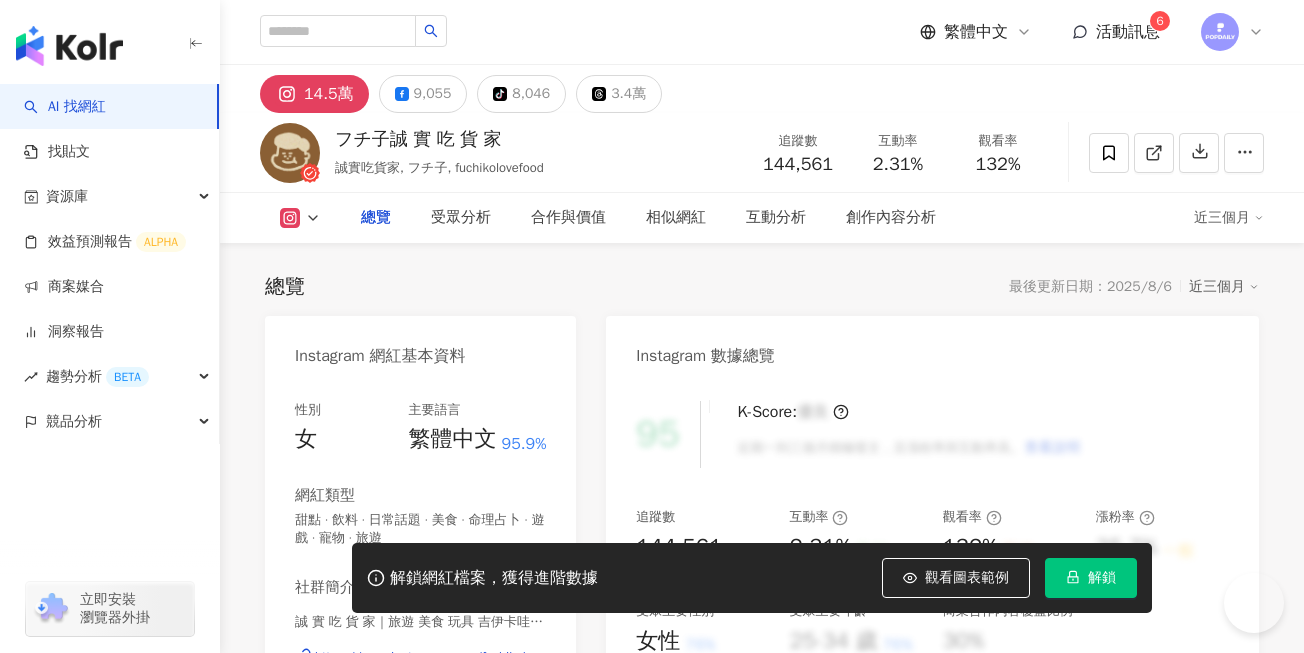 click on "解鎖" at bounding box center [1102, 578] 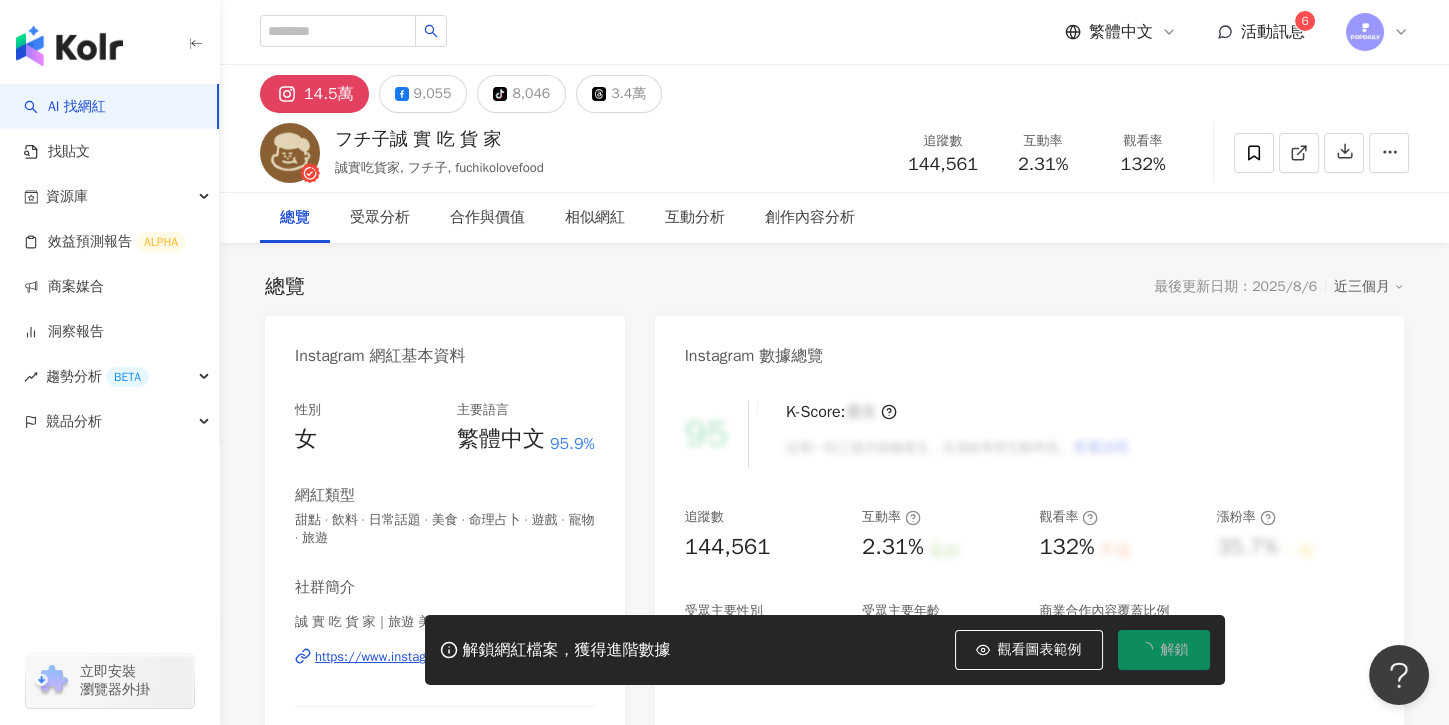 scroll, scrollTop: 0, scrollLeft: 0, axis: both 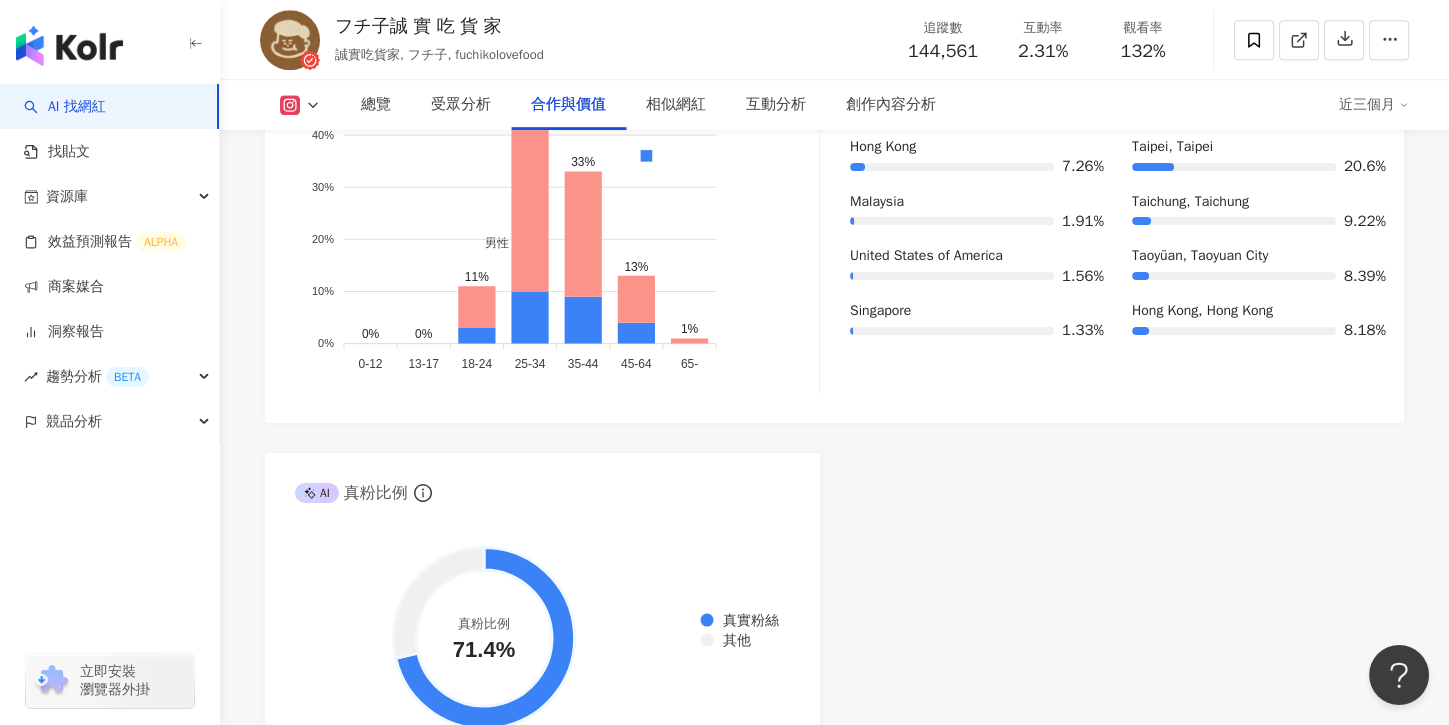 click on "2025/6/16 21:22" at bounding box center (1112, 1105) 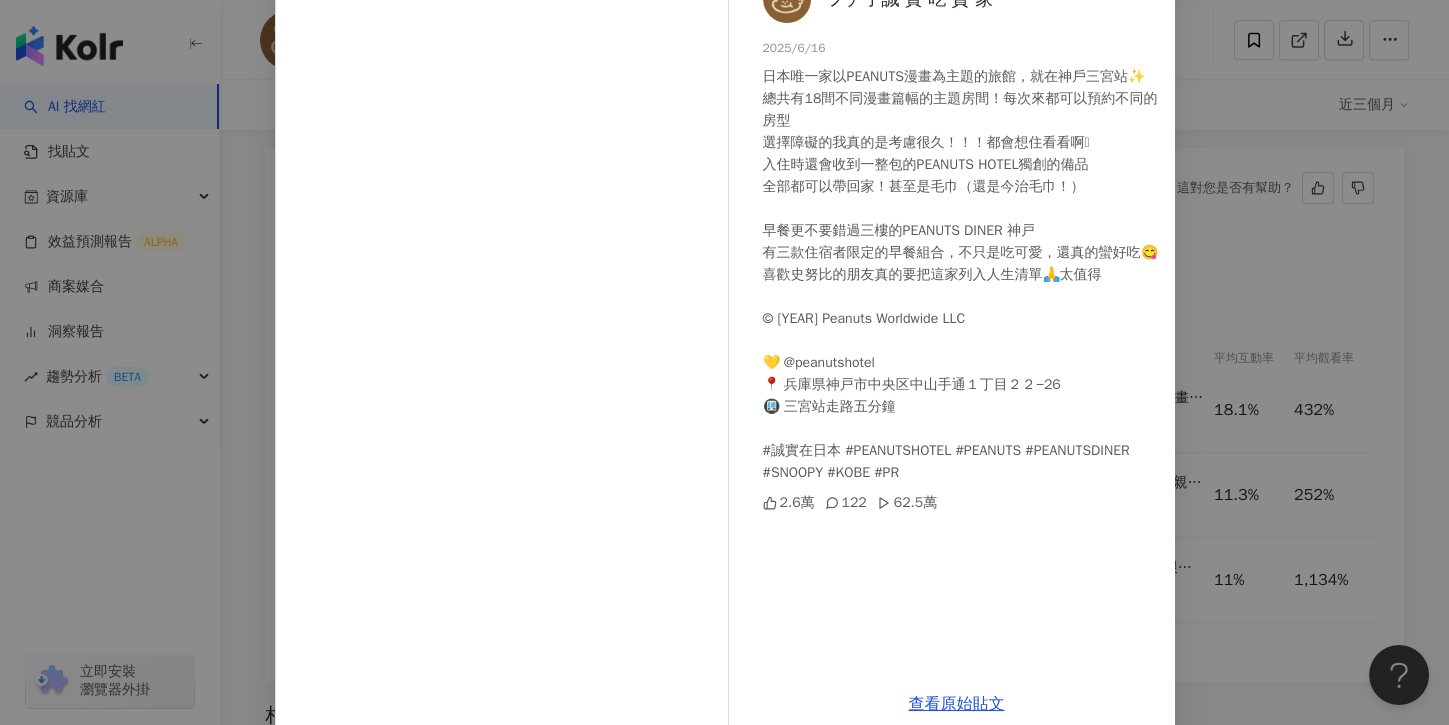 scroll, scrollTop: 172, scrollLeft: 0, axis: vertical 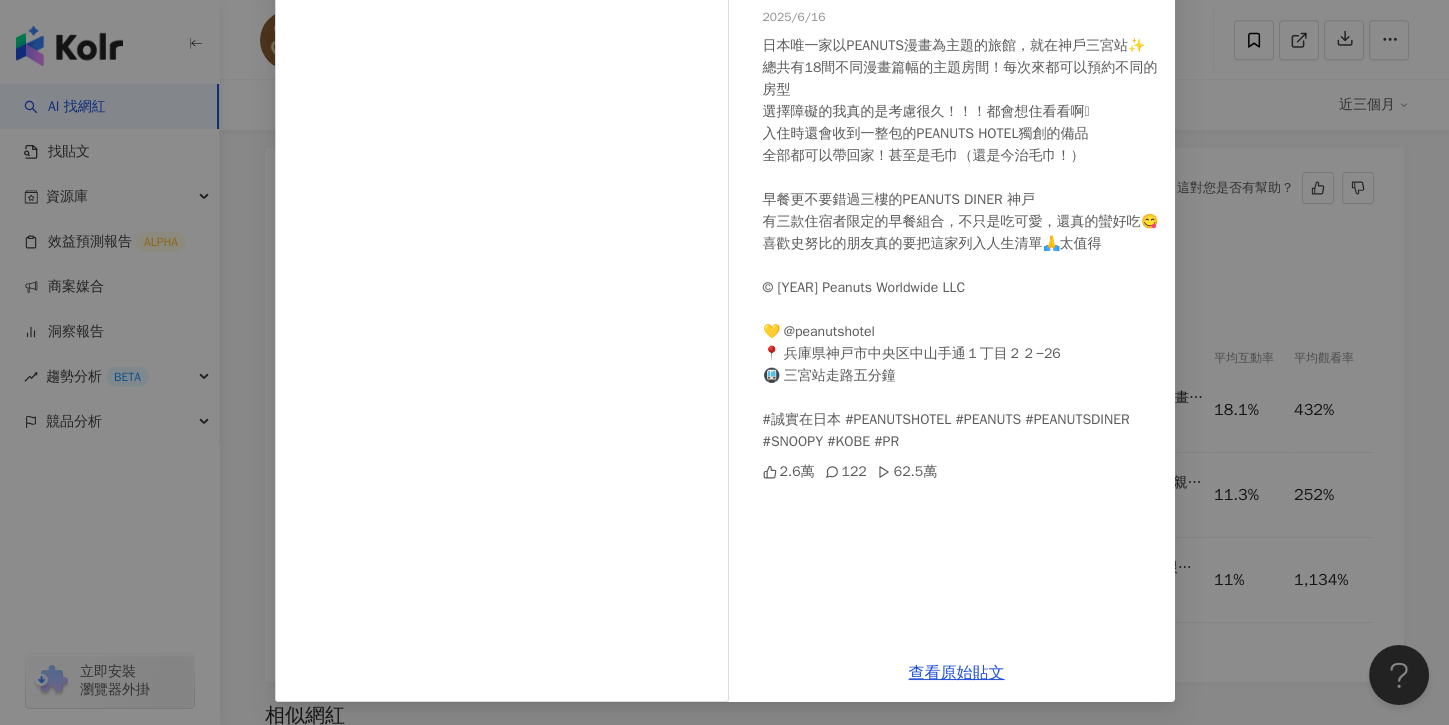 click on "フチ子誠 實 吃 貨 家 2025/6/16 日本唯一家以PEANUTS漫畫為主題的旅館，就在神戶三宮站✨
總共有18間不同漫畫篇幅的主題房間！每次來都可以預約不同的房型
選擇障礙的我真的是考慮很久！！！都會想住看看啊🥹
入住時還會收到一整包的PEANUTS HOTEL獨創的備品
全部都可以帶回家！甚至是毛巾（還是今治毛巾！）
早餐更不要錯過三樓的PEANUTS DINER 神戸
有三款住宿者限定的早餐組合，不只是吃可愛，還真的蠻好吃😋
喜歡史努比的朋友真的要把這家列入人生清單🙏太值得
© 2025 Peanuts Worldwide LLC
💛 @peanutshotel
📍 兵庫県神戸市中央区中山手通１丁目２２−26
🚇 三宮站走路五分鐘
#誠實在日本 #PEANUTSHOTEL #PEANUTS #PEANUTSDINER  #SNOOPY #KOBE #PR 2.6萬 122 62.5萬 查看原始貼文" at bounding box center [724, 362] 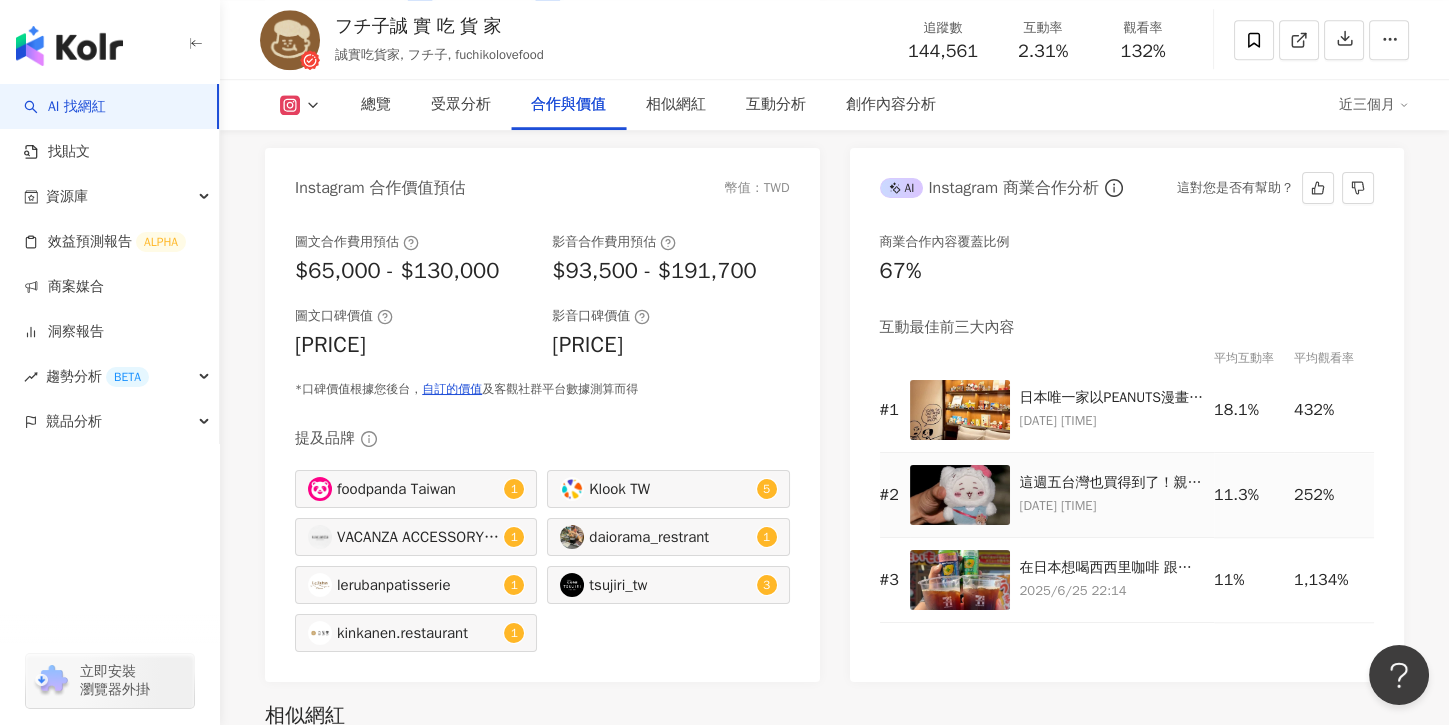 click on "這週五台灣也買得到了！親自入手的機會來了😍
北中南都門市都有！Sanrio gift gate&星奇市門市可購買
線上購物搜尋Sanrio gift gate
⏰6/20 11:00開賣唷！
*影片中的娃包是以前收藏的周邊，不在這次發售範圍唷！（怕有人誤會🤣
#吉伊卡哇 #sanrio #chiikawa #ちいかわ" at bounding box center (1112, 483) 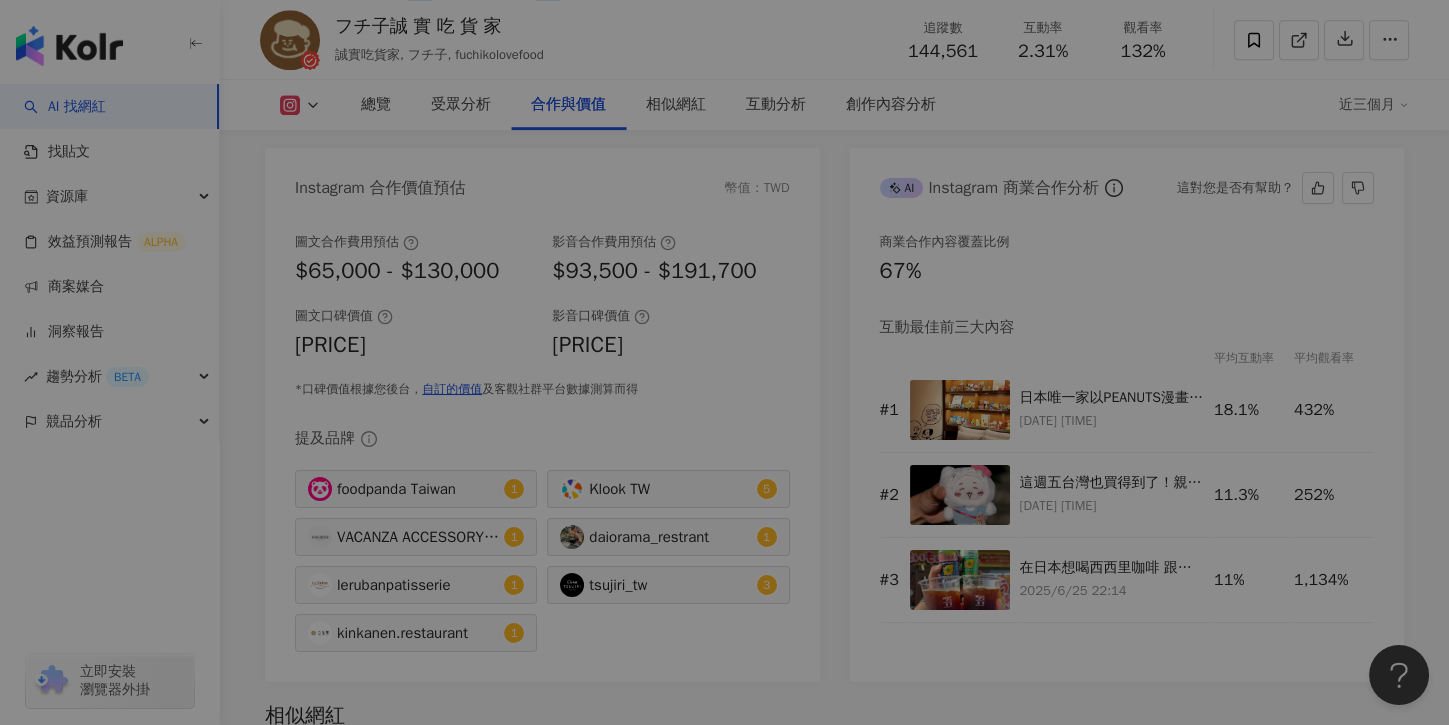 scroll, scrollTop: 2933, scrollLeft: 0, axis: vertical 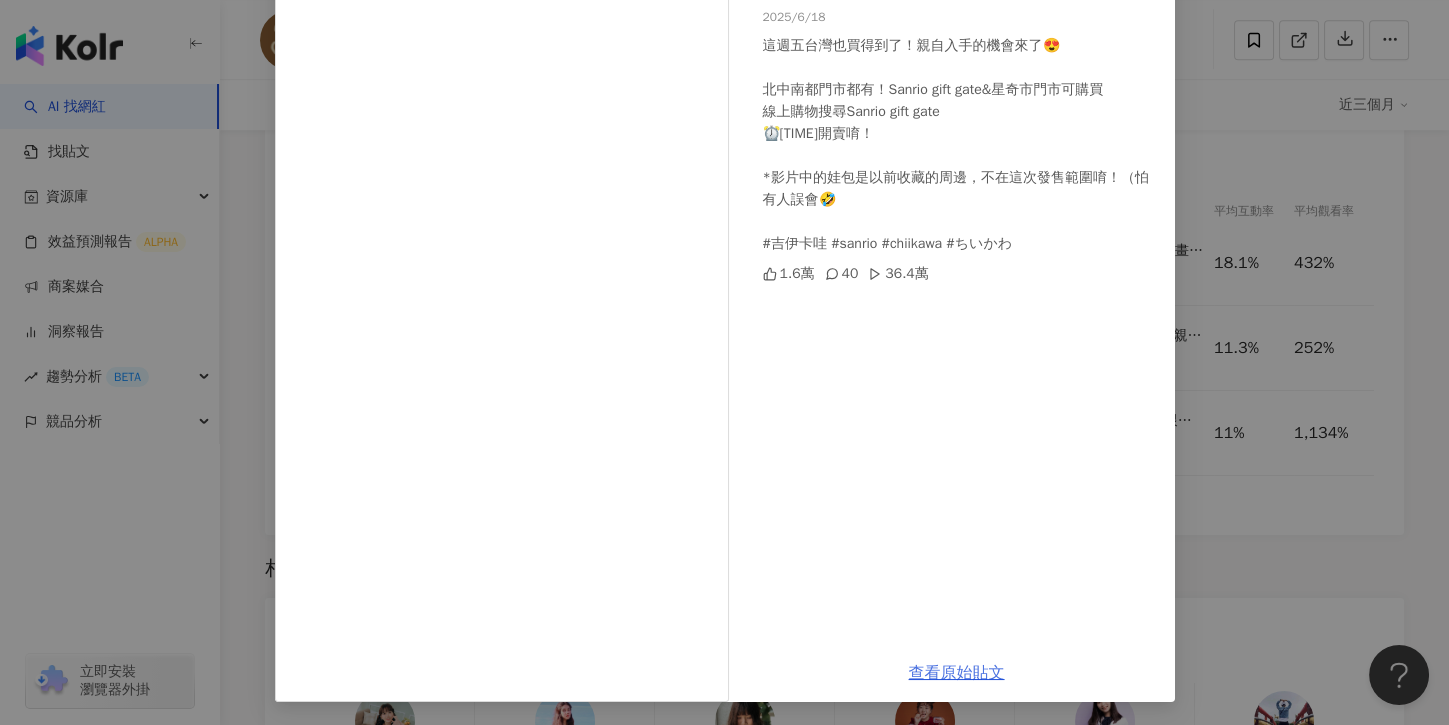 click on "查看原始貼文" at bounding box center [957, 673] 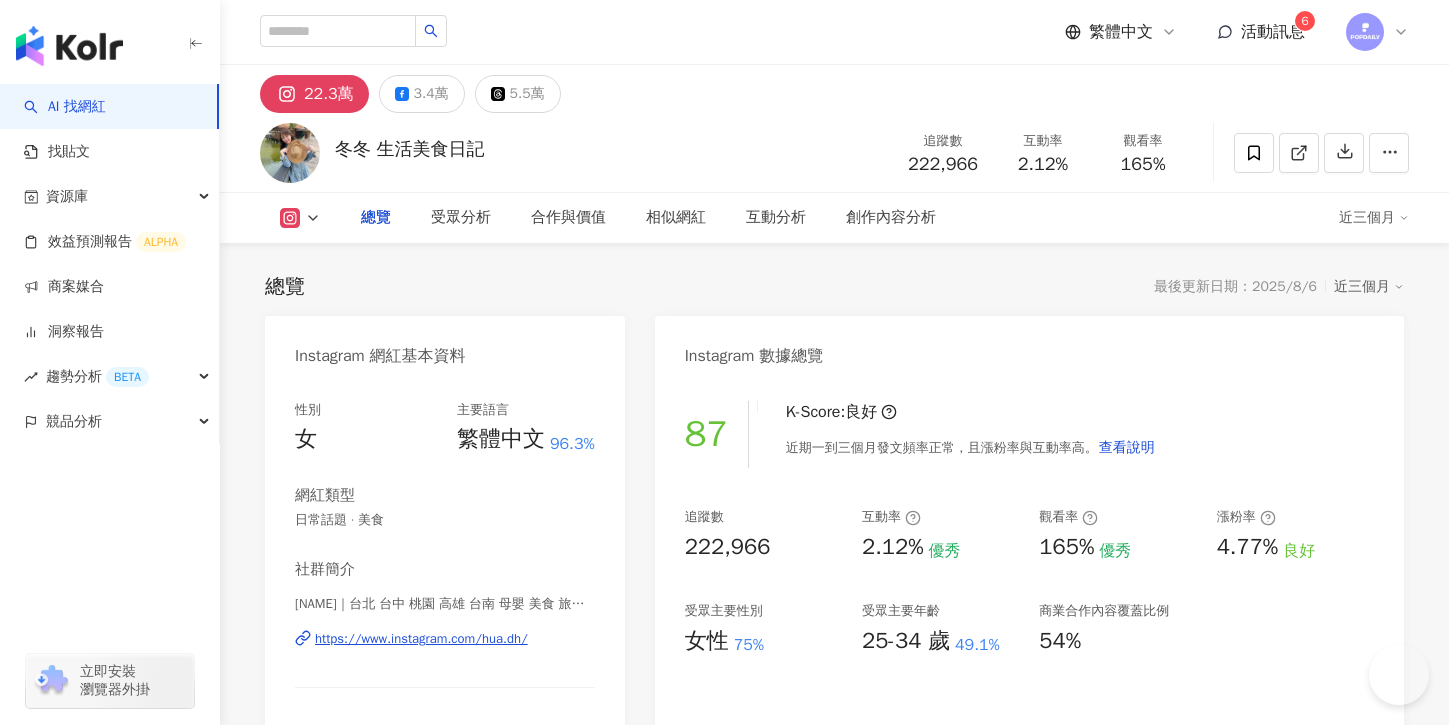 scroll, scrollTop: 0, scrollLeft: 0, axis: both 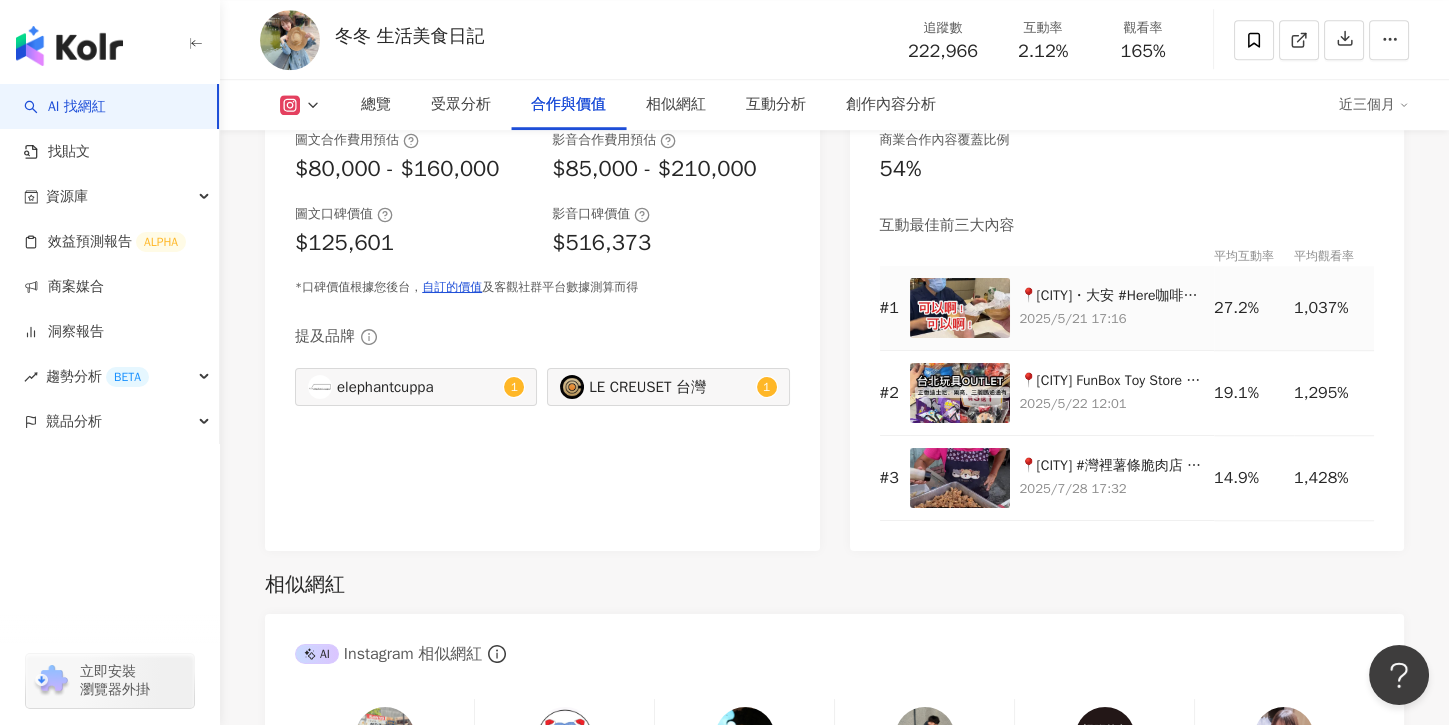click on "2025/5/21 17:16" at bounding box center [1112, 319] 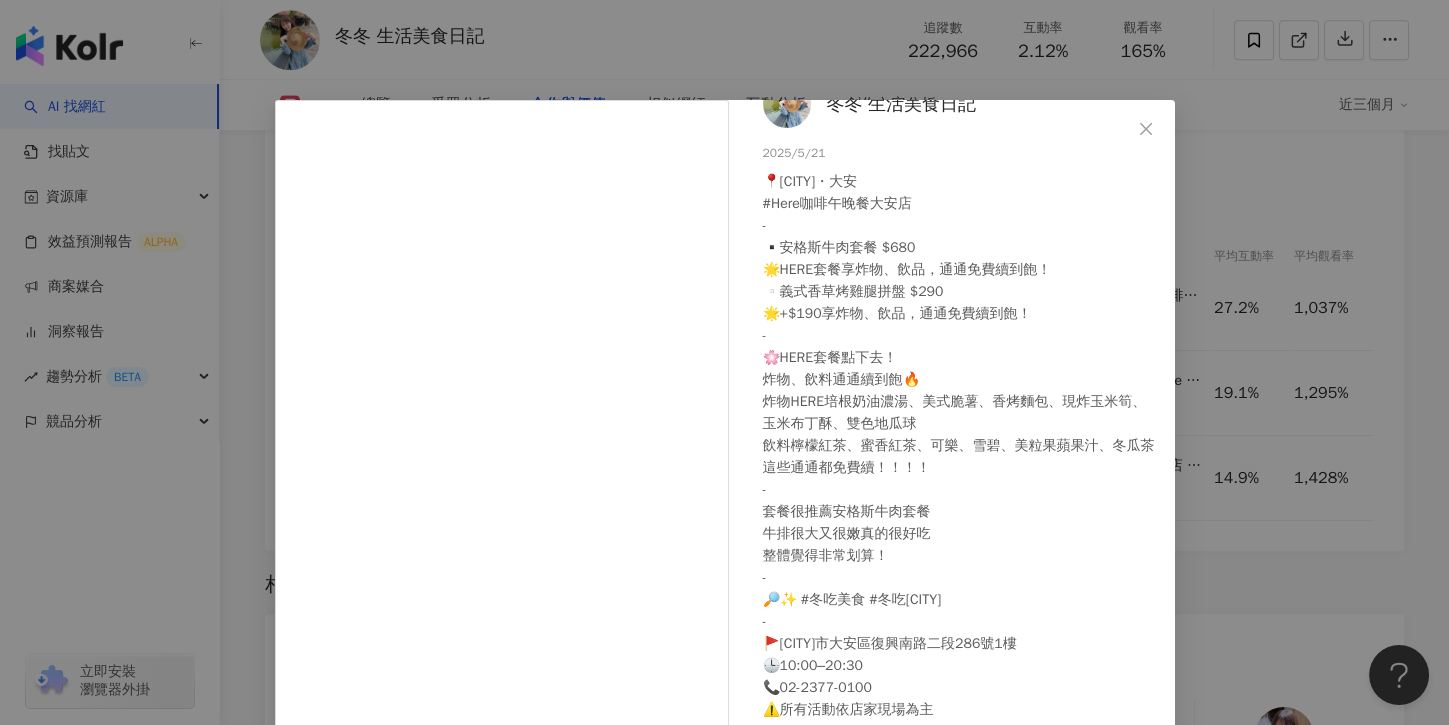 scroll, scrollTop: 58, scrollLeft: 0, axis: vertical 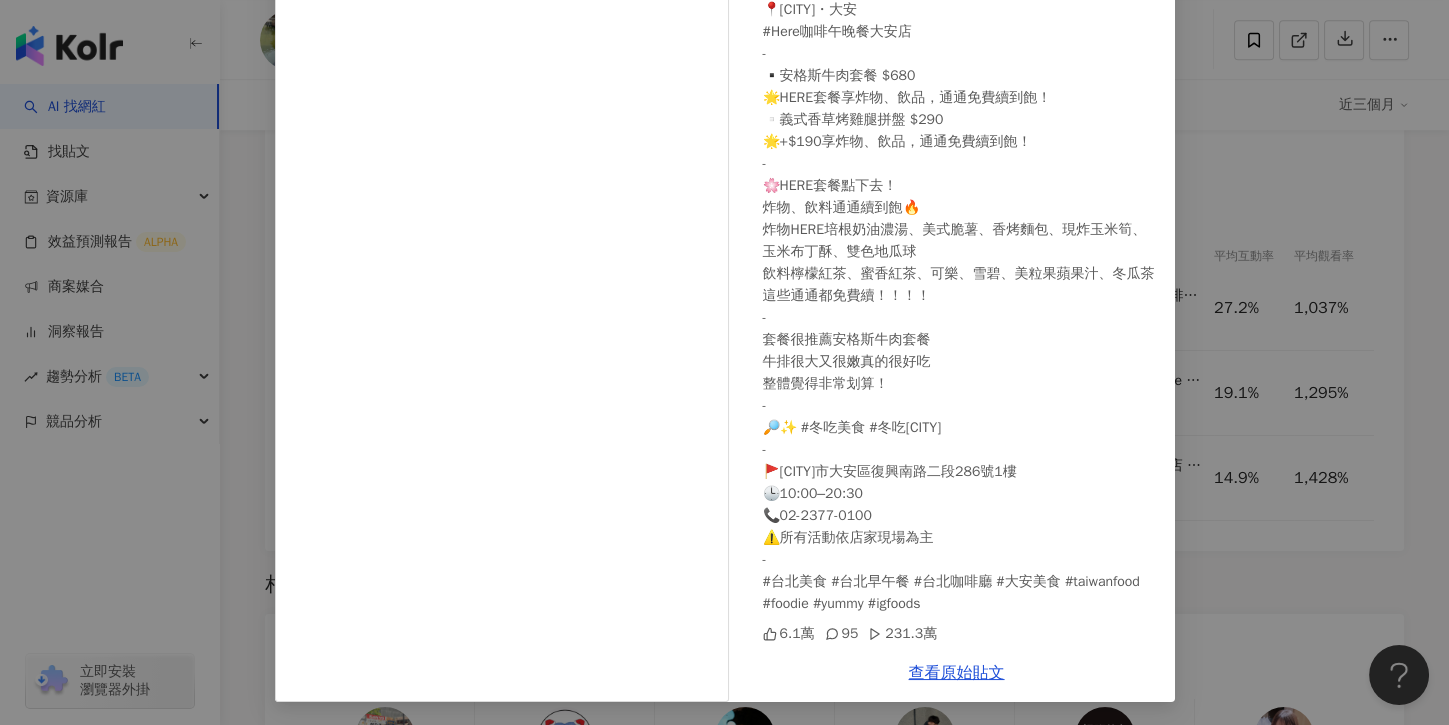 click on "[NAME] 2025/5/21 📍[CITY]・大安
#Here咖啡午晚餐大安店
-
▪️安格斯牛肉套餐 $680
🌟HERE套餐享炸物、飲品，通通免費續到飽！
▫️義式香草烤雞腿拼盤 $290
🌟+$190享炸物、飲品，通通免費續到飽！
-
🌸HERE套餐點下去！
炸物、飲料通通續到飽🔥
炸物HERE培根奶油濃湯、美式脆薯、香烤麵包、現炸玉米筍、玉米布丁酥、雙色地瓜球
飲料檸檬紅茶、蜜香紅茶、可樂、雪碧、美粒果蘋果汁、冬瓜茶
這些通通都免費續！！！！
-
套餐很推薦安格斯牛肉套餐
牛排很大又很嫩真的很好吃
整體覺得非常划算！
-
🔎✨ #冬吃美食 #冬吃[CITY]
-
🚩[CITY]市大安區復興南路二段286號1樓
🕒10:00–20:30
📞02-2377-0100
⚠️所有活動依店家現場為主
-
#台北美食 #台北早午餐 #台北咖啡廳 #大安美食 #taiwanfood #foodie #yummy #igfoods 6.1萬 95 231.3萬 查看原始貼文" at bounding box center (724, 362) 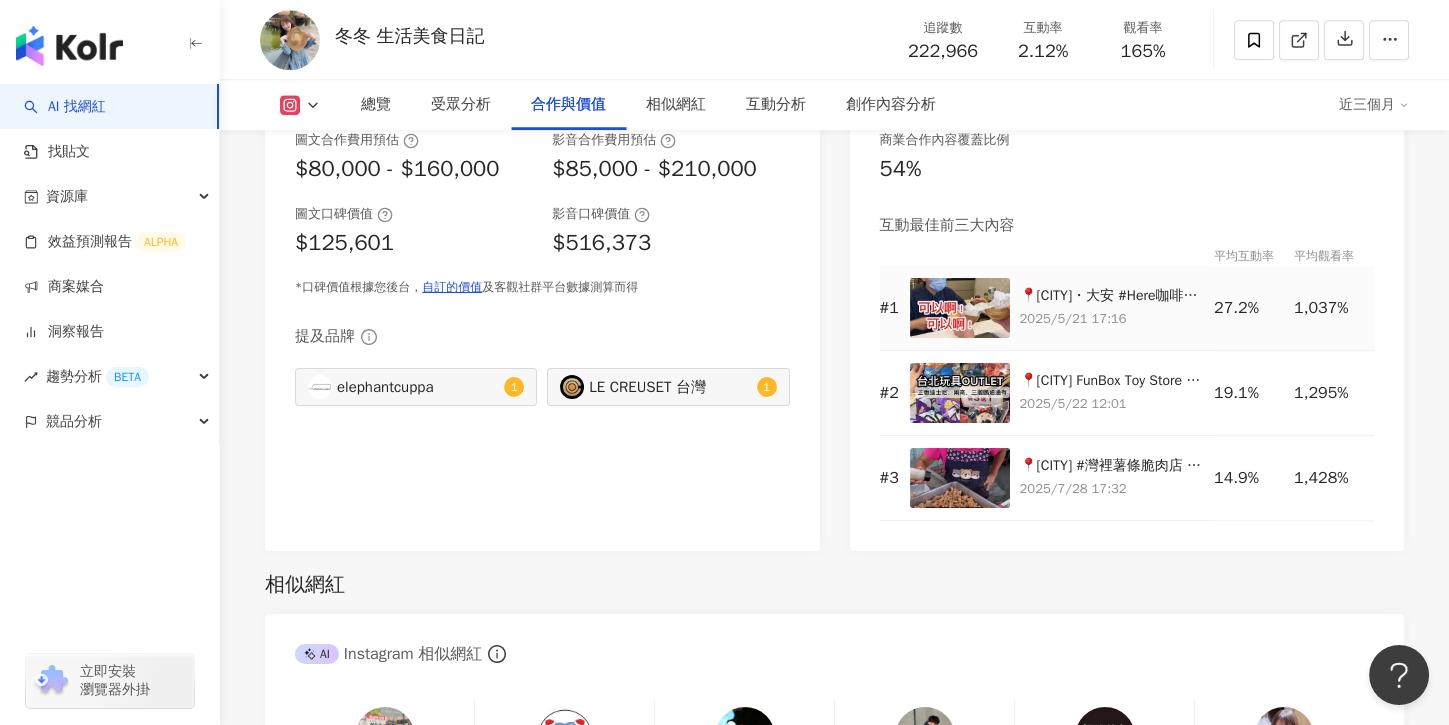 click on "2025/5/21 17:16" at bounding box center [1112, 319] 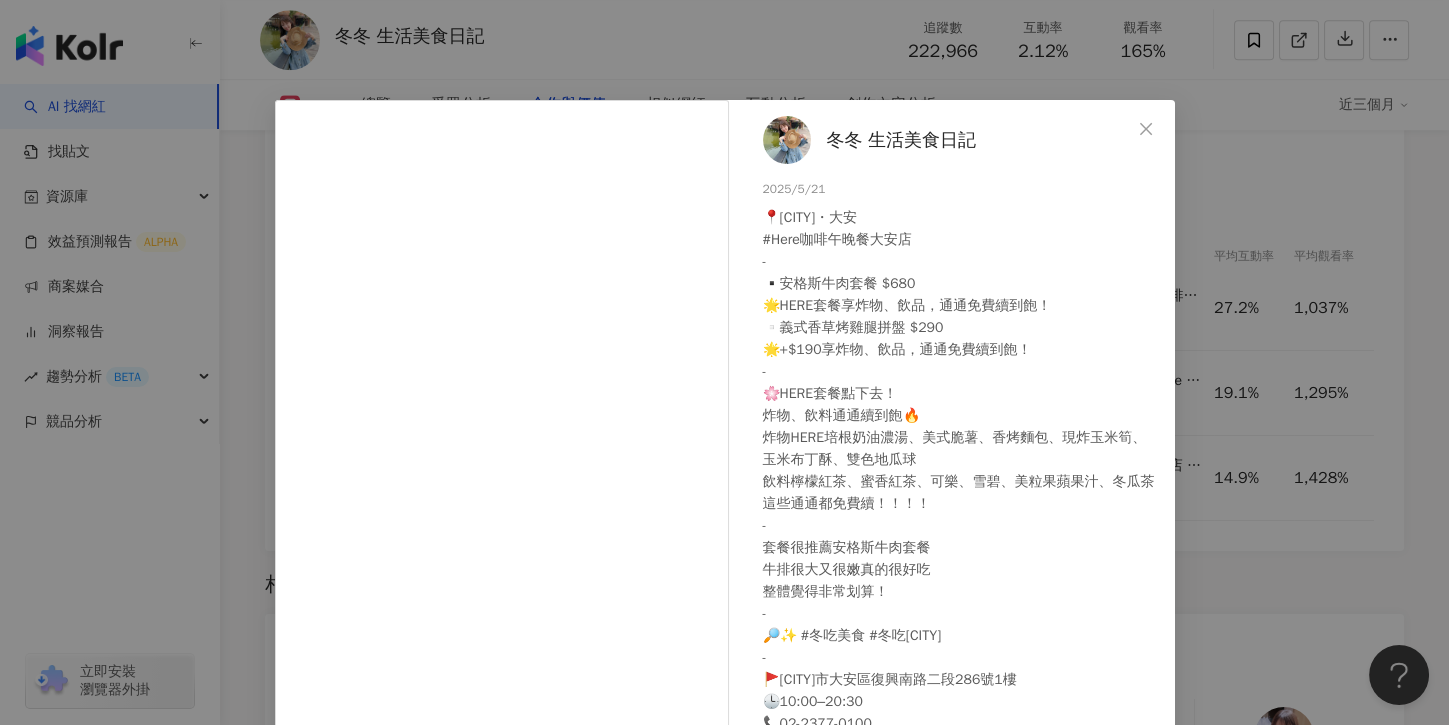 scroll, scrollTop: 58, scrollLeft: 0, axis: vertical 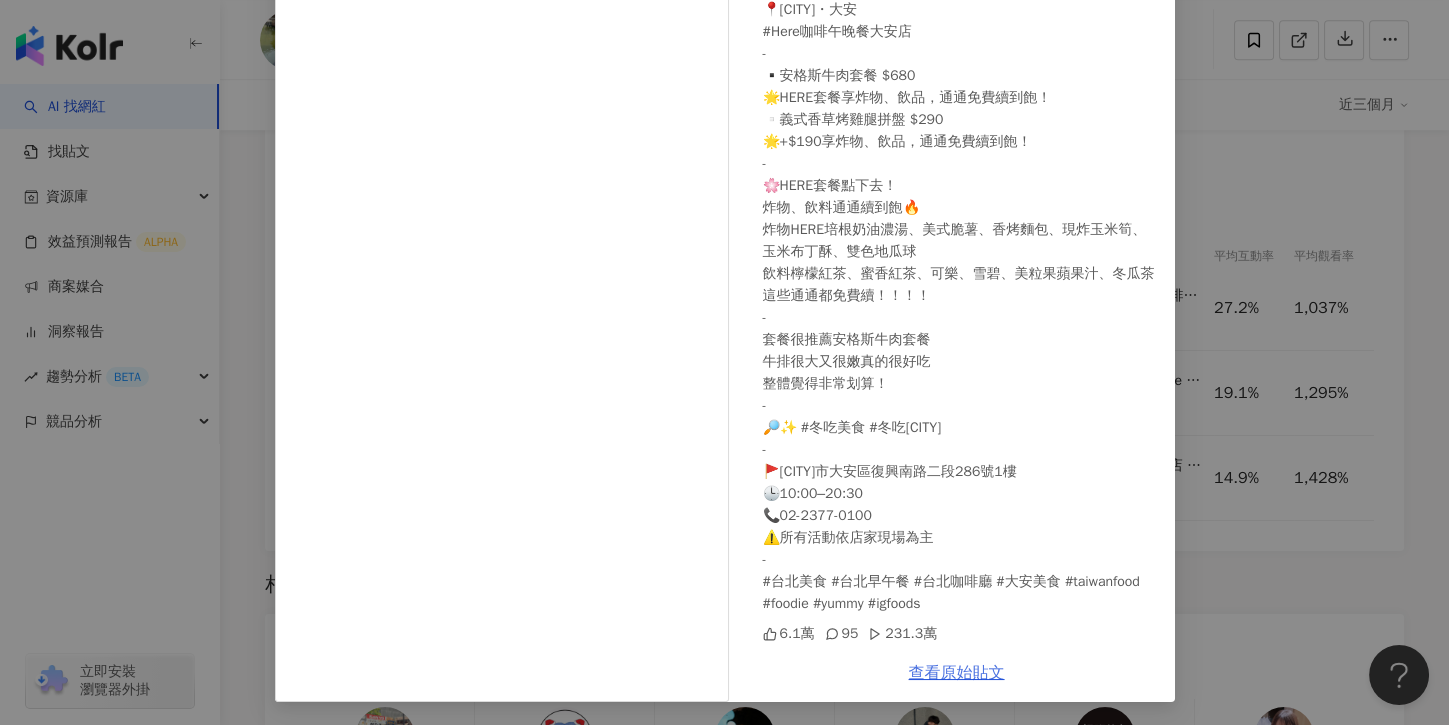 click on "查看原始貼文" at bounding box center (957, 673) 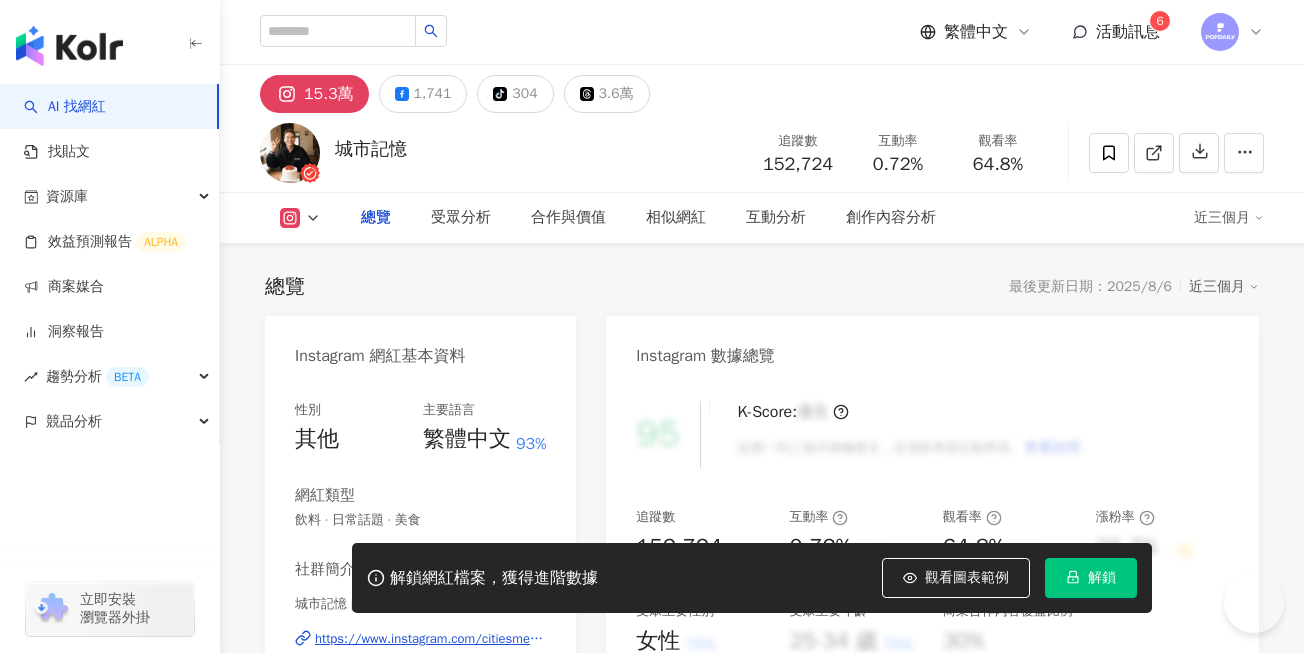 click on "解鎖" at bounding box center [1091, 578] 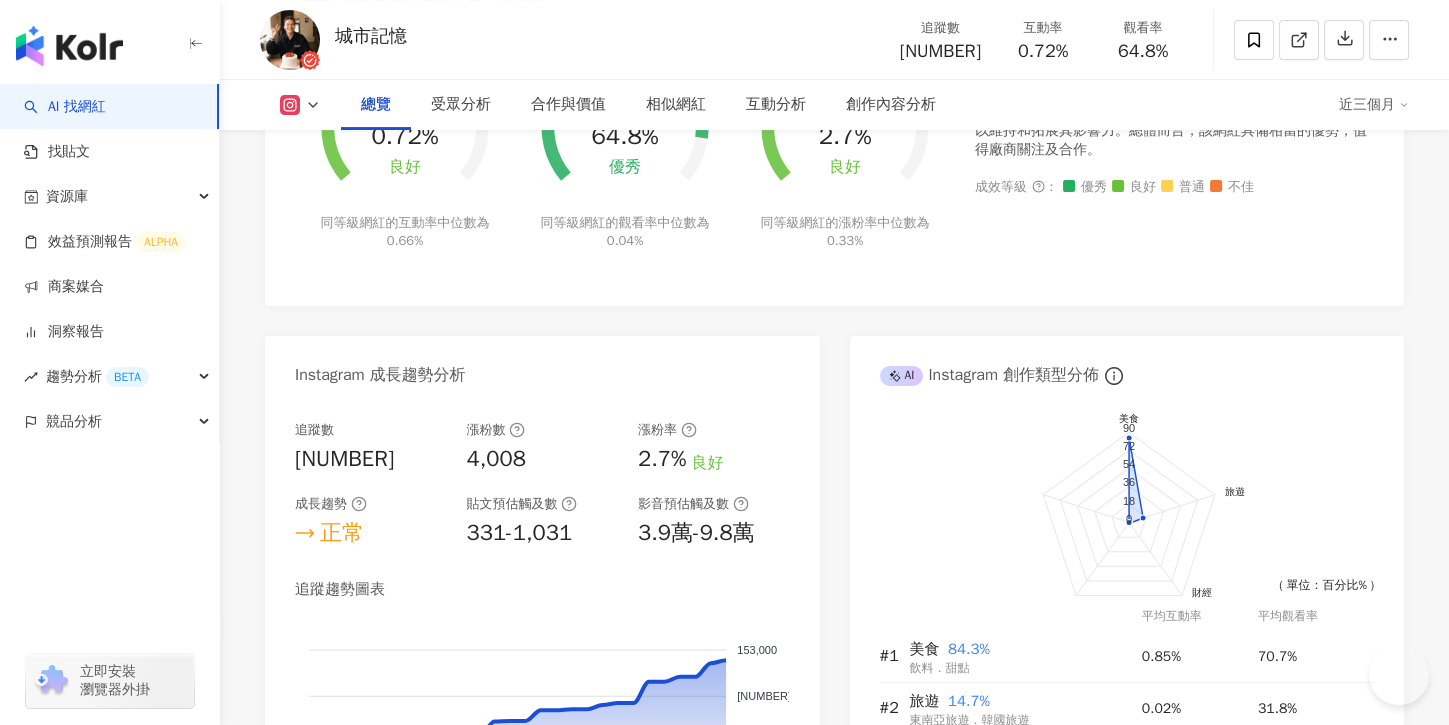 scroll, scrollTop: 903, scrollLeft: 0, axis: vertical 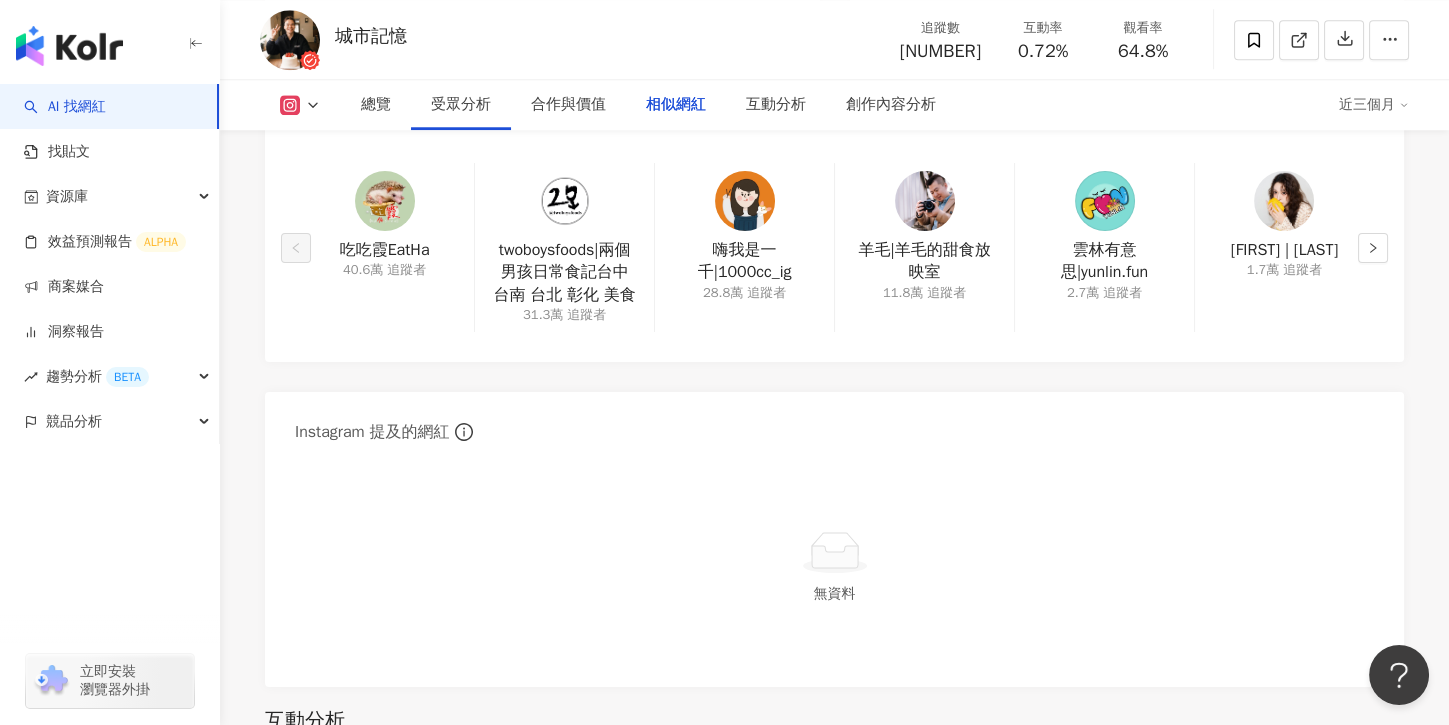 click on "一出爐就被掃光，COMEME全新品牌COMMA的泡芙絕對是近期信義區最熱門的秒殺甜點。
-
酥脆泡芙外皮加上ÉCHIRÉ 頂級奶油卡士達內餡，香氣濃郁又不膩口，小小顆的一顆接一顆完全讓人停不下來。開幕以來天天排隊、常常中午前就完售，想吃記得看準出爐時間搶購。
· 除了泡芙，COMMA 還有費南雪、曲奇餅等法式甜點，每樣都超有質感，連包裝都讓人想收集，一個不小心又買了超大一袋了。
-
👉🏻 COMMA A11門市 @_comma_tw
🍽️ 11:00-21:00
📍[CITY]新光三越信義 A11 B2F
🚇市政府捷運站
-
#COMMA #ECHIRE #ÉCHIRÉ  #焦糖泡芙 #費南雪 #曲奇餅 #新開幕 #信義區美食 #台北美食" at bounding box center [1112, -240] 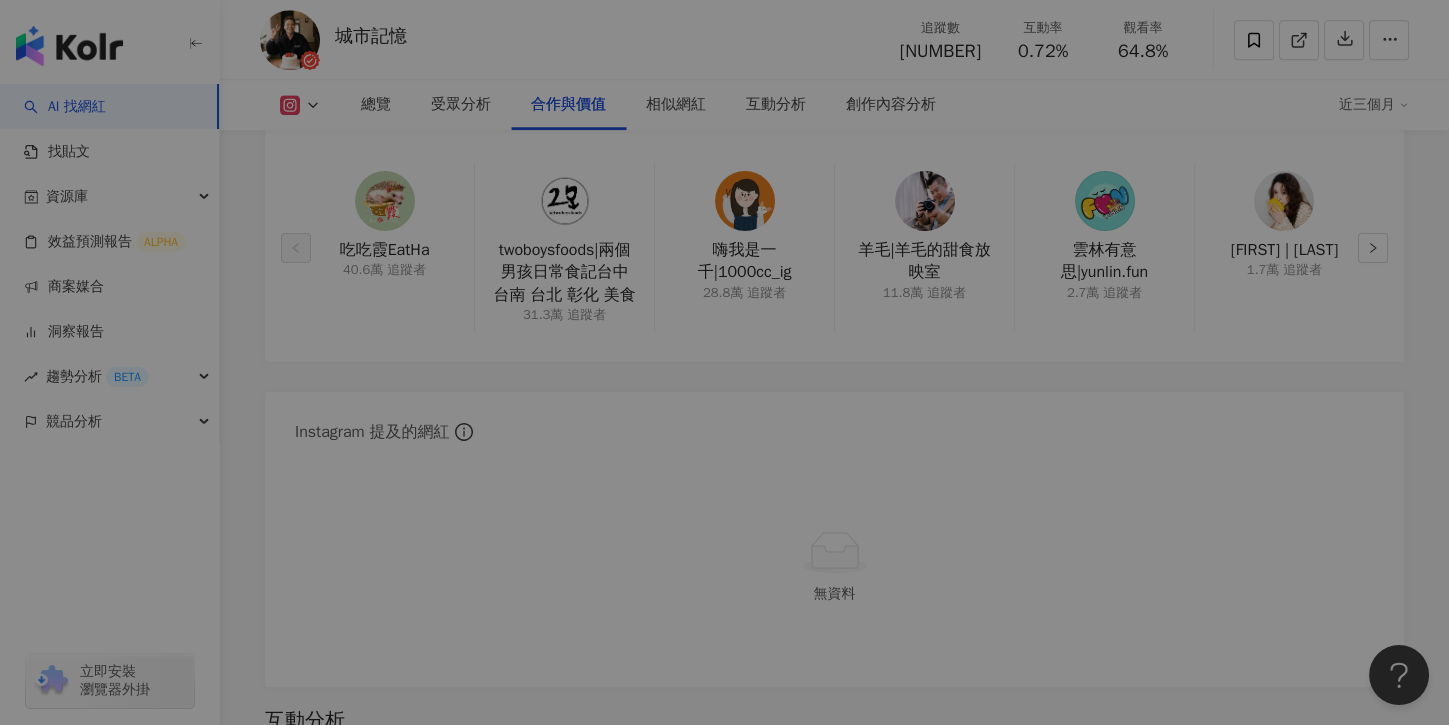 scroll, scrollTop: 2882, scrollLeft: 0, axis: vertical 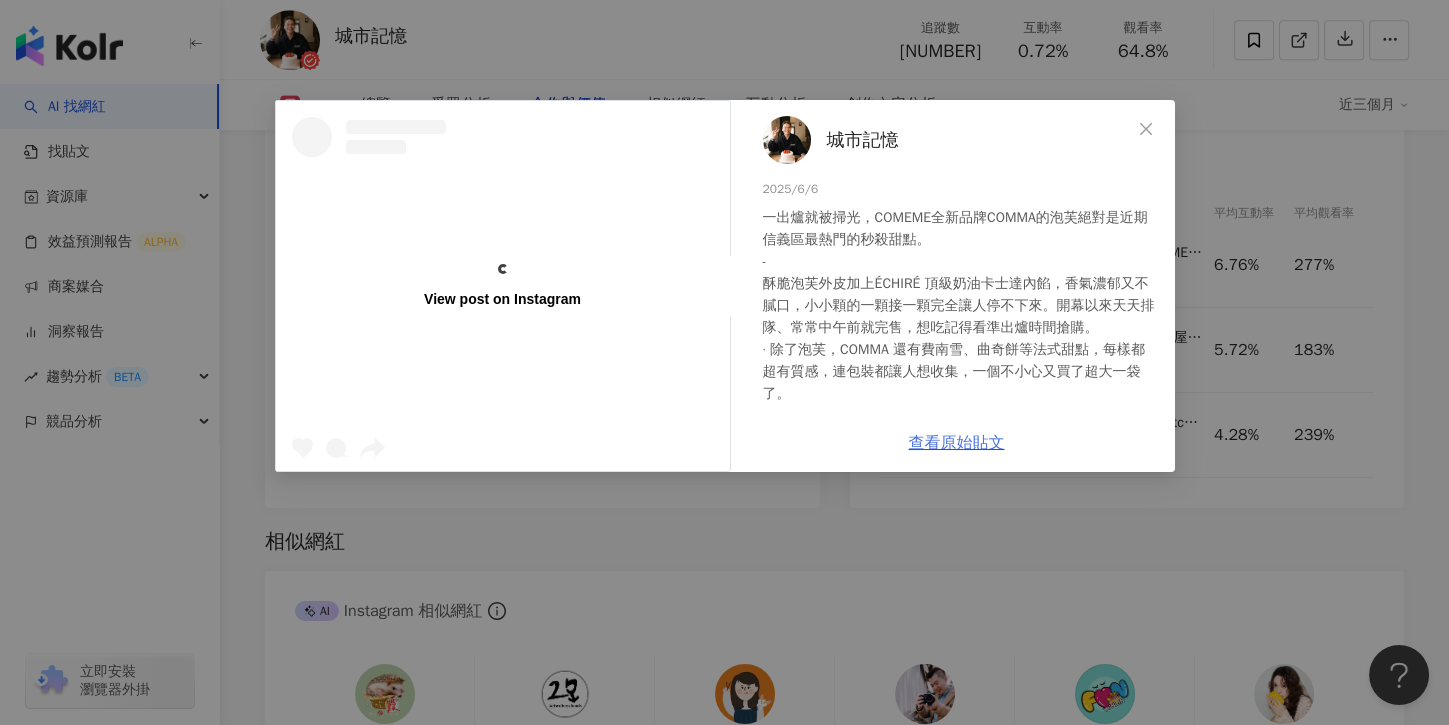 click on "查看原始貼文" at bounding box center (957, 443) 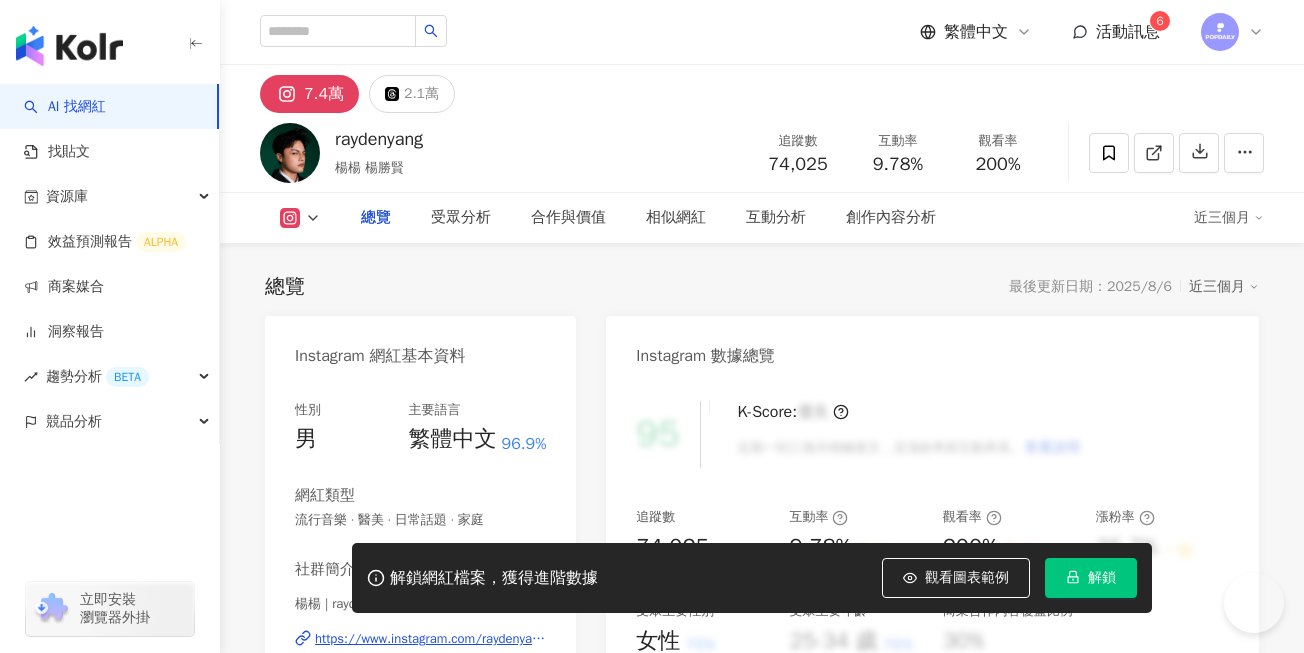 click on "解鎖" at bounding box center [1091, 578] 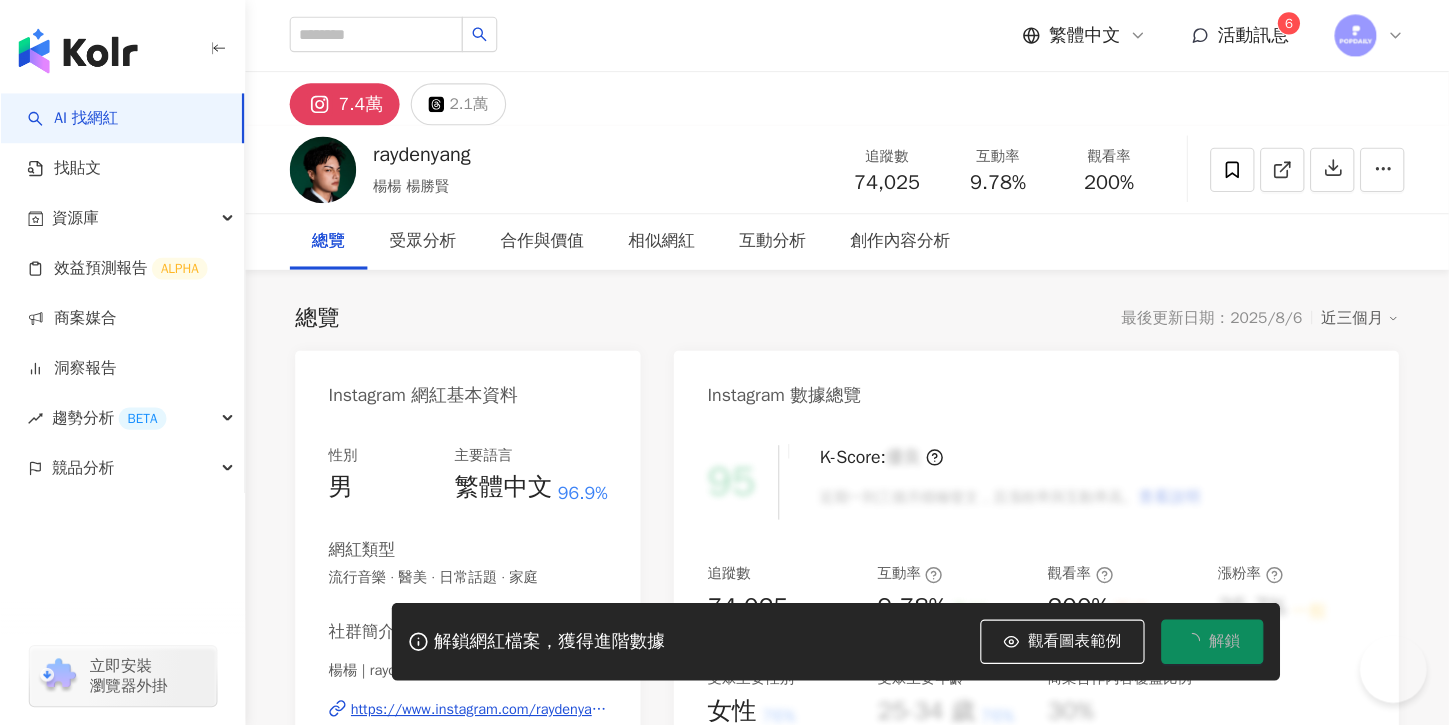 scroll, scrollTop: 0, scrollLeft: 0, axis: both 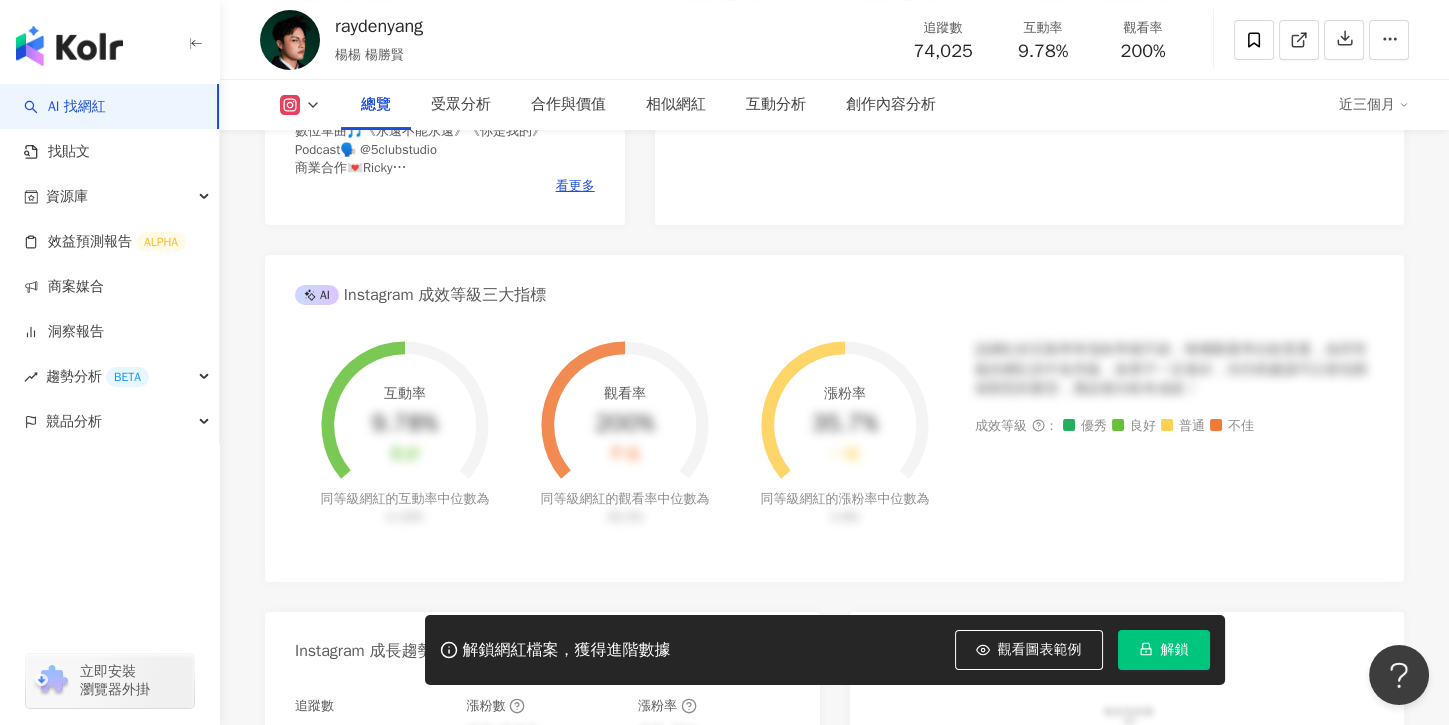 click on "解鎖" at bounding box center [1175, 650] 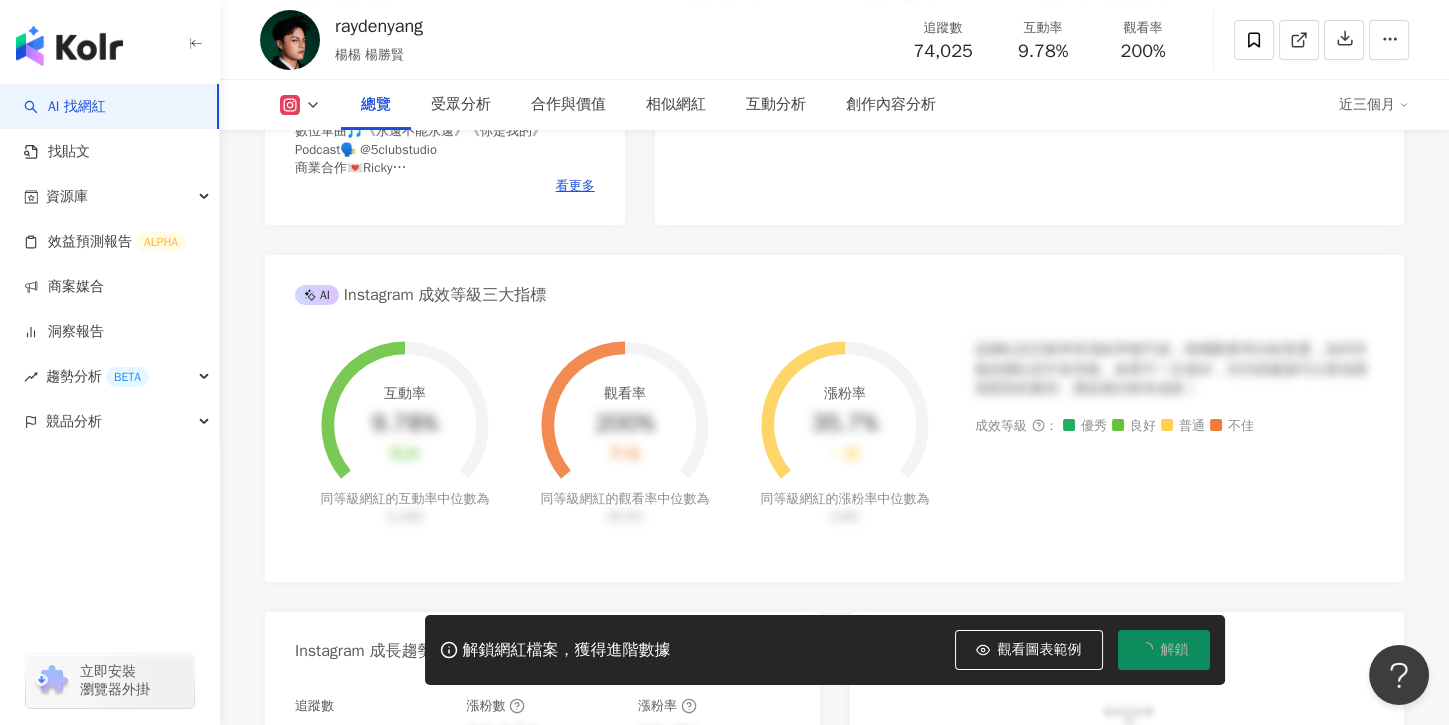 scroll, scrollTop: 772, scrollLeft: 0, axis: vertical 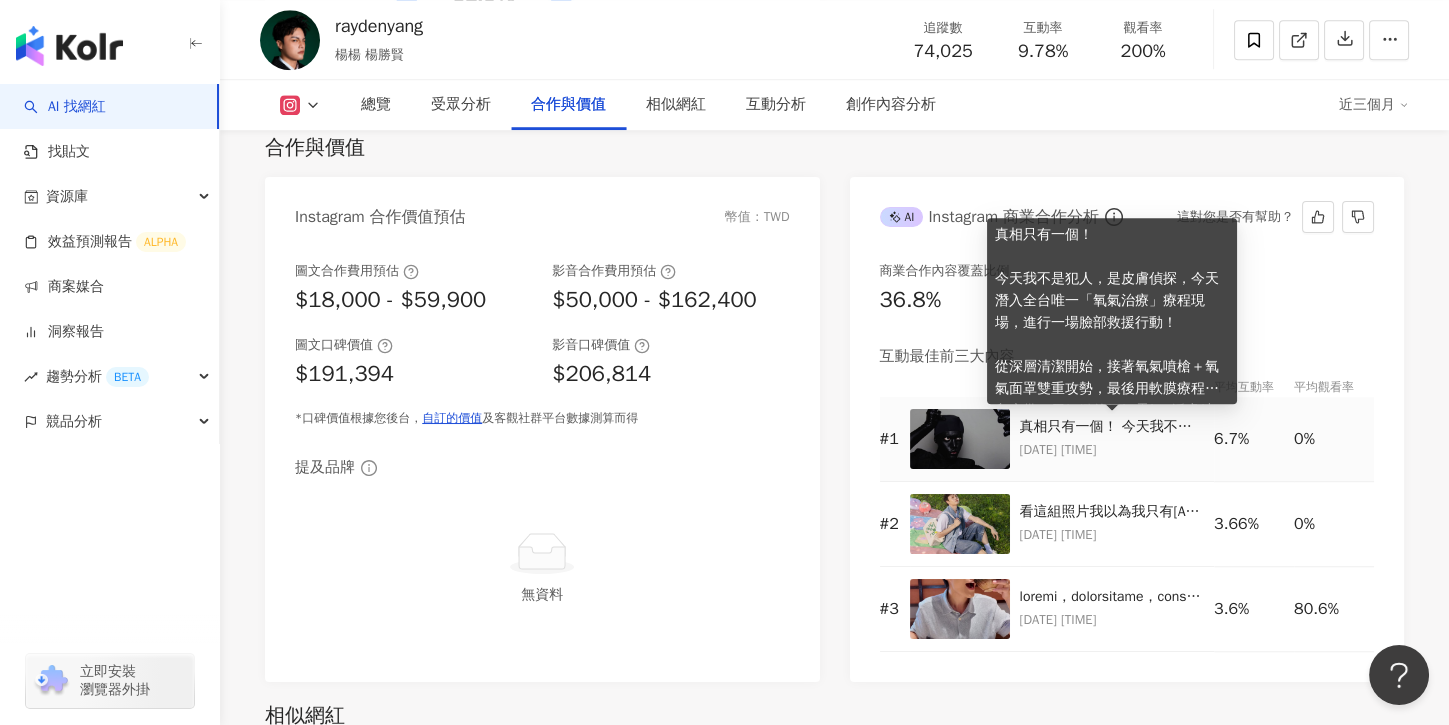 click on "真相只有一個！
今天我不是犯人，是皮膚偵探，今天潛入全台唯一「氧氣治療」療程現場，進行一場臉部救援行動！
從深層清潔開始，接著氧氣噴槍＋氧氣面罩雙重攻勢，最後用軟膜療程封印疲憊，用細緻的氧氣霧氣+活膚精華，讓毛孔收驚、暗沉撤退，皮膚直接升大升級
毛孔只是路人！
光澤感.緊緻度.水潤感才是主角！
@kiss.clinic.tw
#真相只有一個#氧氣治療#皮膚偵探出任務
#太空人氧氣治療#O2dream#千美氧氣治療" at bounding box center (1112, 427) 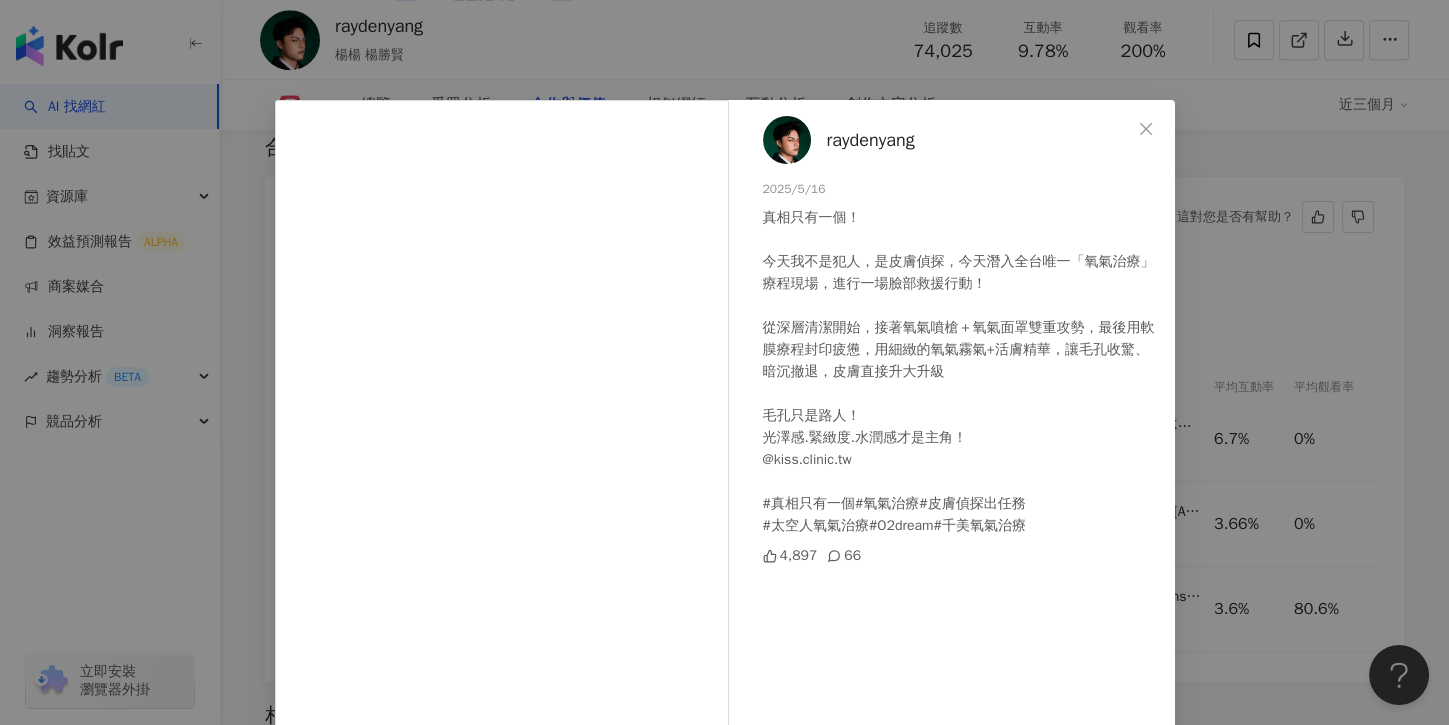 scroll, scrollTop: 171, scrollLeft: 0, axis: vertical 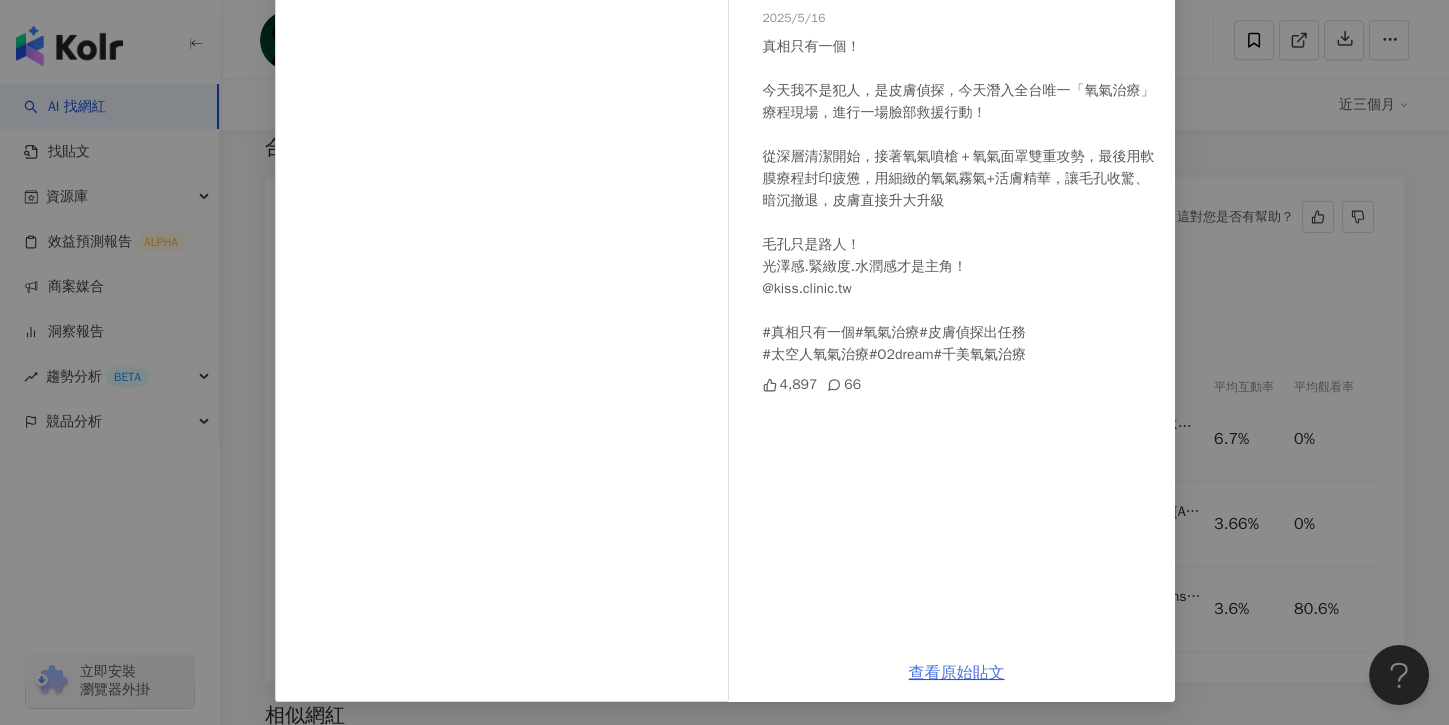 click on "查看原始貼文" at bounding box center (957, 673) 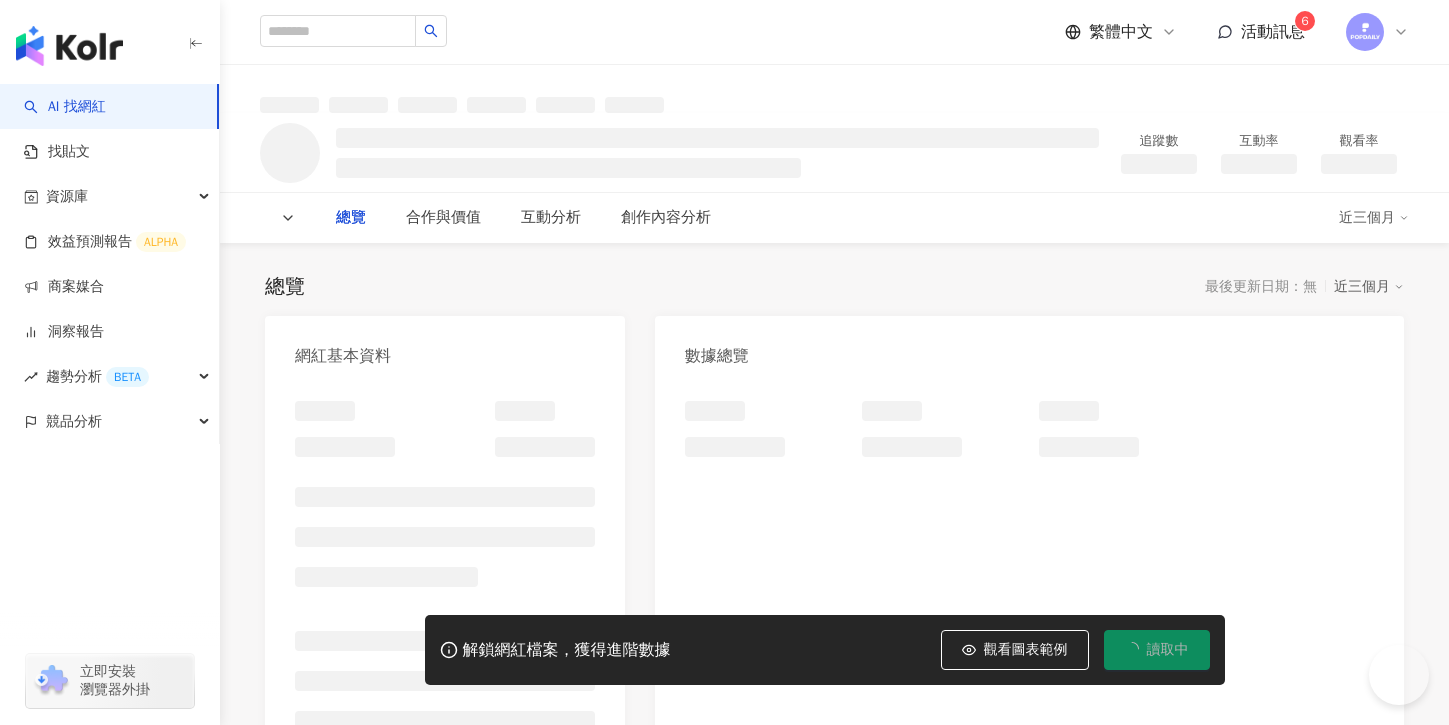 scroll, scrollTop: 0, scrollLeft: 0, axis: both 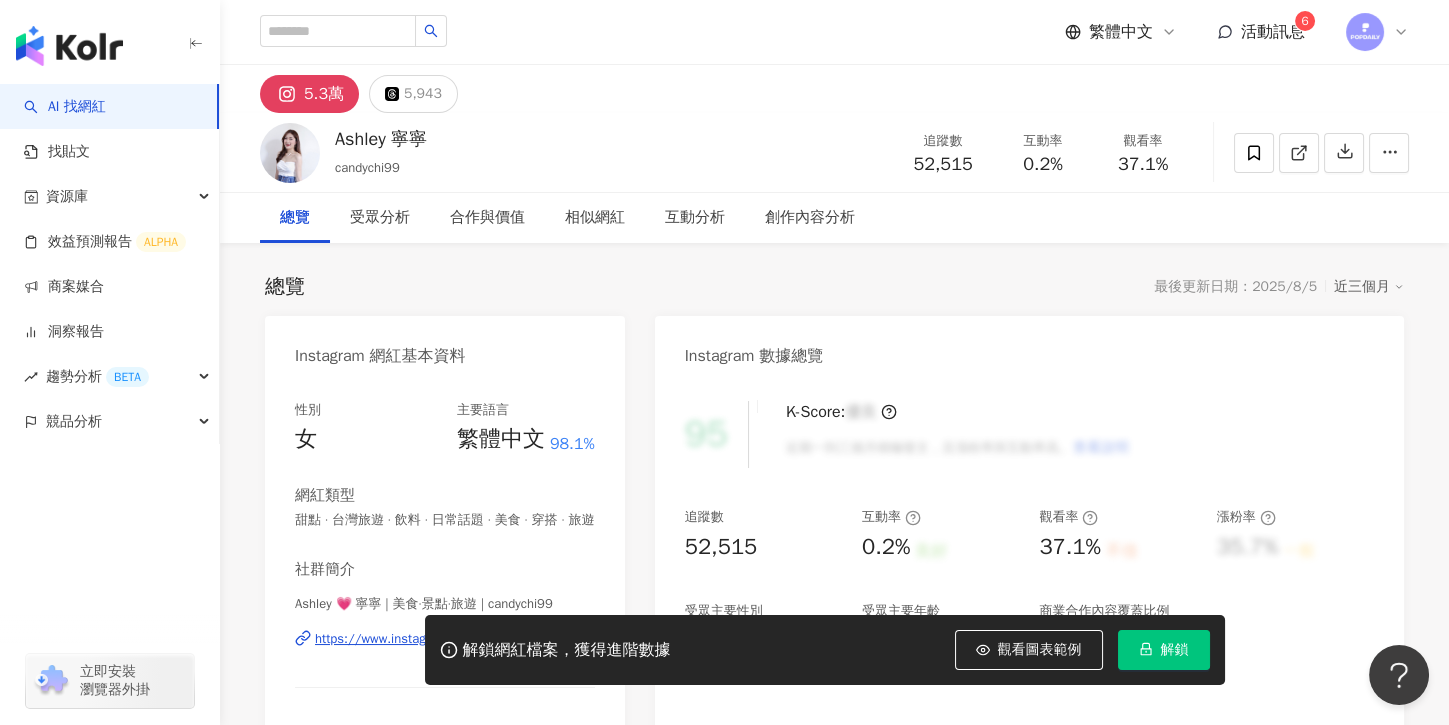 click on "解鎖" at bounding box center [1175, 650] 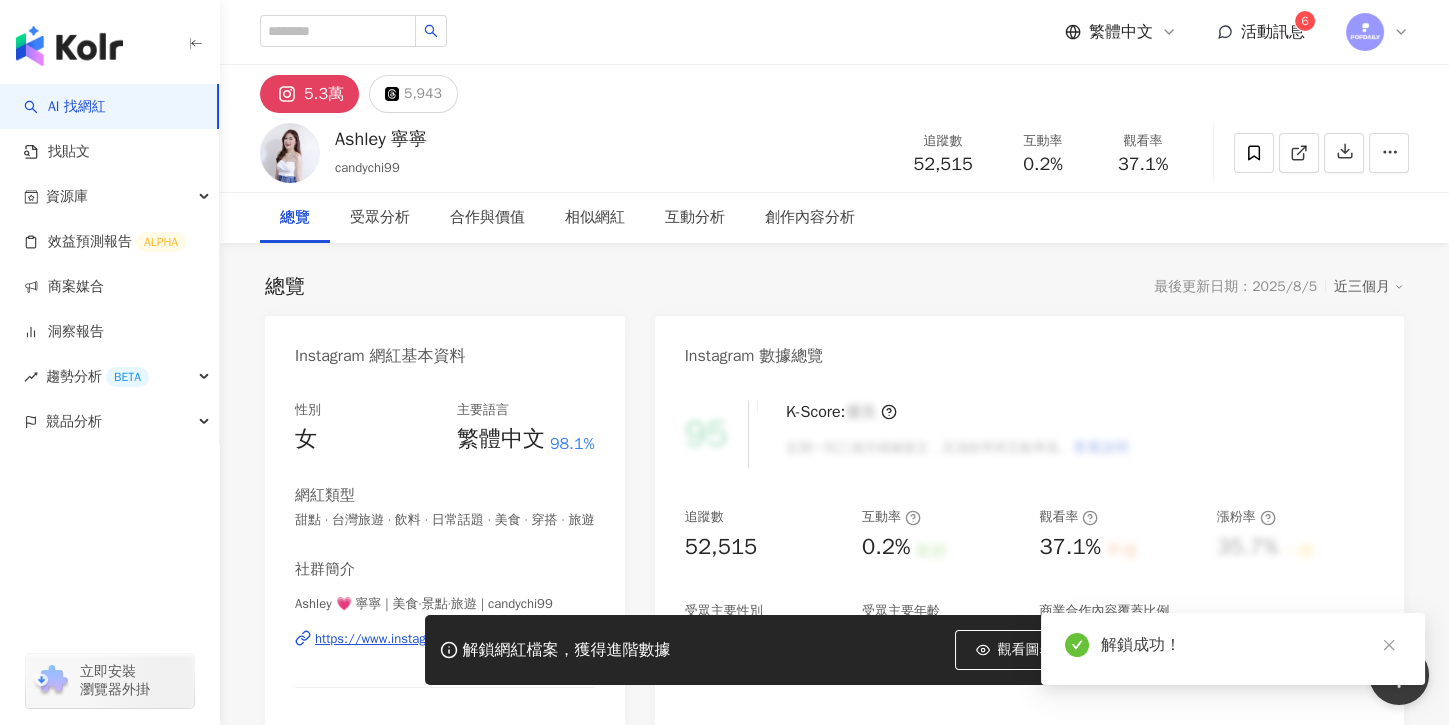 click on "解鎖成功！" at bounding box center (1251, 645) 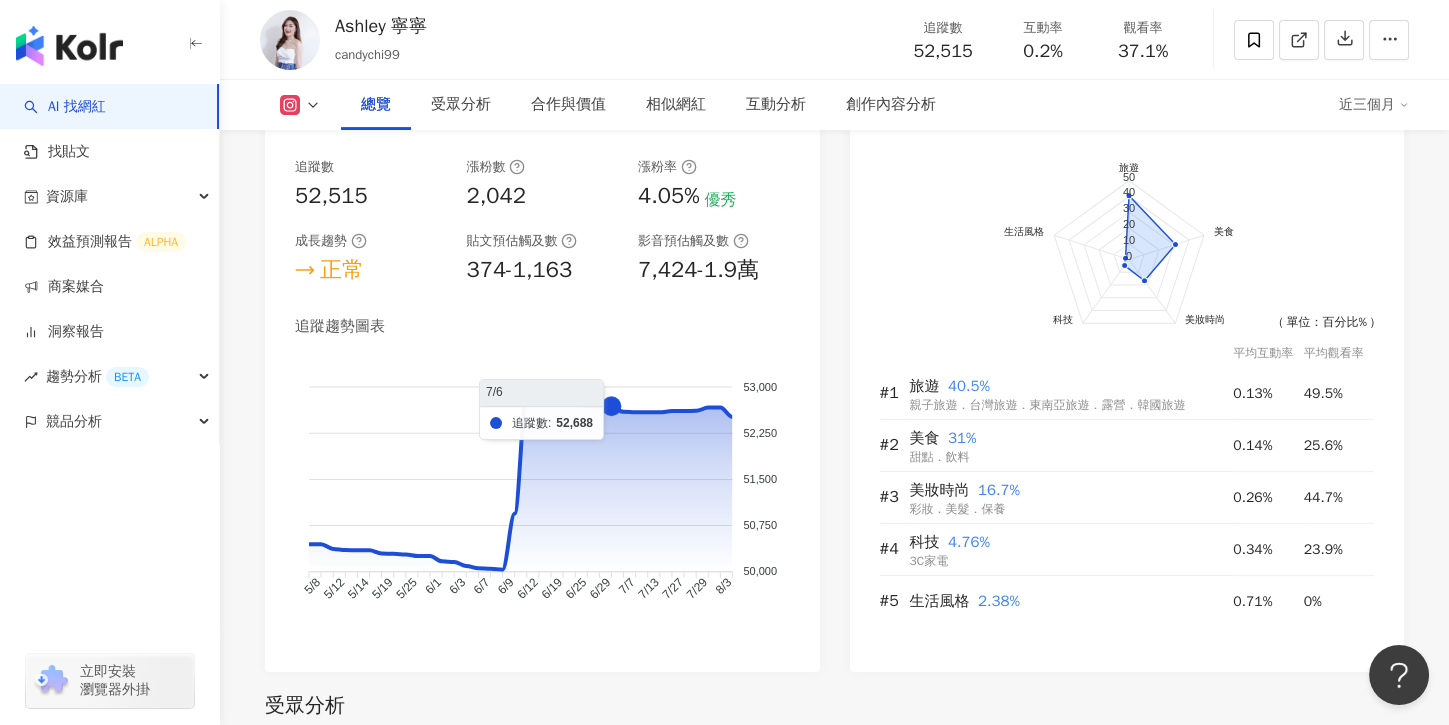 scroll, scrollTop: 1051, scrollLeft: 0, axis: vertical 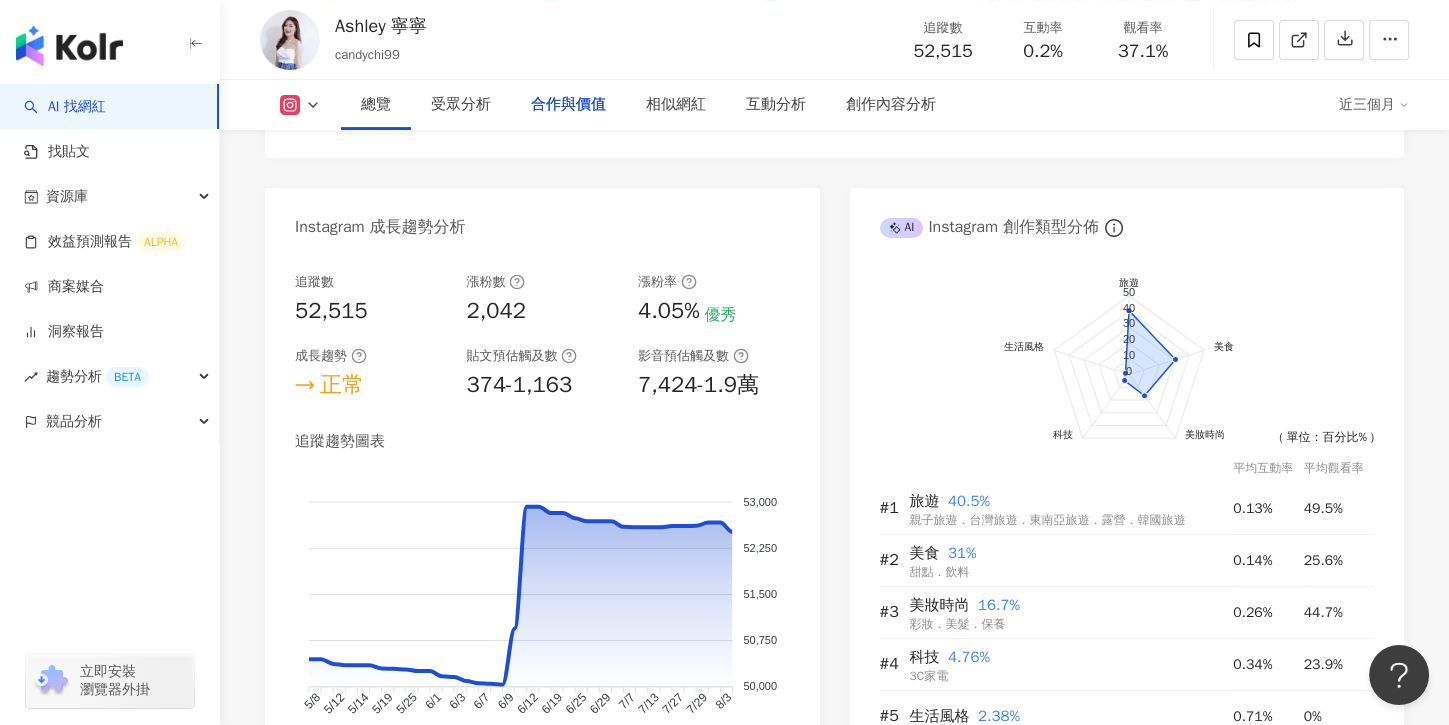 click on "2025/7/18 21:38" at bounding box center (1112, 2277) 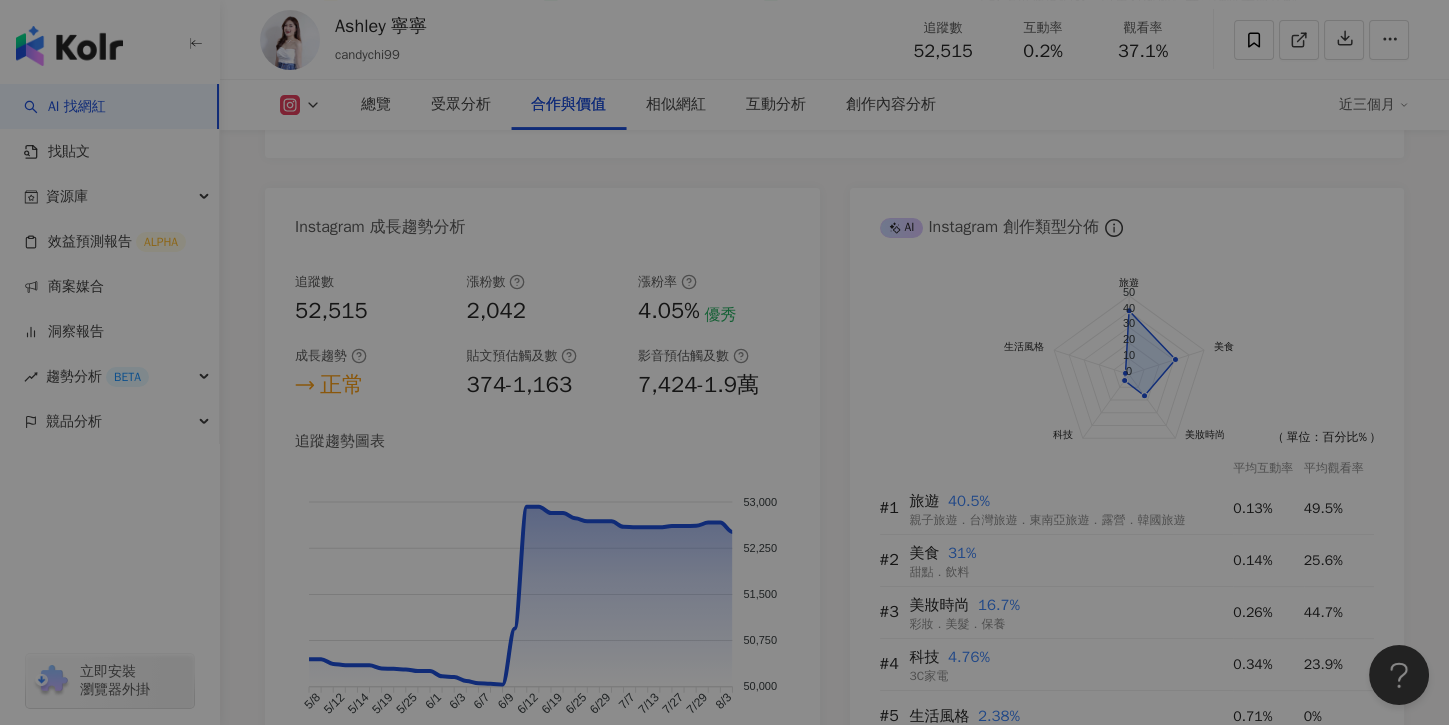 scroll, scrollTop: 2810, scrollLeft: 0, axis: vertical 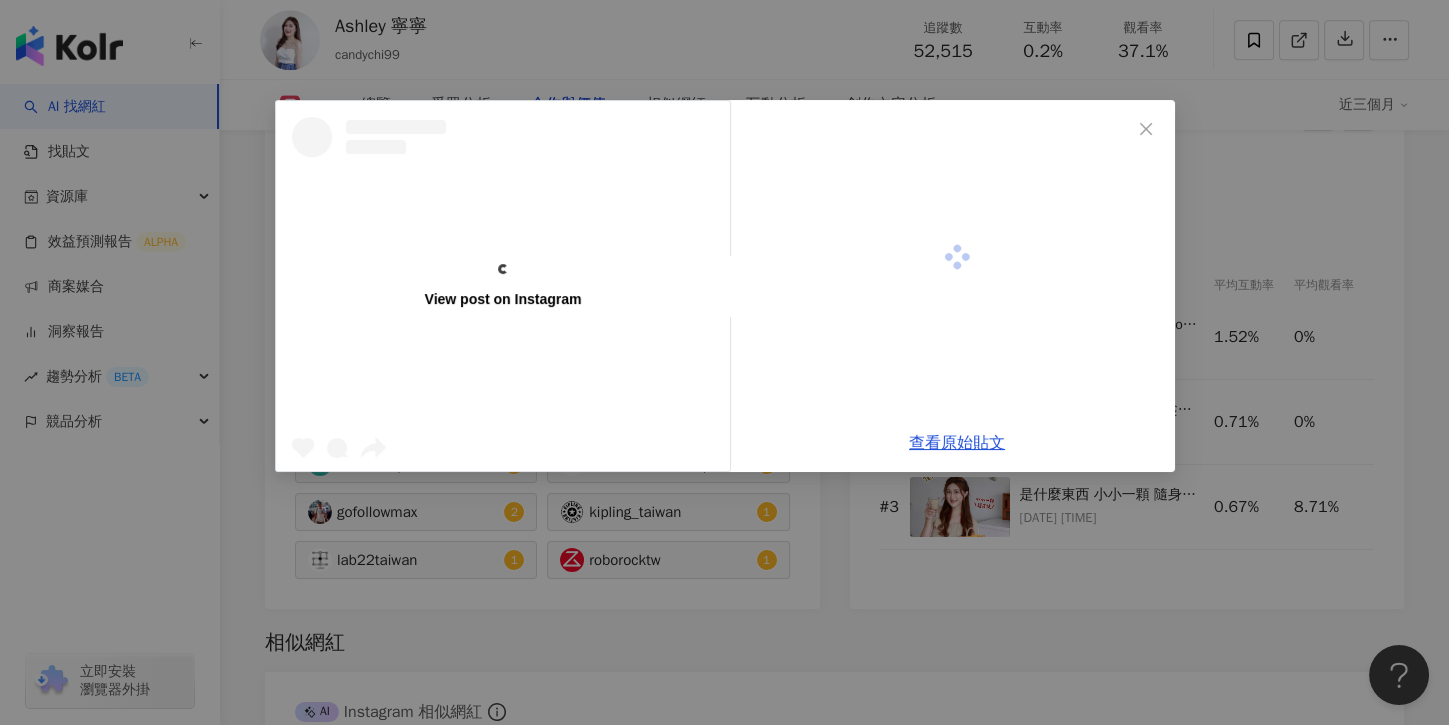 click on "查看原始貼文" at bounding box center (957, 443) 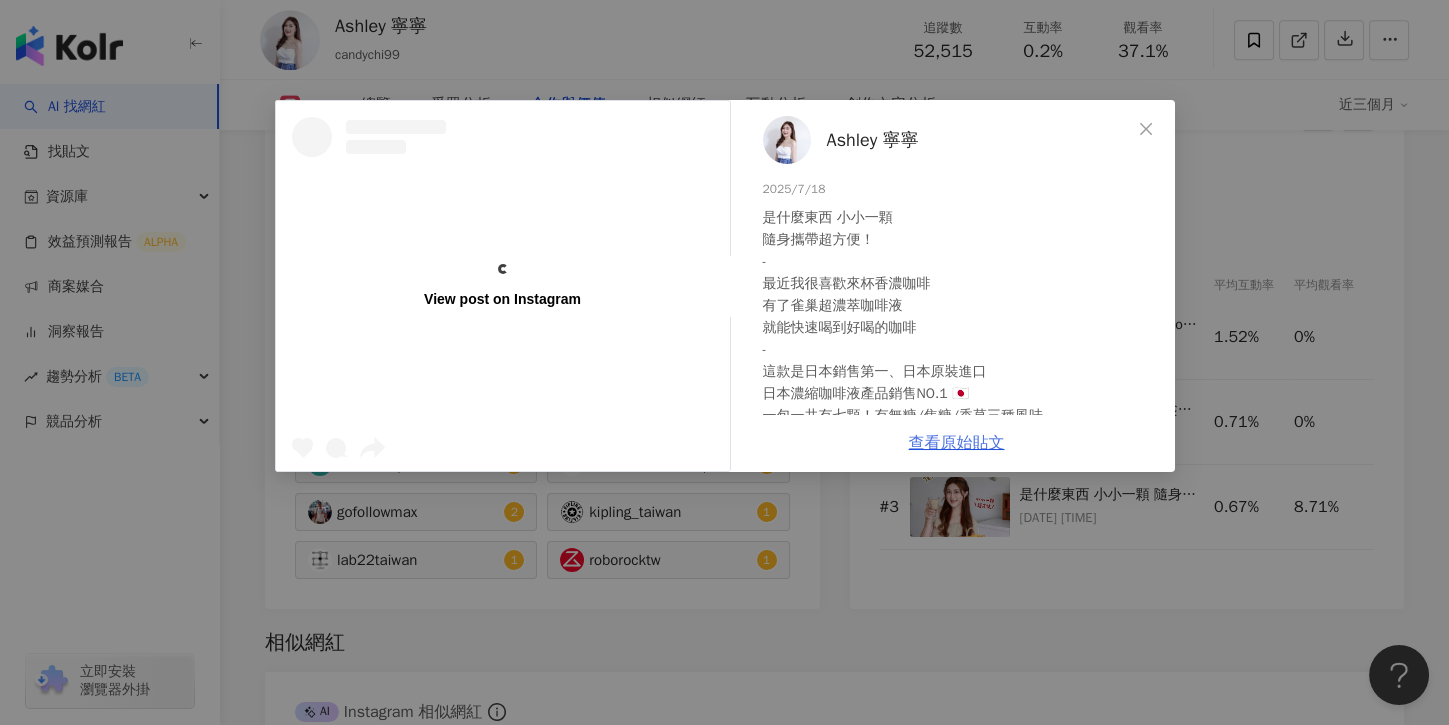 click on "是什麼東西 小小一顆
隨身攜帶超方便！
-
最近我很喜歡來杯香濃咖啡
有了雀巢超濃萃咖啡液
就能快速喝到好喝的咖啡
-
這款是日本銷售第一、日本原裝進口
日本濃縮咖啡液產品銷售NO.1 🇯🇵
一包一共有七顆！有無糖/焦糖/香草三種風味
獨立包裝超便利😍
簡單撕開就能享用
加入牛奶🥛就能完成焦糖拿鐵
味道非常濃郁 奶香味十足
無糖的推薦搭配氣泡水
清爽的冰美式 就像咖啡廳現沖
1分鐘就能做出好喝的咖啡
香醇不苦 喝得到也聞得到咖啡香
-
不管是在家裡享用
還是外出野餐攜帶都很方便
喜歡咖啡的你一定要試試
現在不用出國就能買到✨
📣全聯、大全聯、家樂福、momo購物網、蝦皮雀巢旗艦店都有販售喔！
-
#nescafe #雀巢超濃萃咖啡液 #日本銷售第一雀巢咖啡球 #寧寧💞分享" at bounding box center (961, 526) 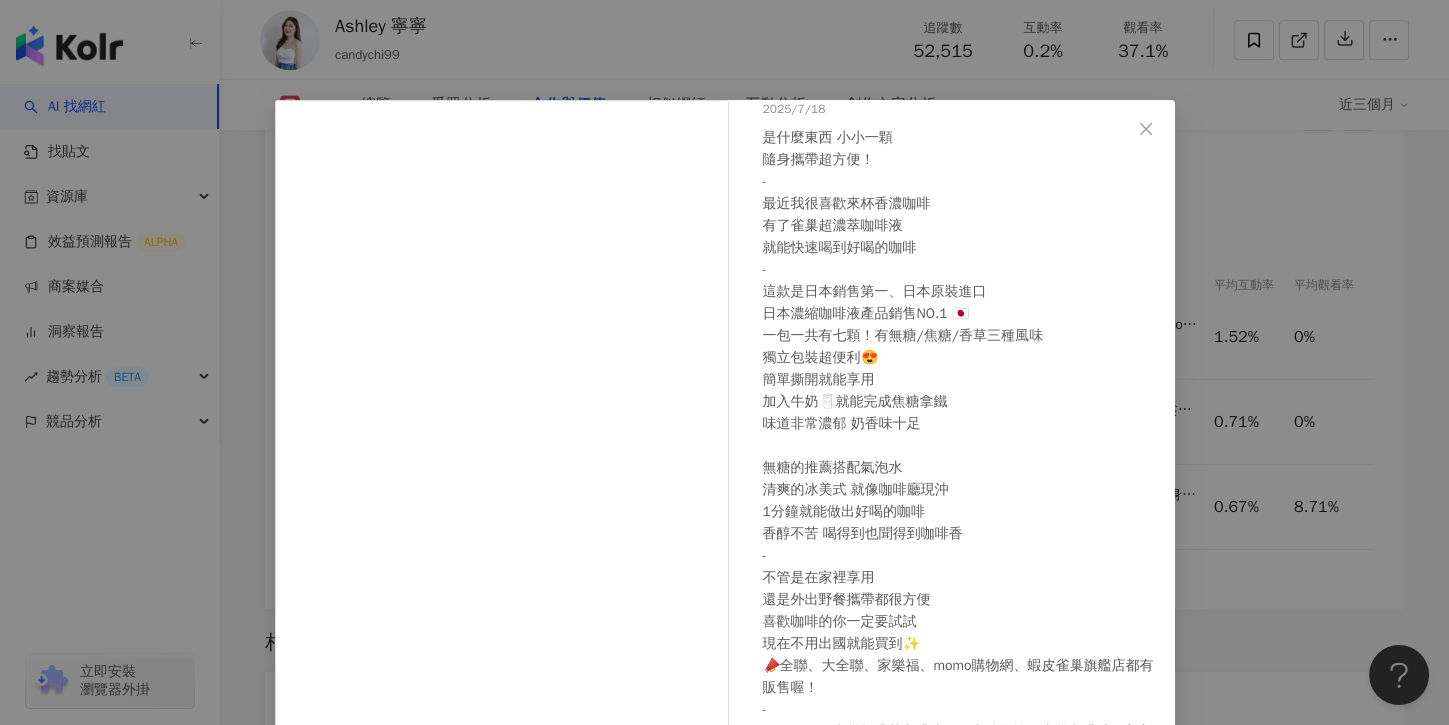 scroll, scrollTop: 82, scrollLeft: 0, axis: vertical 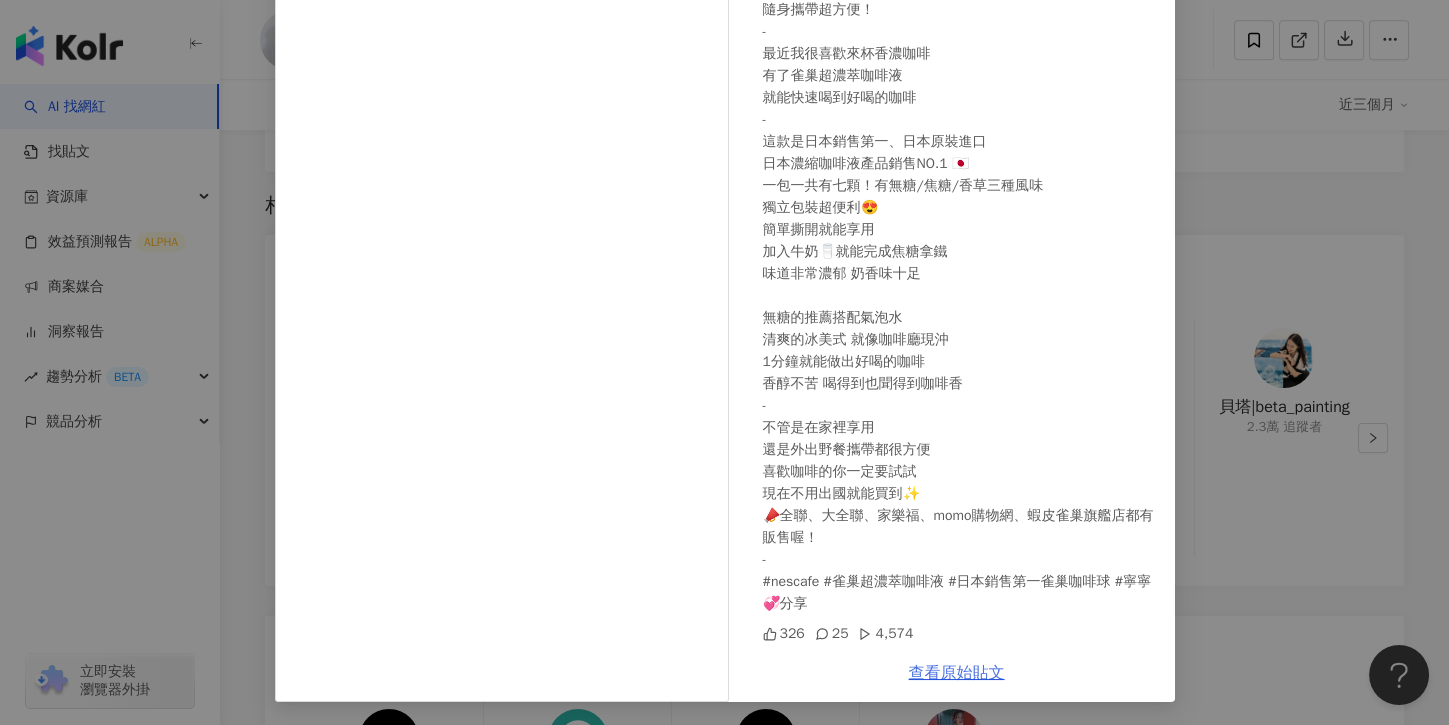 click on "查看原始貼文" at bounding box center [957, 673] 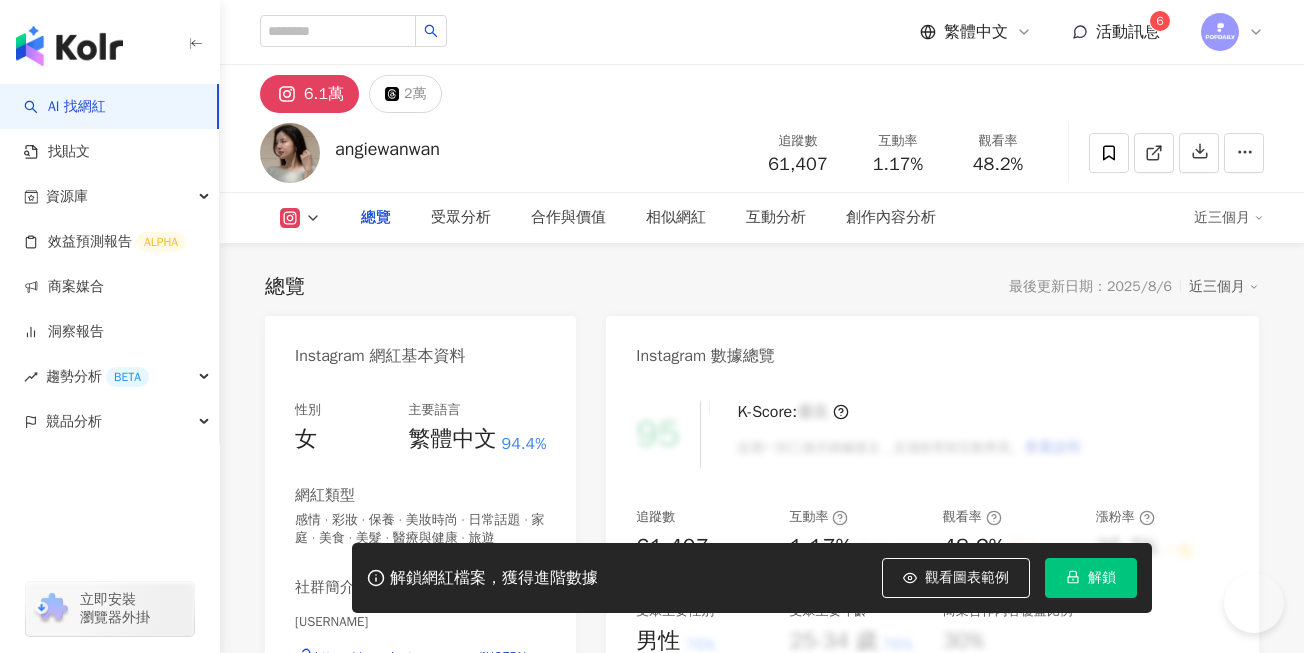 click on "解鎖" at bounding box center [1091, 578] 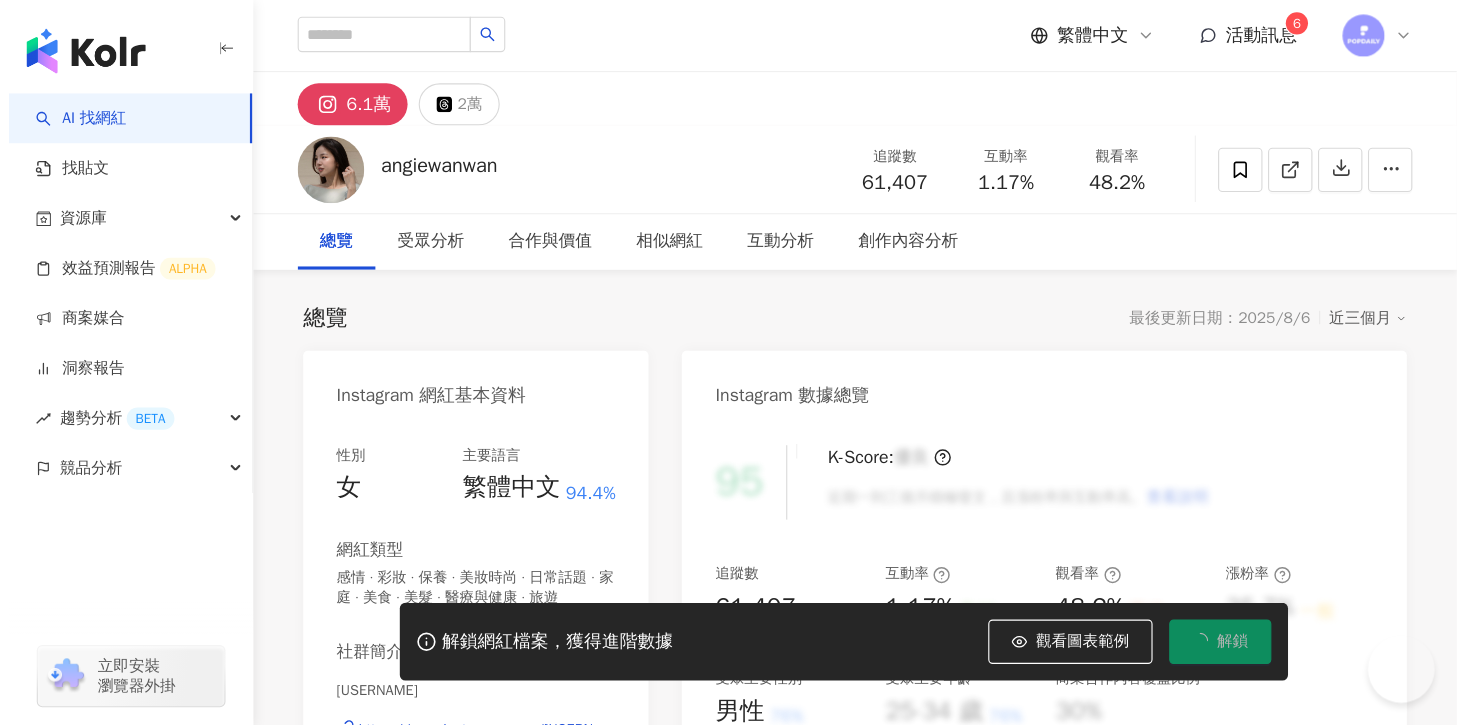 scroll, scrollTop: 0, scrollLeft: 0, axis: both 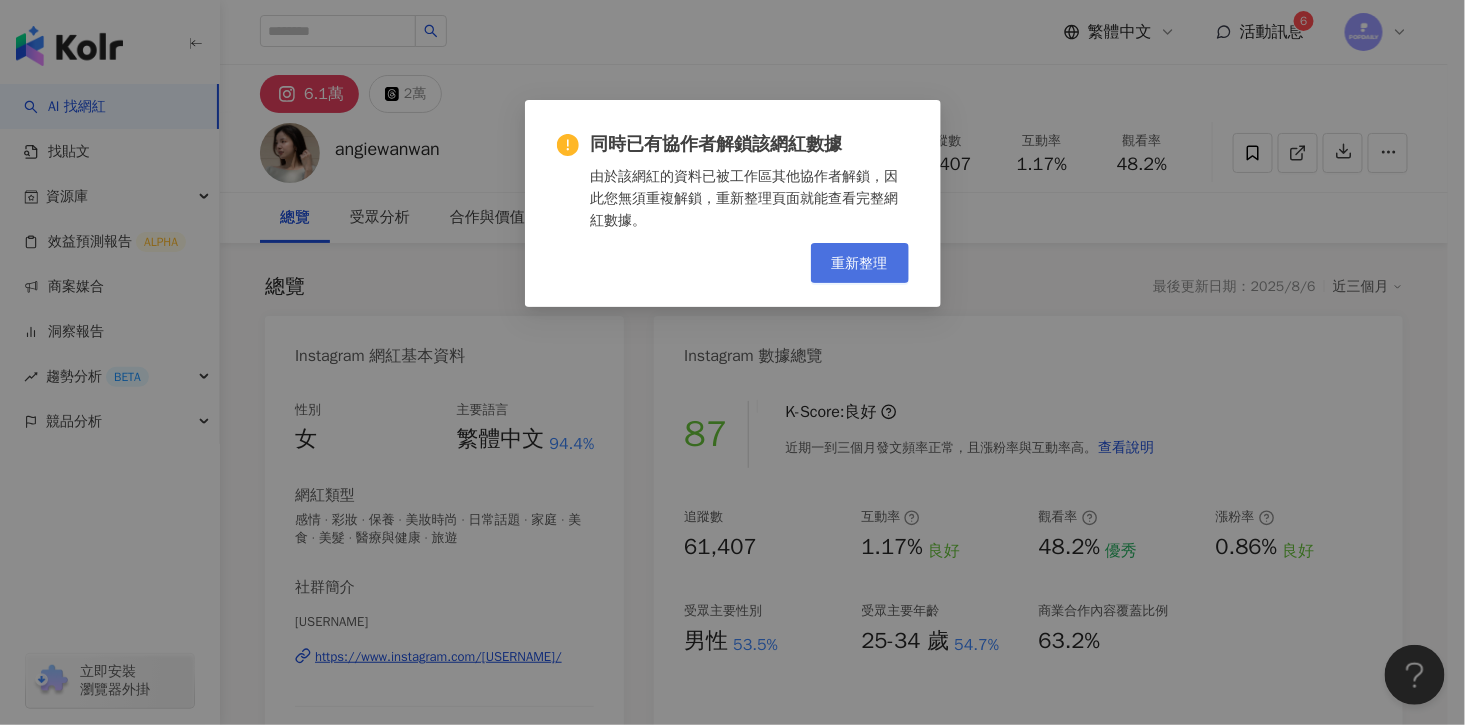 click on "重新整理" at bounding box center (860, 263) 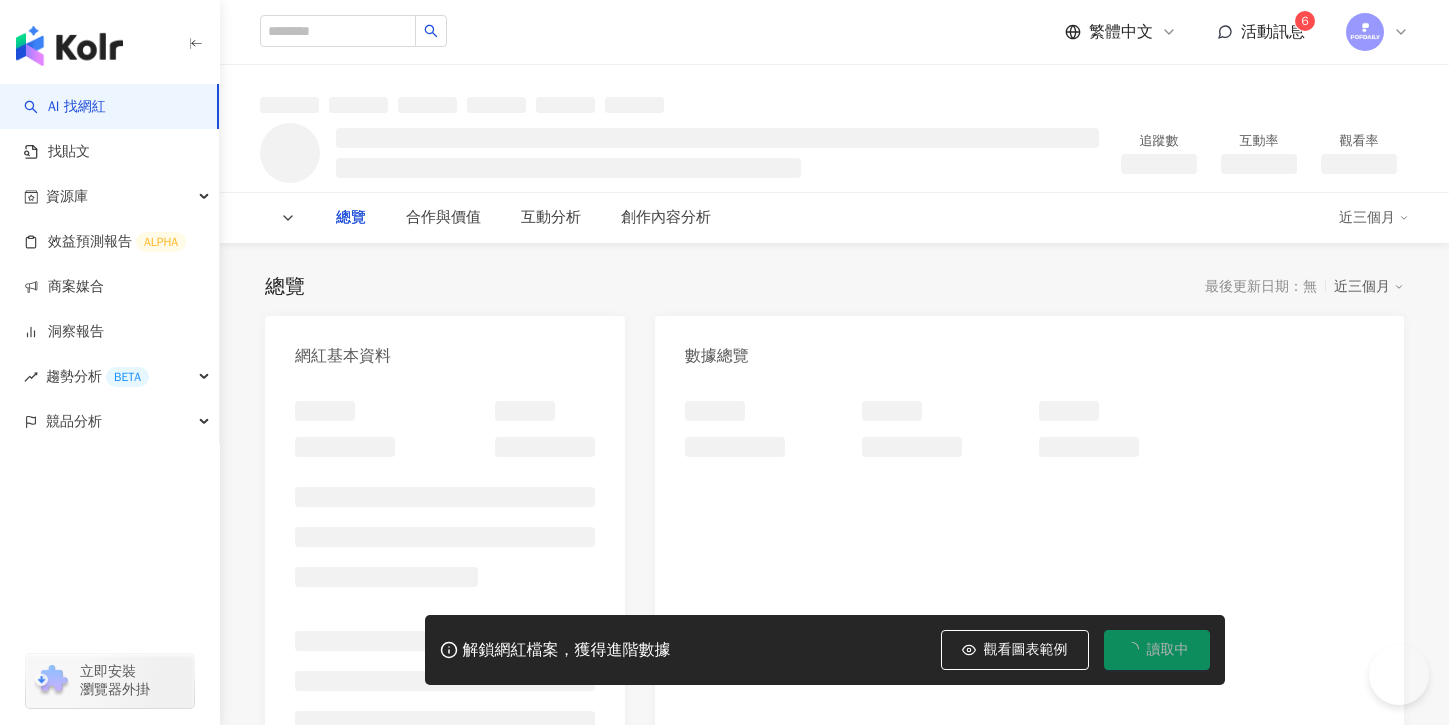 scroll, scrollTop: 0, scrollLeft: 0, axis: both 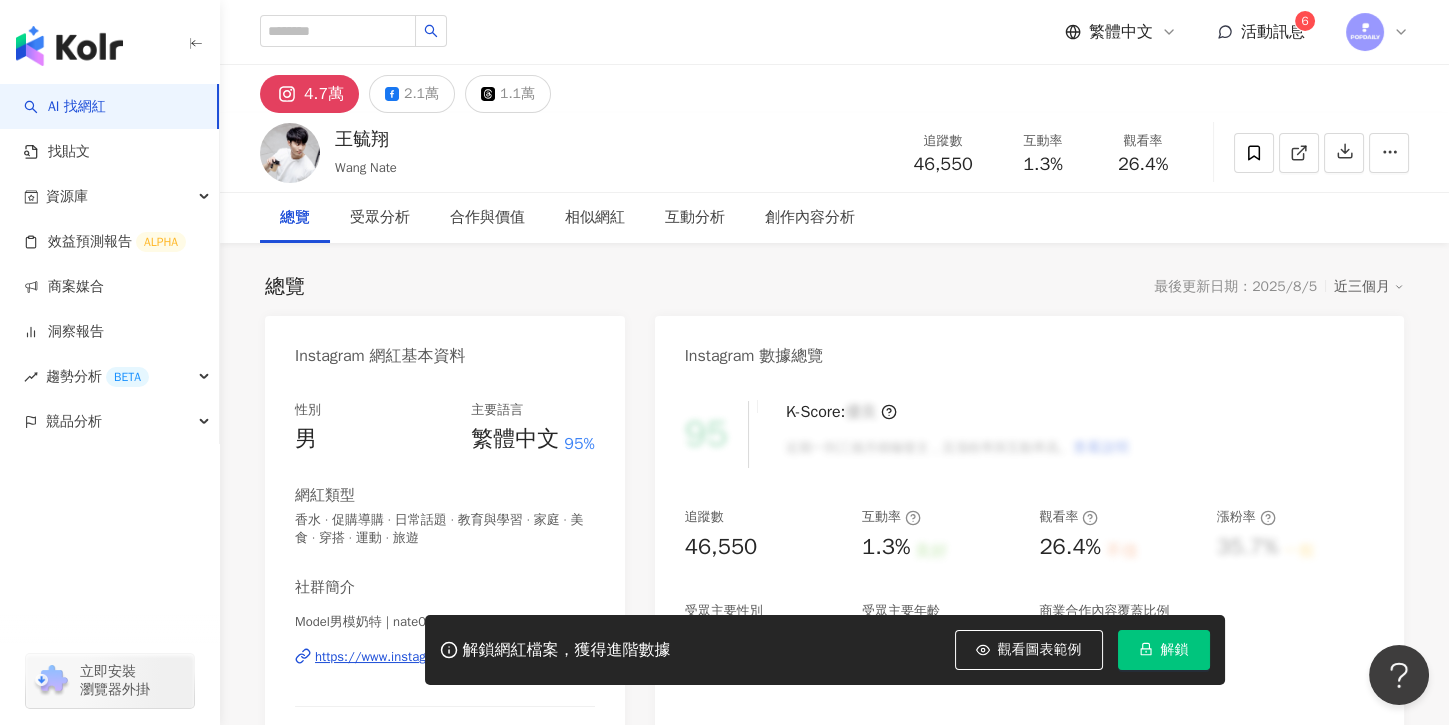 click on "解鎖" at bounding box center [1164, 650] 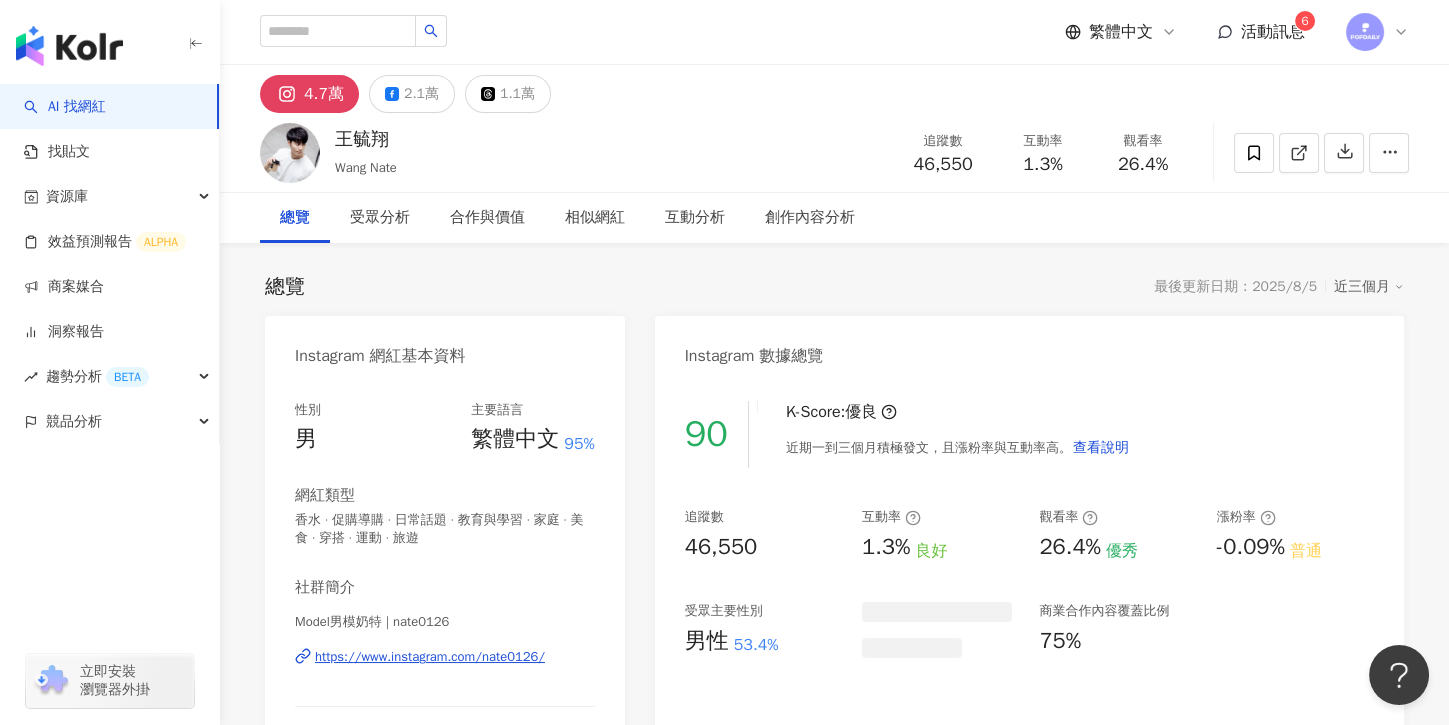 click on "90 K-Score :   優良 近期一到三個月積極發文，且漲粉率與互動率高。 查看說明 追蹤數   46,550 互動率   1.3% 良好 觀看率   26.4% 優秀 漲粉率   -0.09% 普通 受眾主要性別   男性 53.4% 商業合作內容覆蓋比例   75%" at bounding box center (1029, 605) 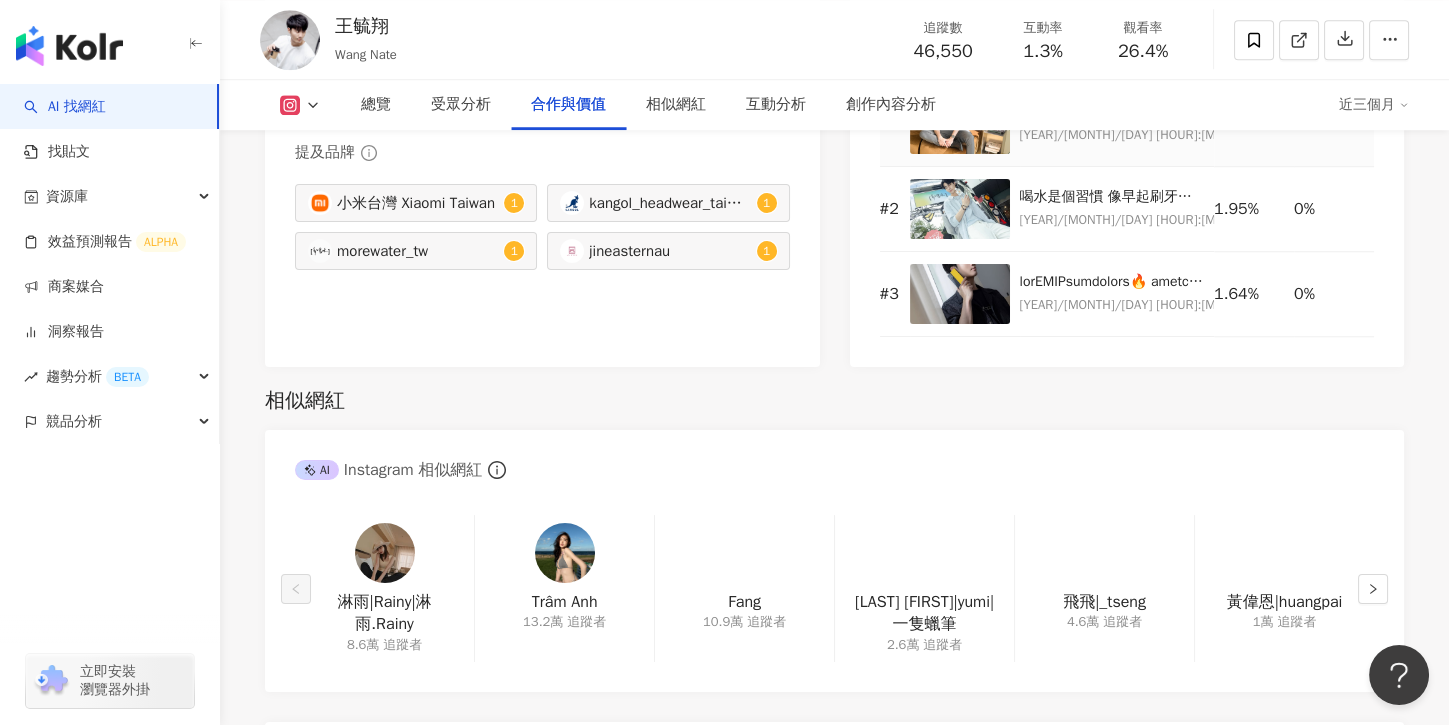 scroll, scrollTop: 2800, scrollLeft: 0, axis: vertical 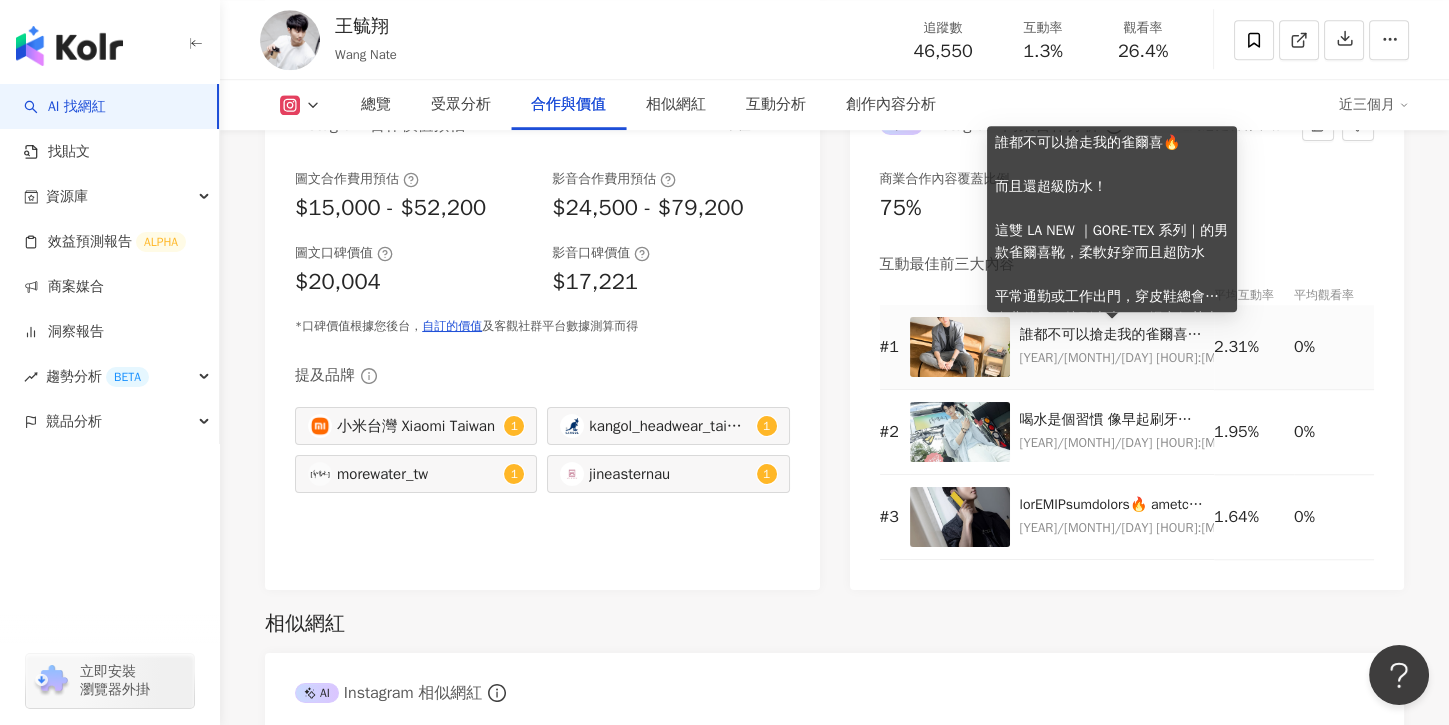 click on "誰都不可以搶走我的雀爾喜🔥
而且還超級防水！
這雙 LA NEW ｜GORE-TEX 系列｜的男款雀爾喜靴，柔軟好穿而且超防水
平常通勤或工作出門，穿皮鞋總會被台北的天氣搞到火大，一場突如其來的午後雷陣雨，帥不過三秒、鞋還濕透直接爛掉
但這雙不一樣——是我穿過少數又有型、又實戰派的紳士靴
🔥市售唯一專業防水等級的經典雀爾喜靴🔥
✔ GORE-TEX 國際頂級防水結構真的猛，連側邊鬆緊帶都防水處理，雨下再大也不怕滲水
✔ 穿起來很輕，走整天腳也不會酸，內建防黴抗菌鞋墊，連味道問題都先幫你想到
✔ 皮革選材講究，選自LWG減碳製程認證，帥得很有良心，走出永續每一步
極簡俐落的線條，搭西裝褲或黑牛仔褲都很搭，陪我渡過所有下雨天
@lanew_tw
#LANEW #雀爾喜 #GORETEX #紳士鞋
#台灣氣墊健康鞋第一品牌
更多商品細節這邊看：https://lanew.tw/nate_boot" at bounding box center (1112, 335) 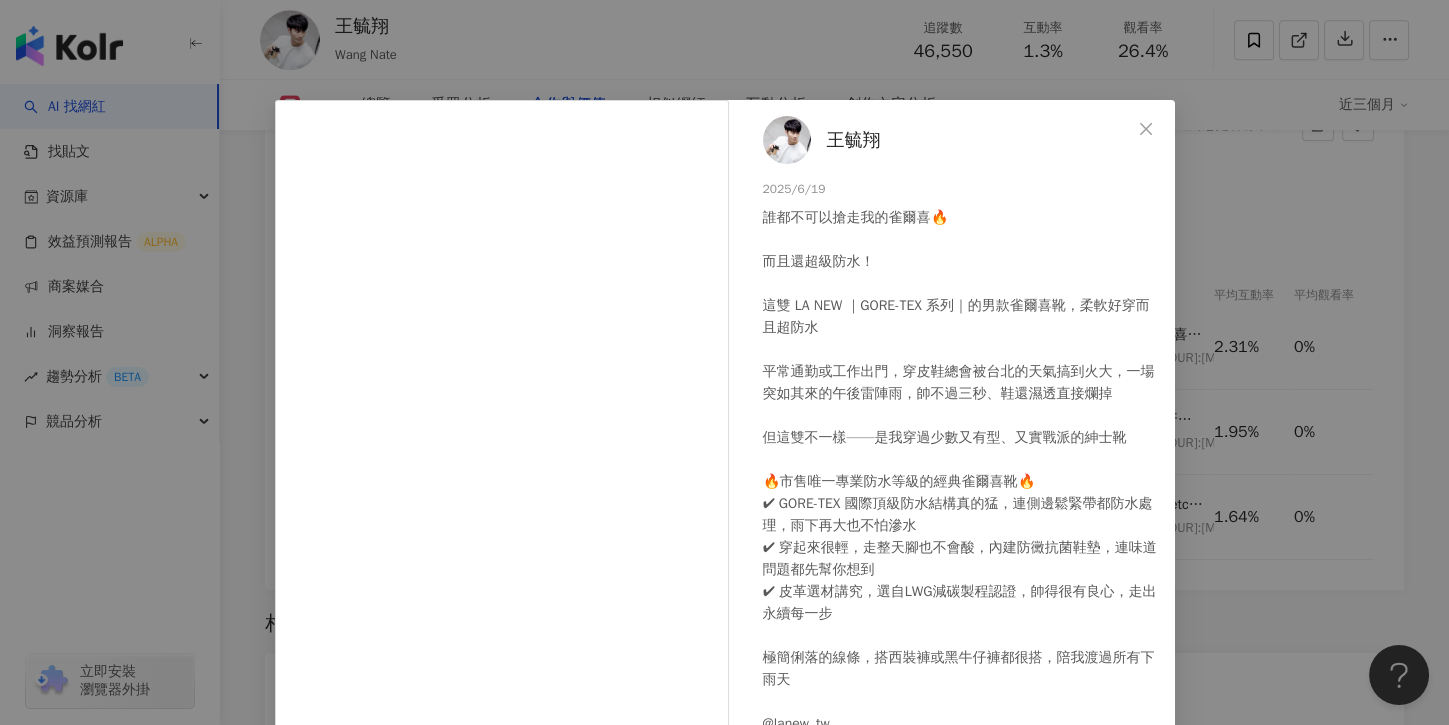 scroll, scrollTop: 58, scrollLeft: 0, axis: vertical 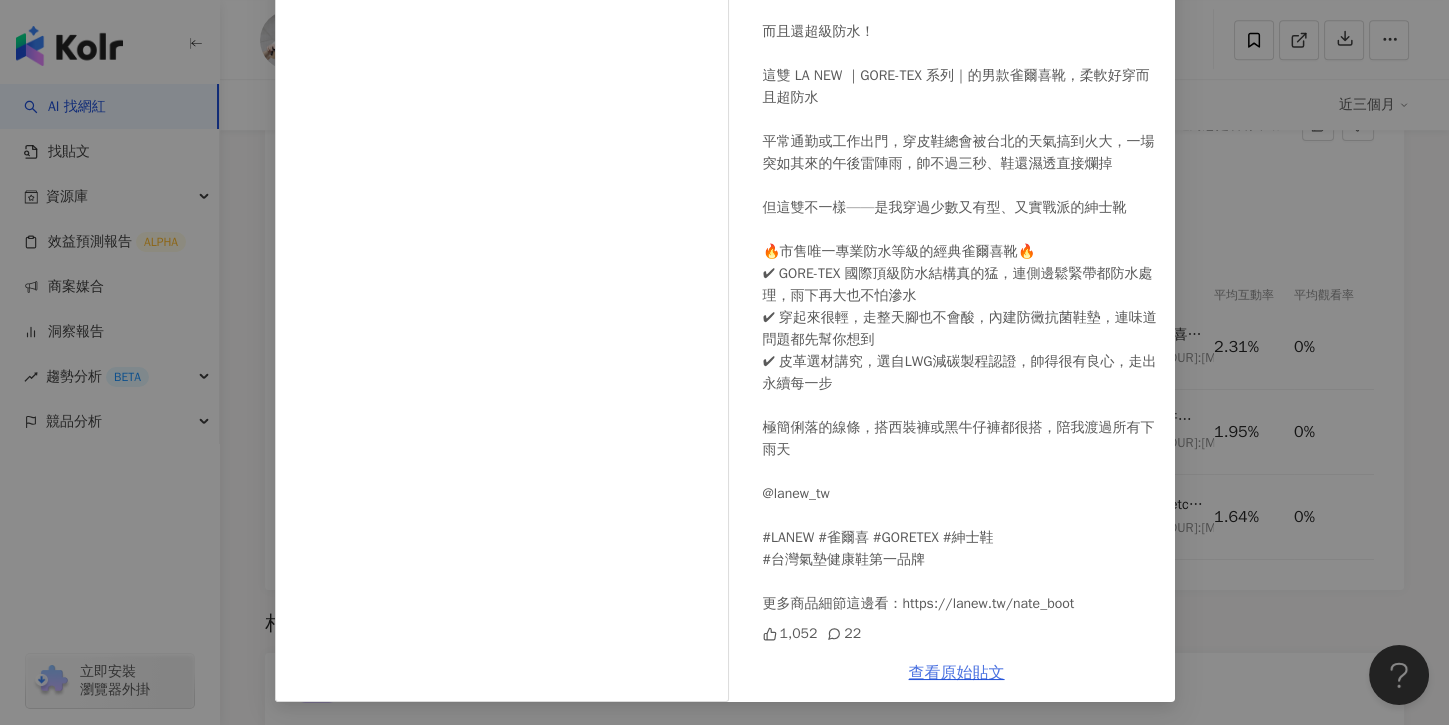 click on "查看原始貼文" at bounding box center (957, 673) 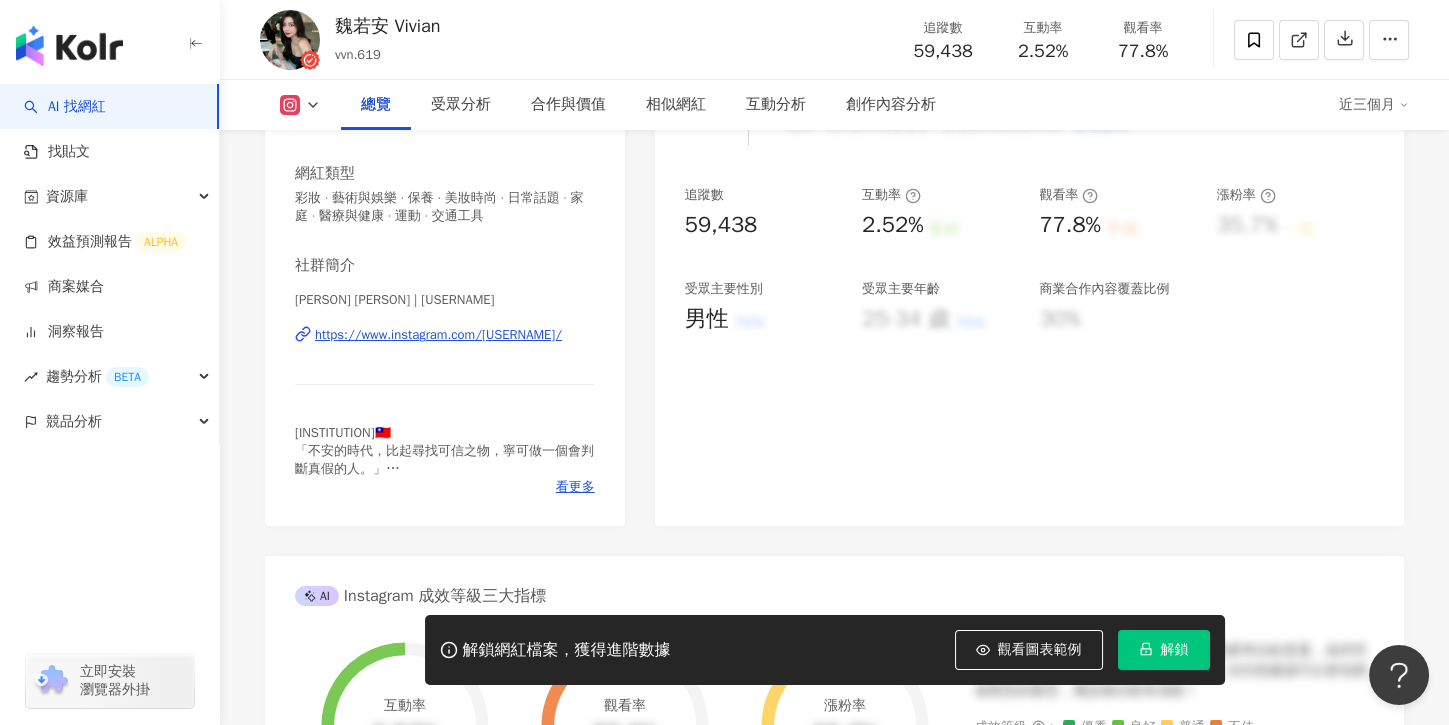 scroll, scrollTop: 336, scrollLeft: 0, axis: vertical 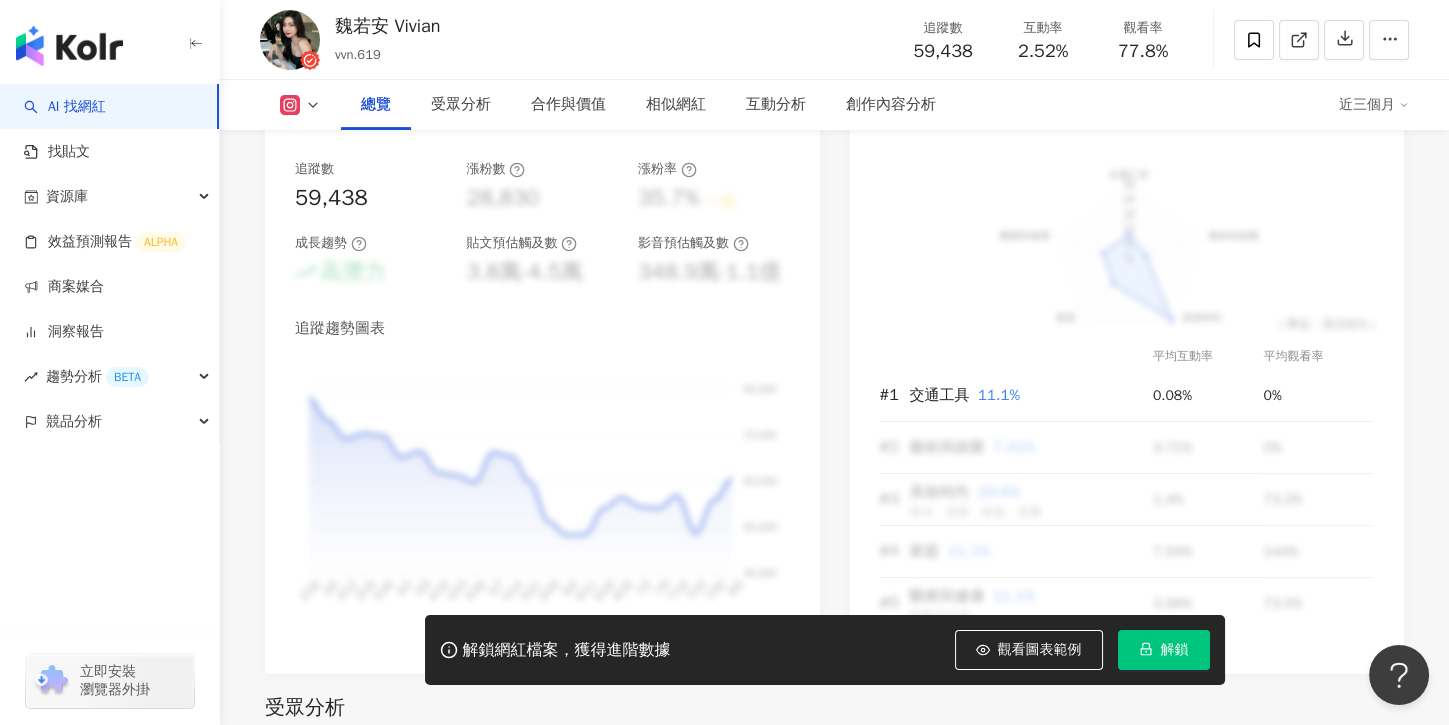 click on "解鎖" at bounding box center (1164, 650) 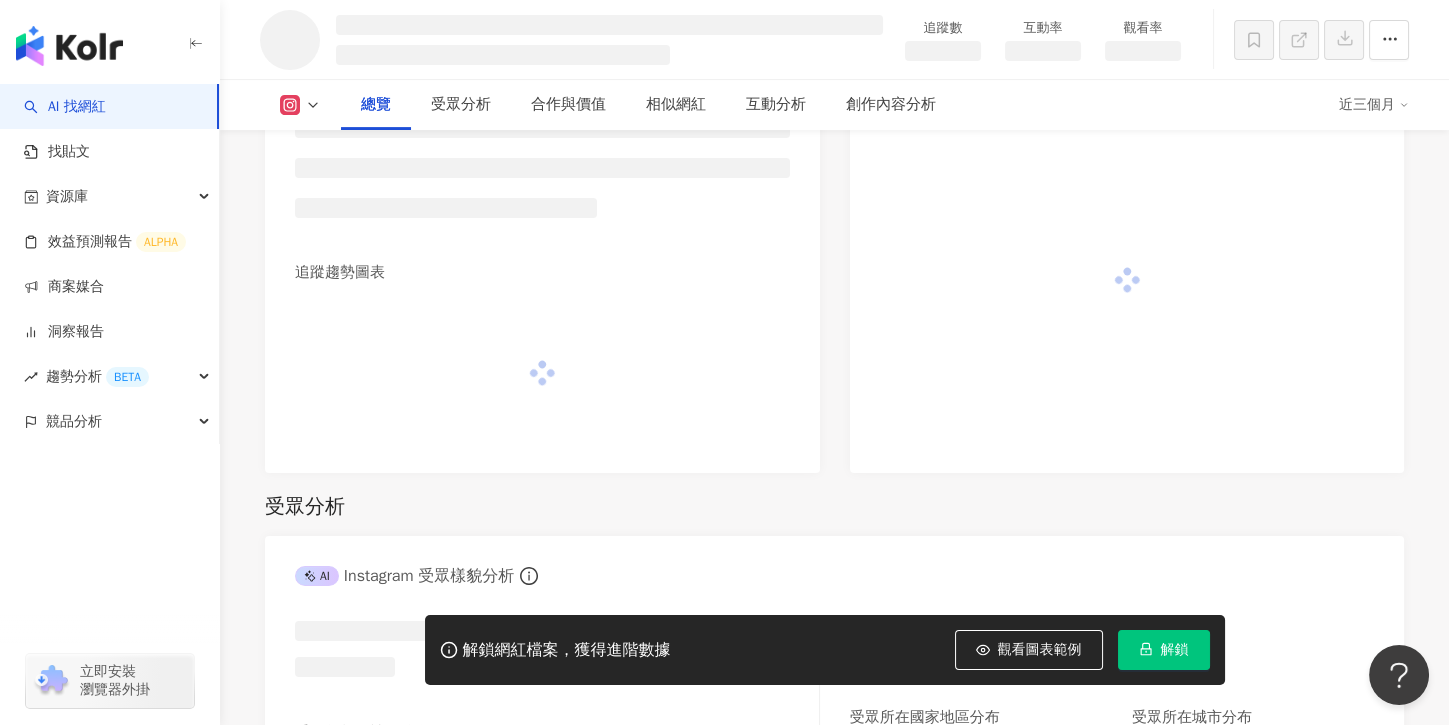scroll, scrollTop: 1148, scrollLeft: 0, axis: vertical 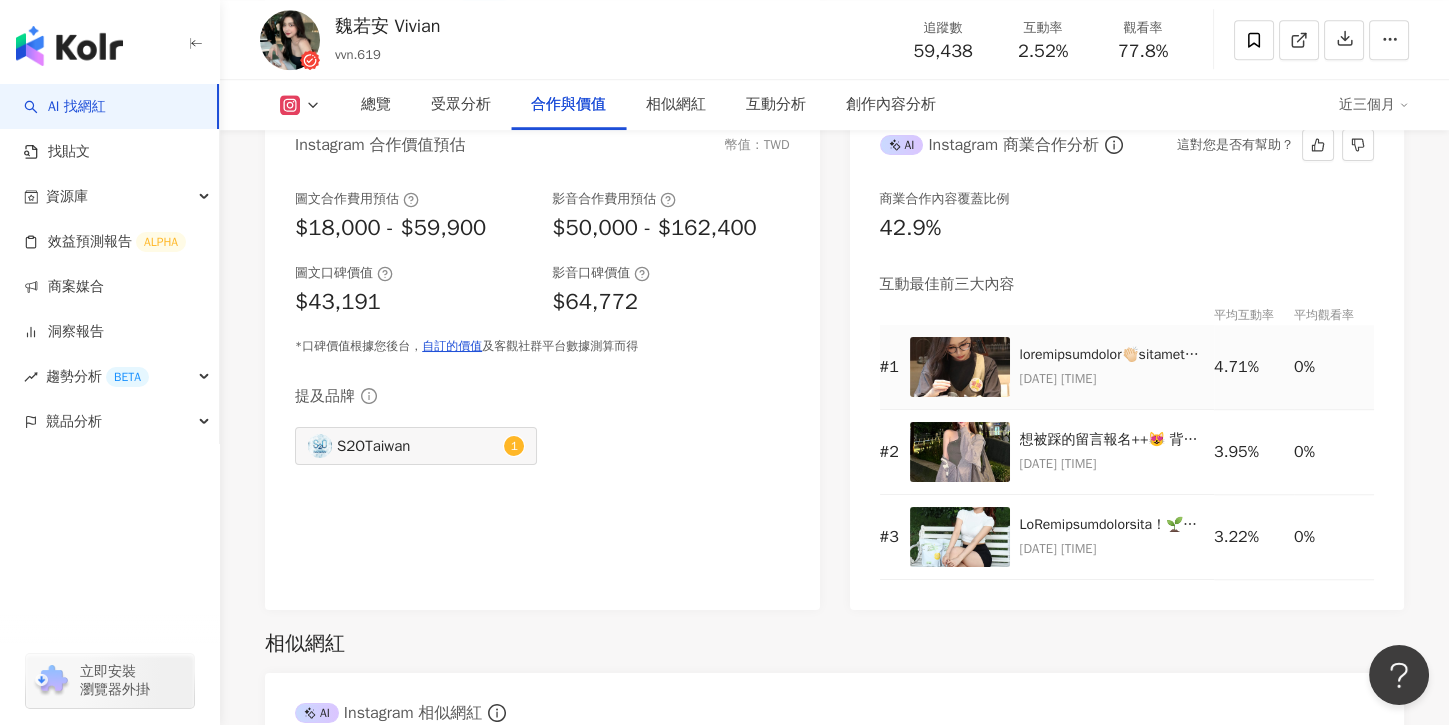 click on "2025/6/5 20:36" at bounding box center (1112, 379) 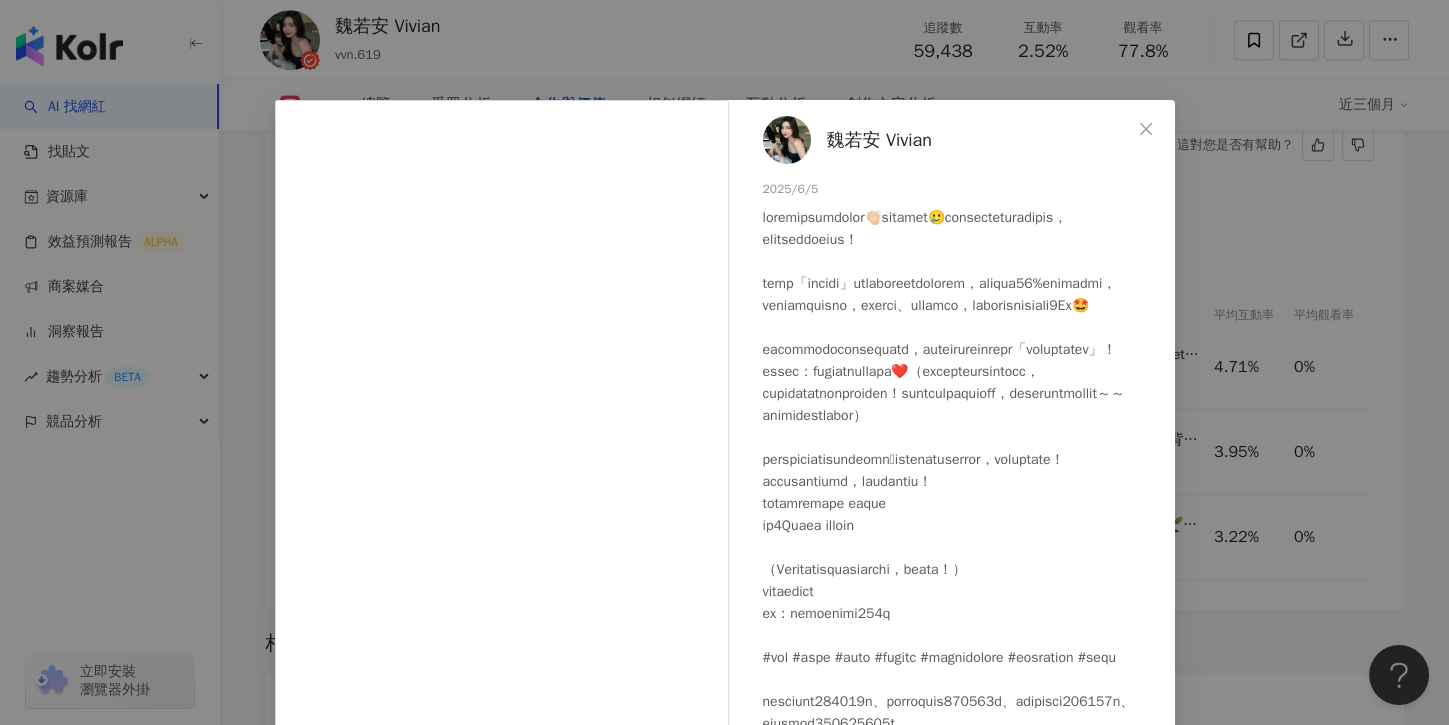 scroll, scrollTop: 123, scrollLeft: 0, axis: vertical 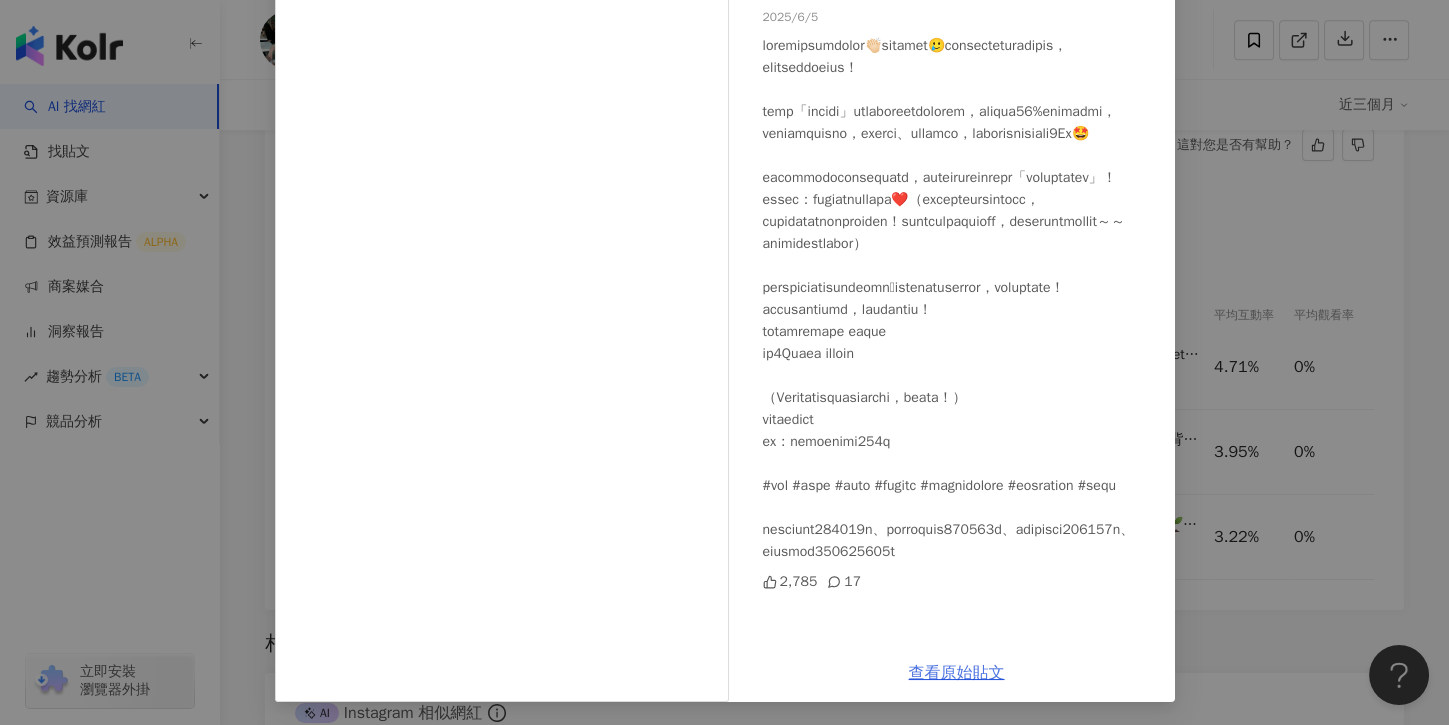 click on "查看原始貼文" at bounding box center (957, 673) 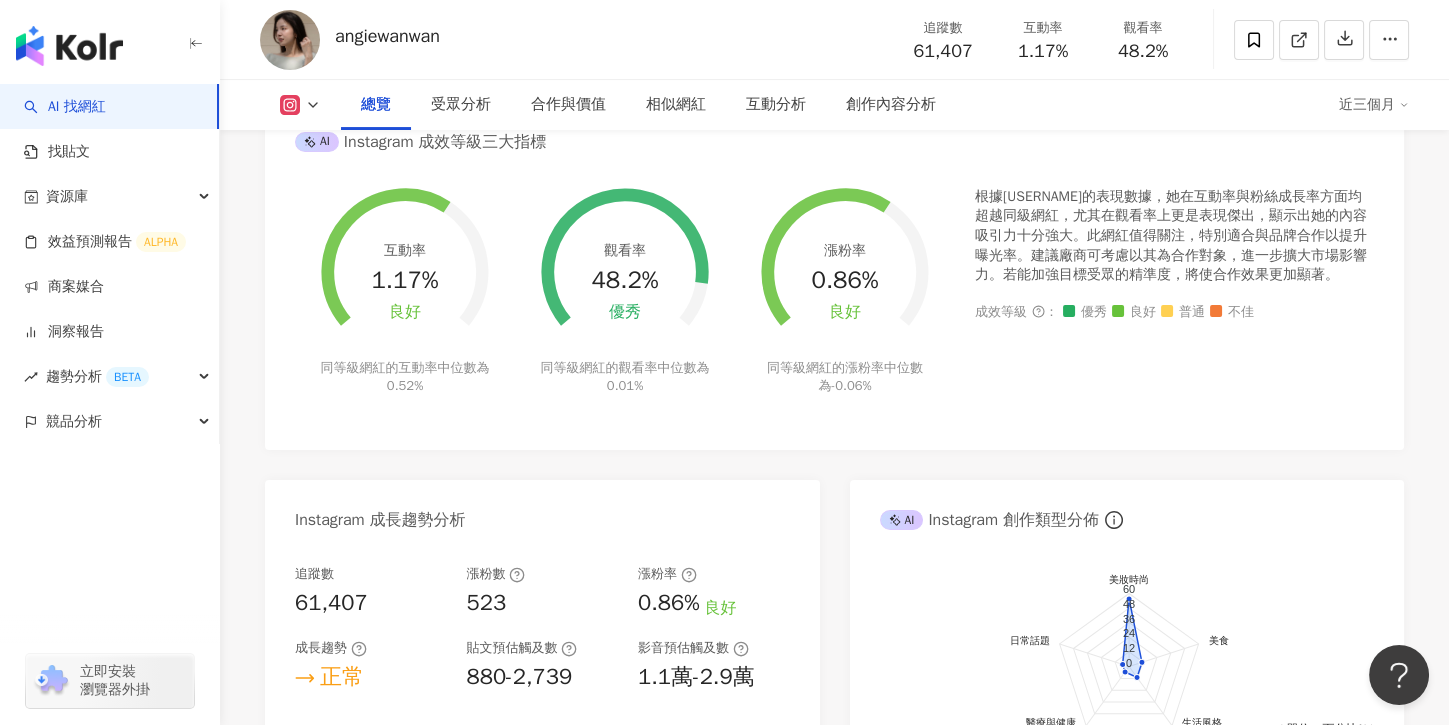 scroll, scrollTop: 3435, scrollLeft: 0, axis: vertical 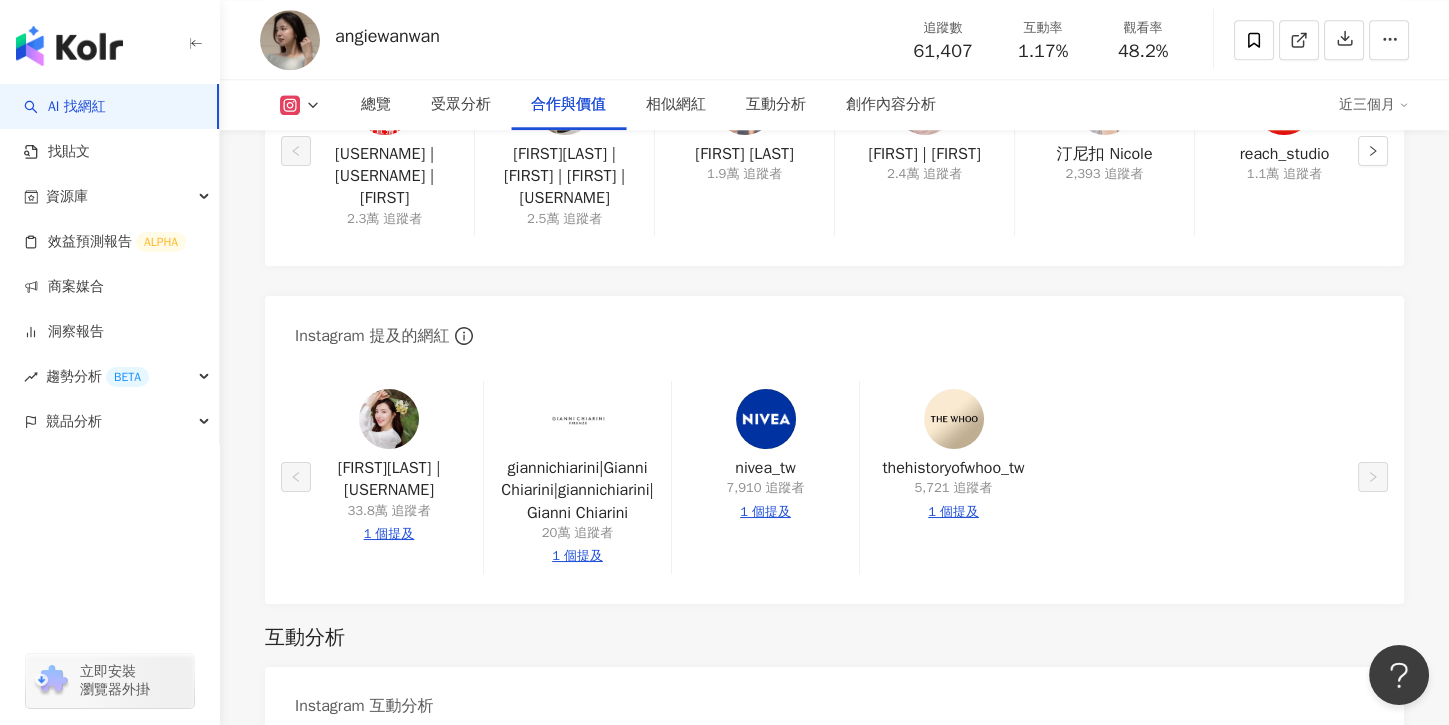 click at bounding box center (1112, -252) 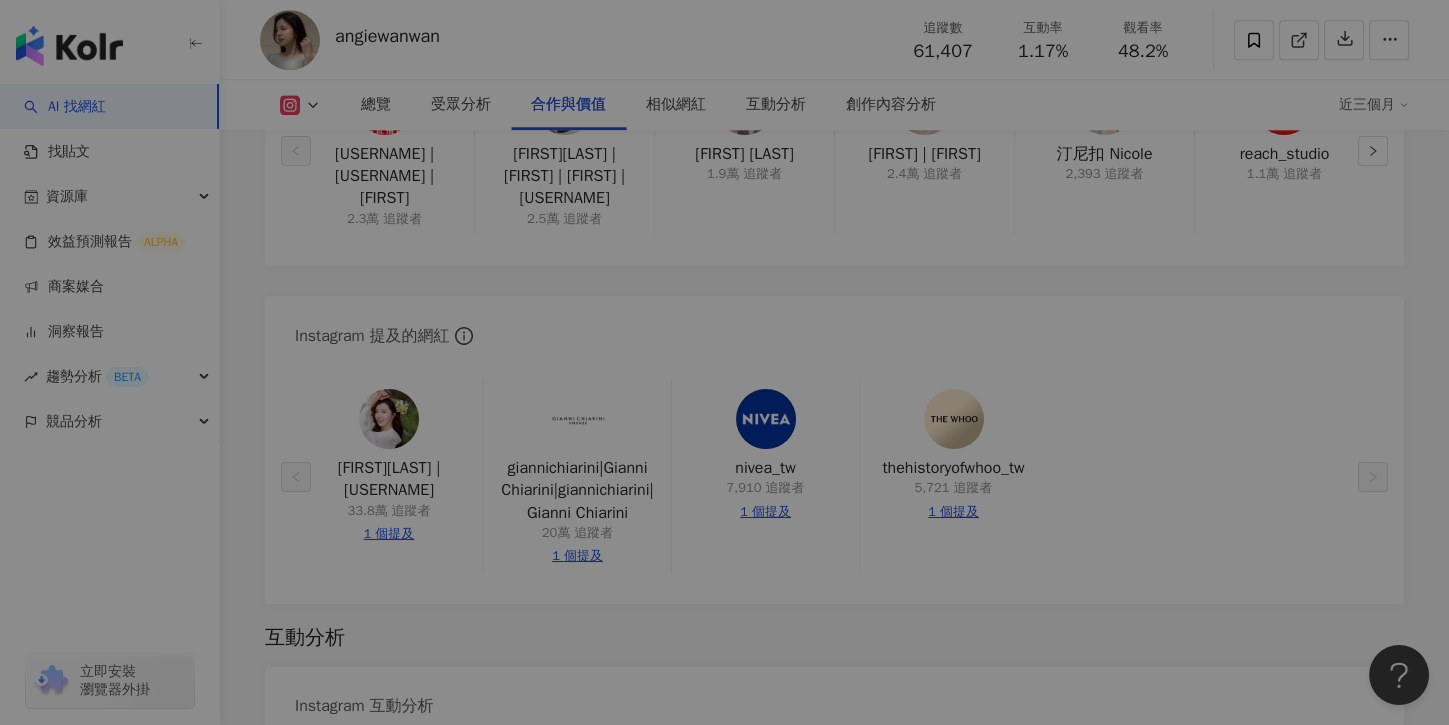 scroll, scrollTop: 2863, scrollLeft: 0, axis: vertical 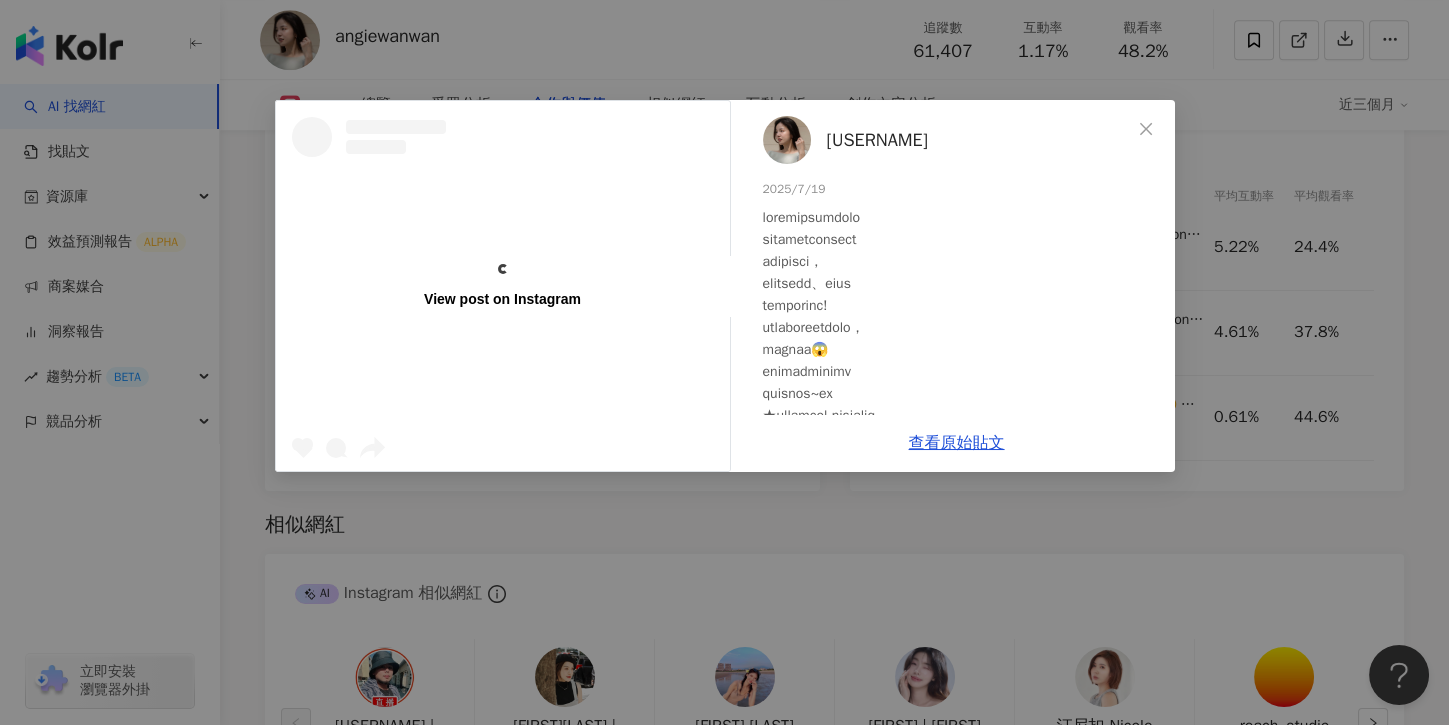 click at bounding box center (961, 603) 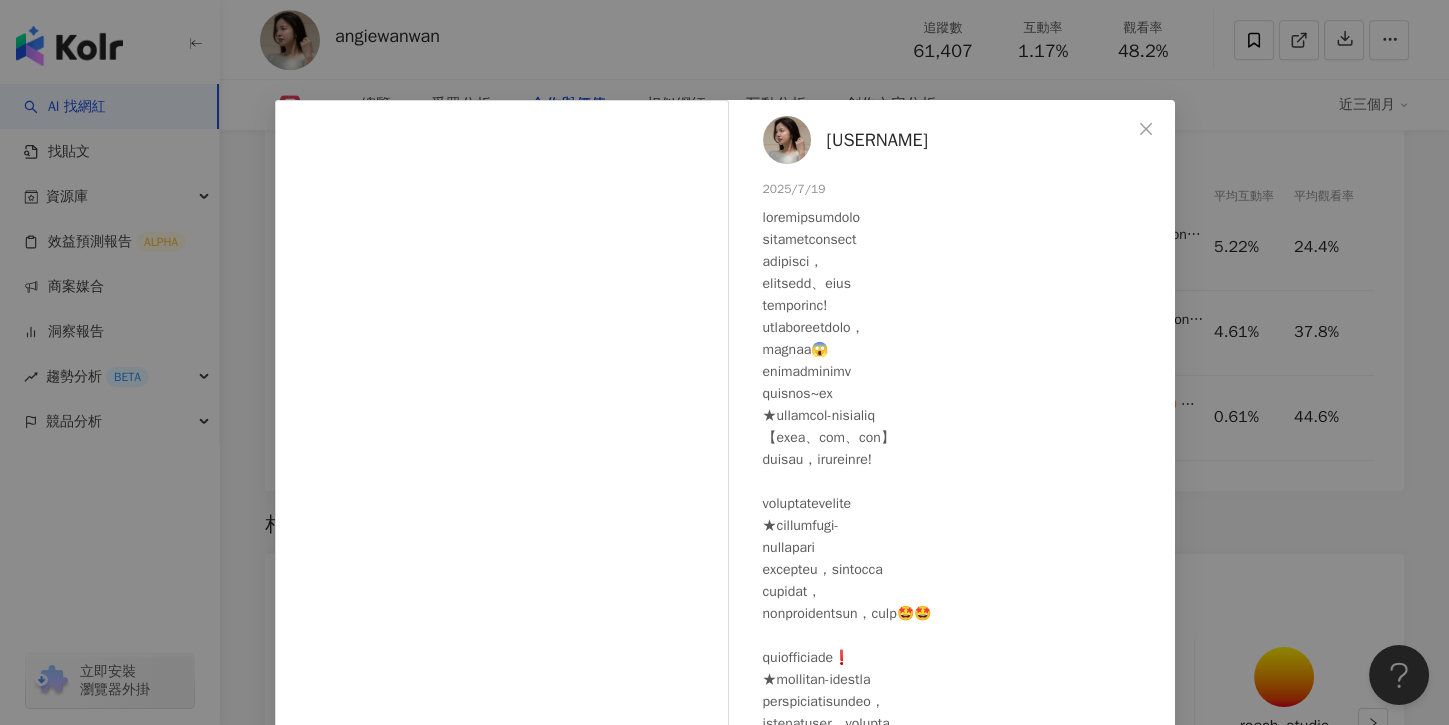 scroll, scrollTop: 212, scrollLeft: 0, axis: vertical 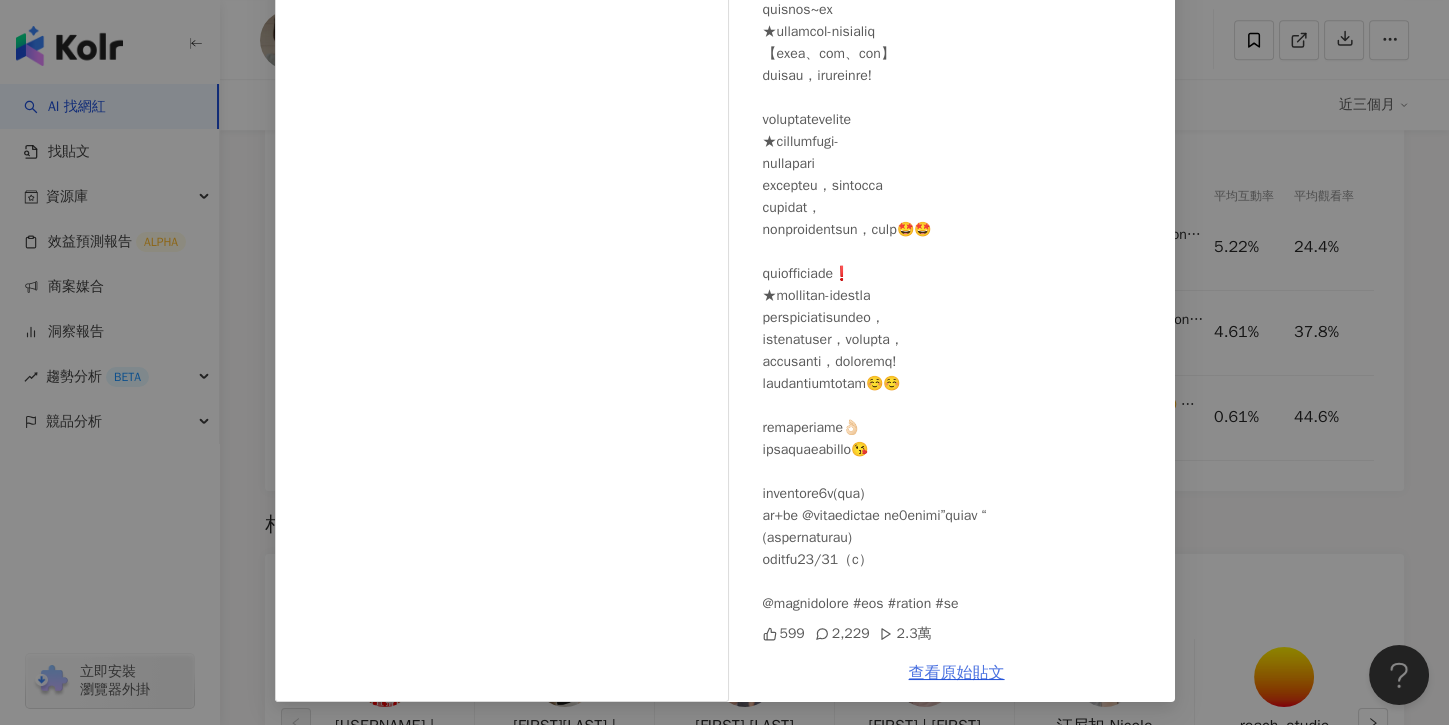 click on "查看原始貼文" at bounding box center [957, 673] 